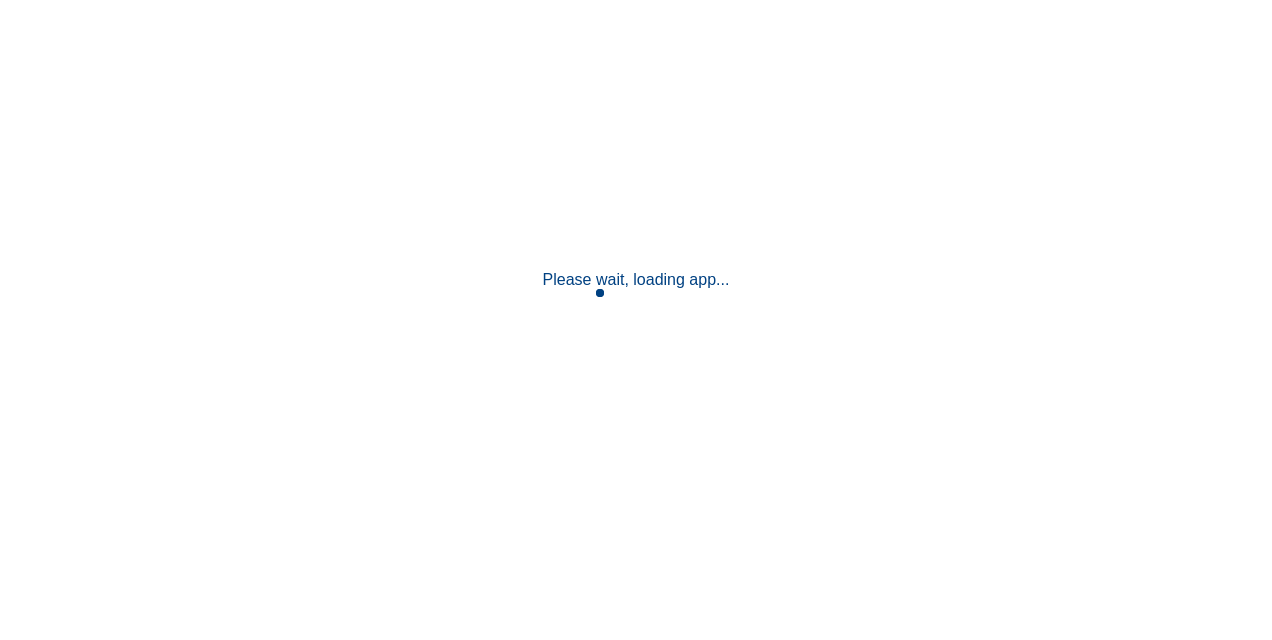 scroll, scrollTop: 0, scrollLeft: 0, axis: both 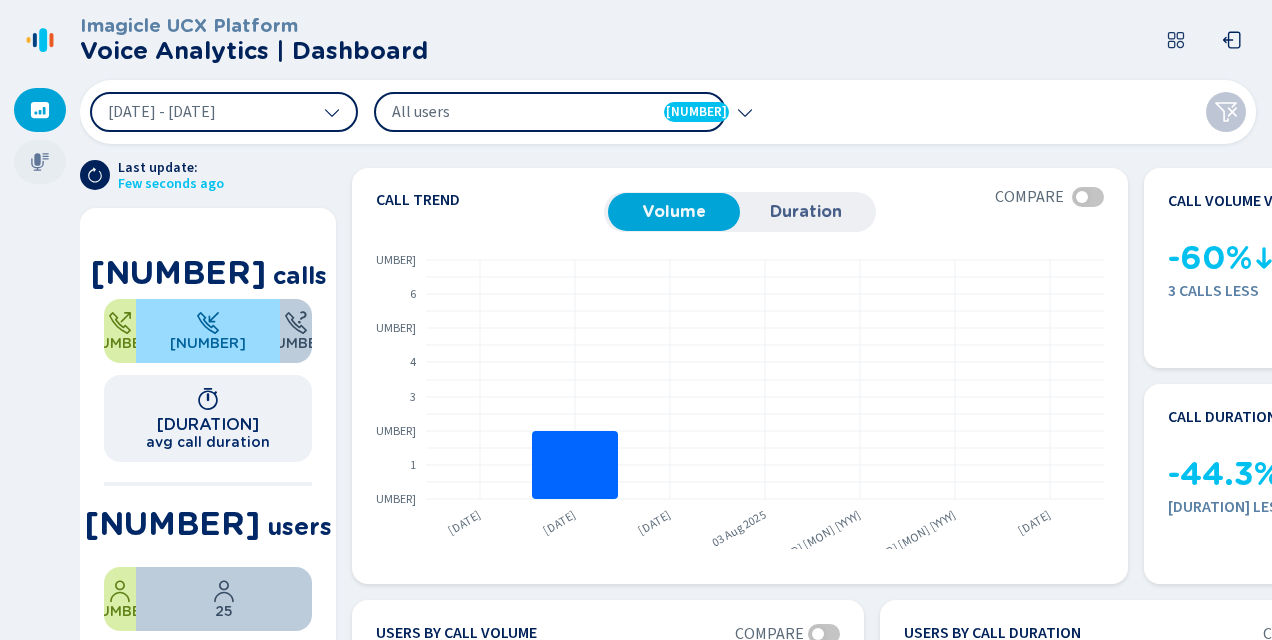 click 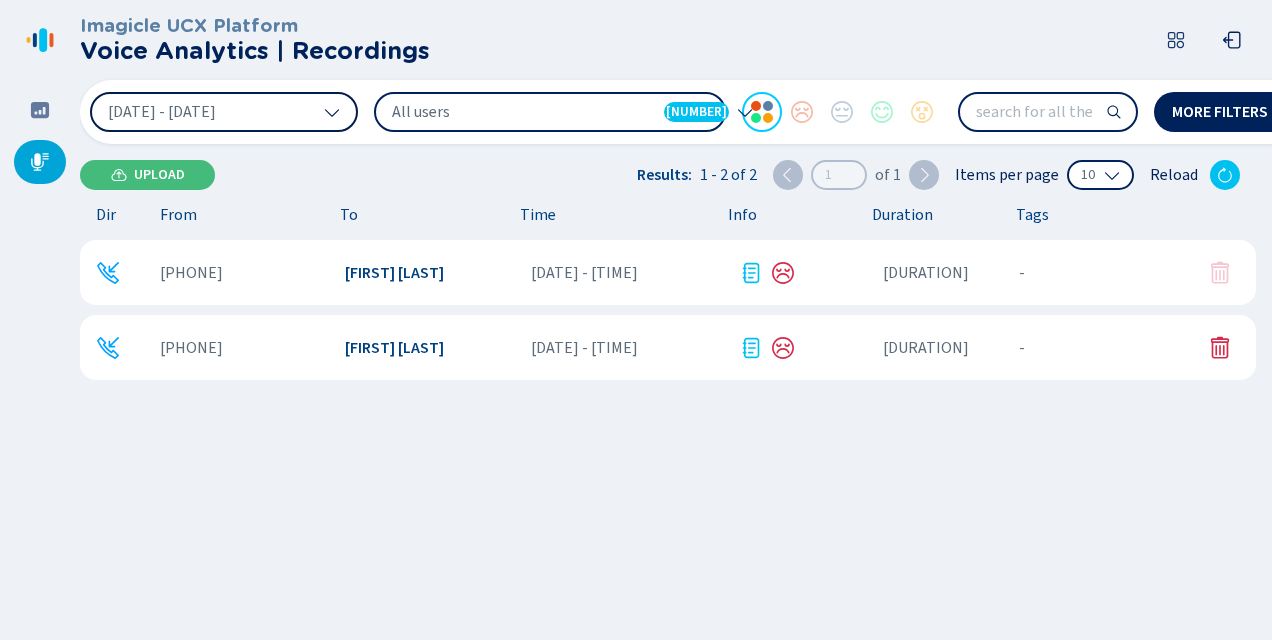 click 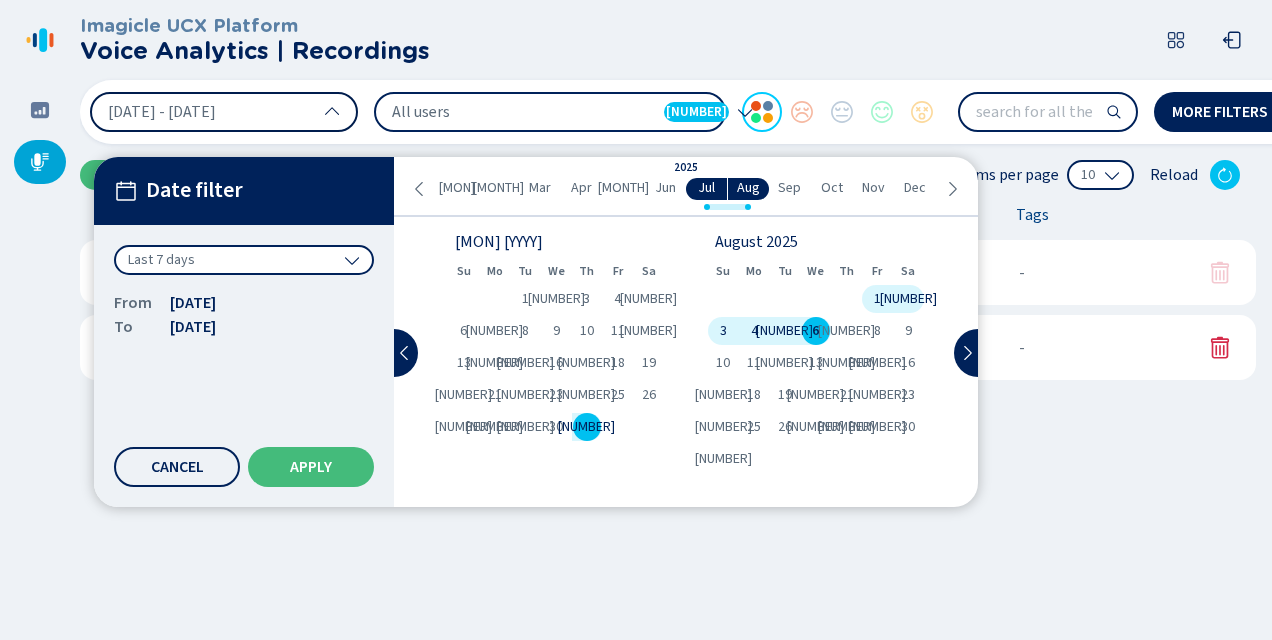 click on "[MONTH]" at bounding box center [623, 188] 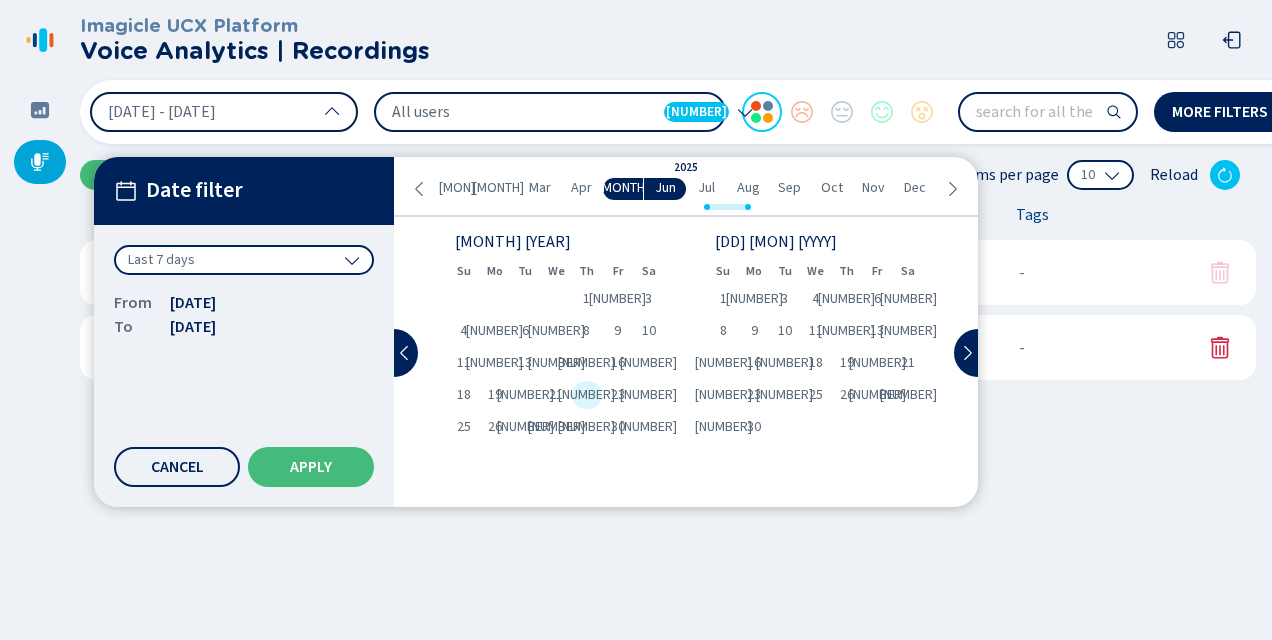 click on "[NUMBER]" at bounding box center [587, 395] 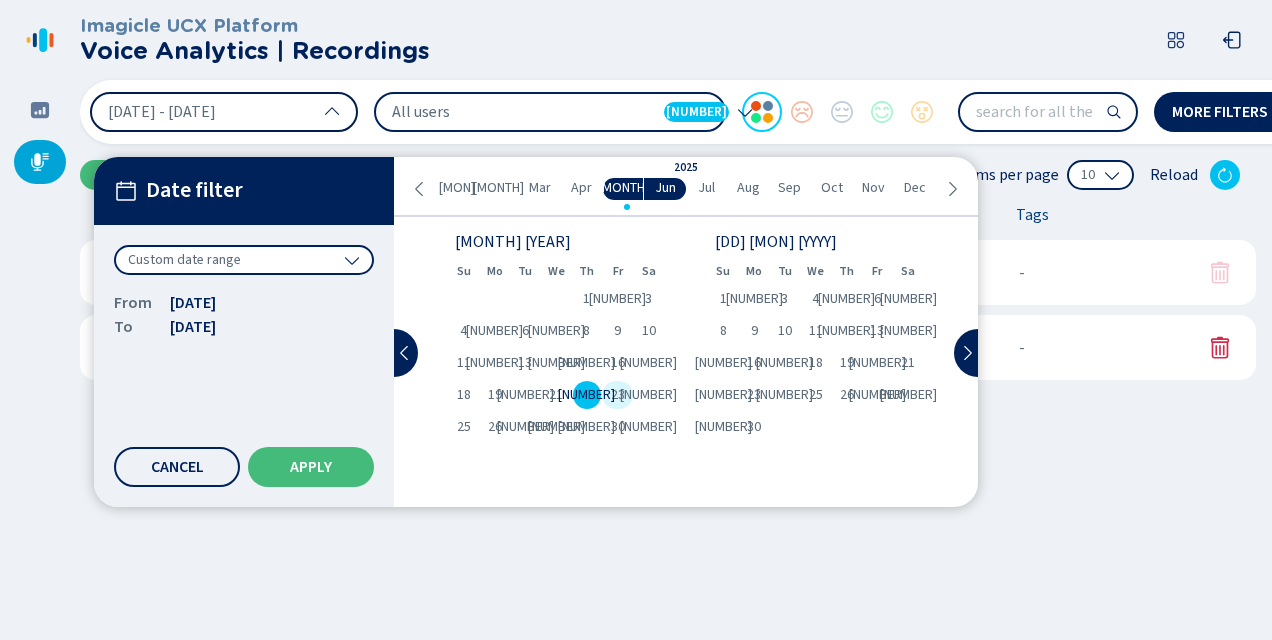click on "23" at bounding box center [618, 395] 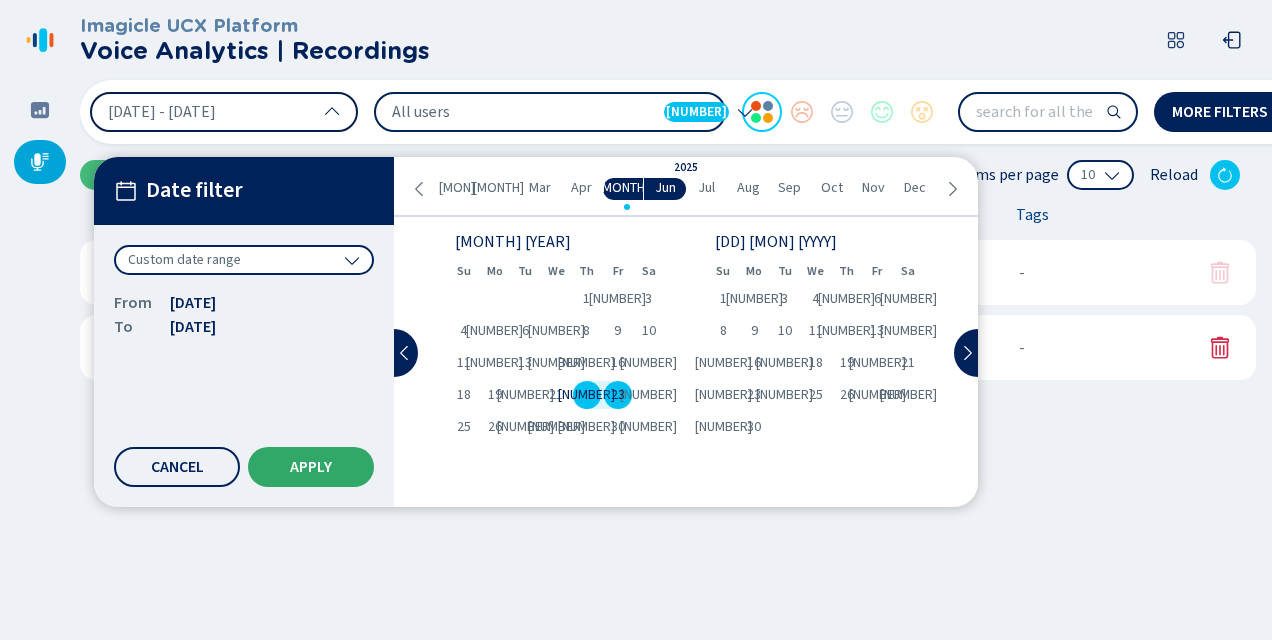 click on "Apply" at bounding box center [311, 467] 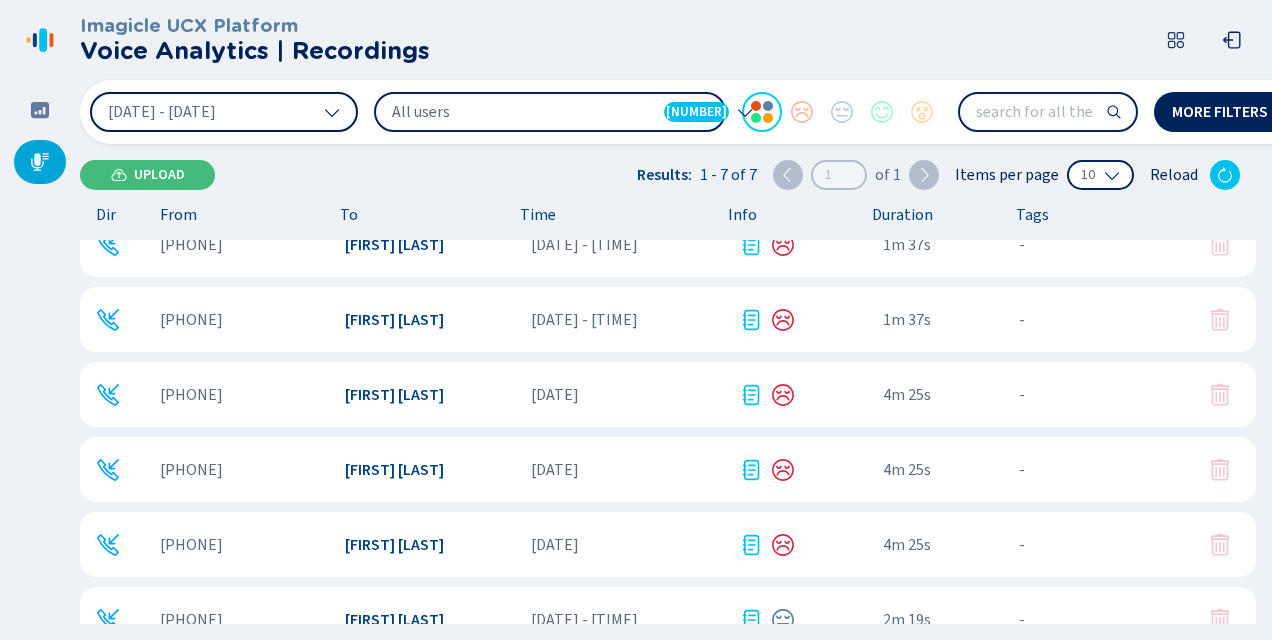 scroll, scrollTop: 42, scrollLeft: 0, axis: vertical 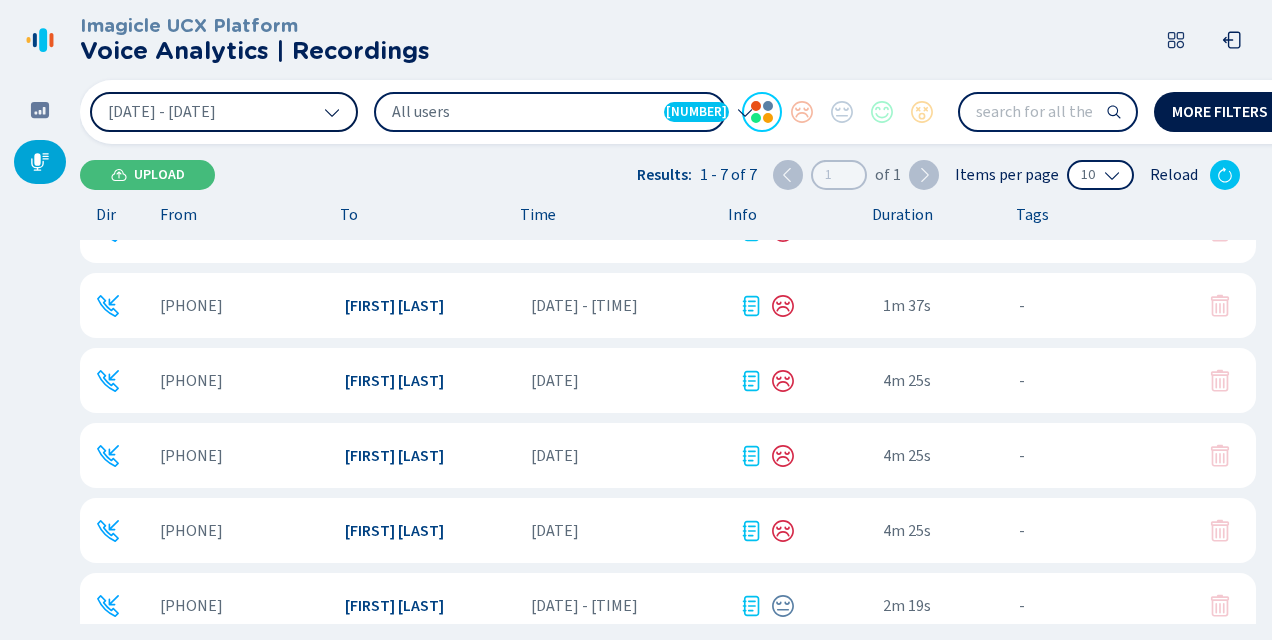 click on "More filters 0" at bounding box center [1256, 112] 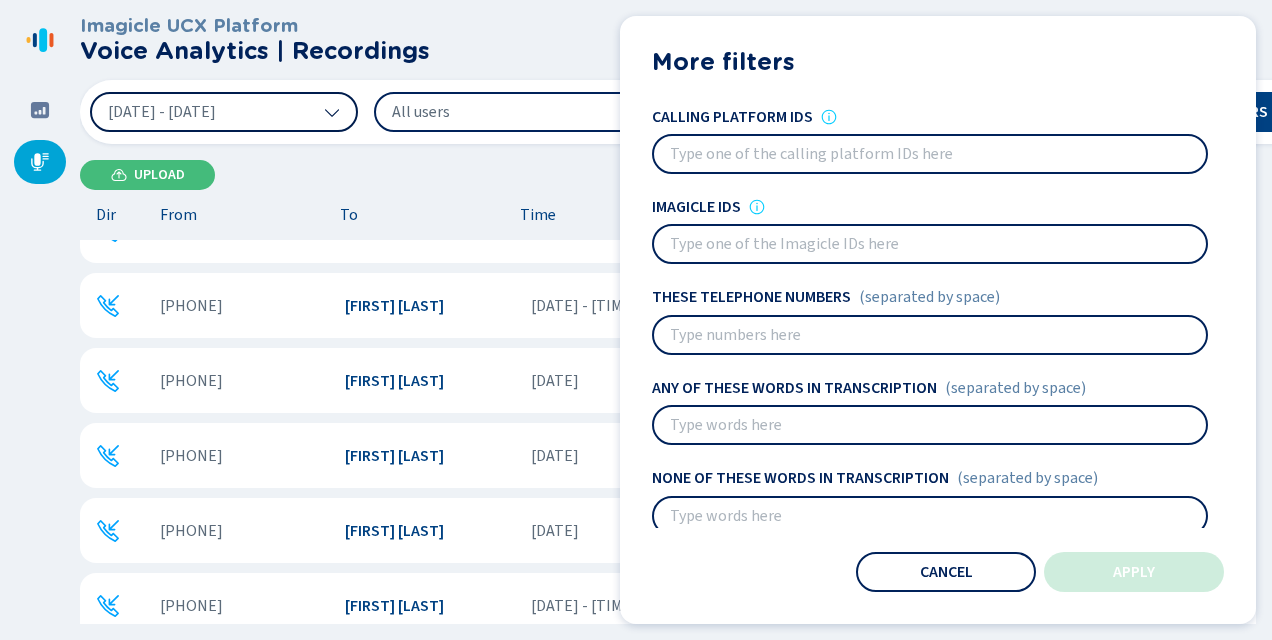 paste on "[PHONE]" 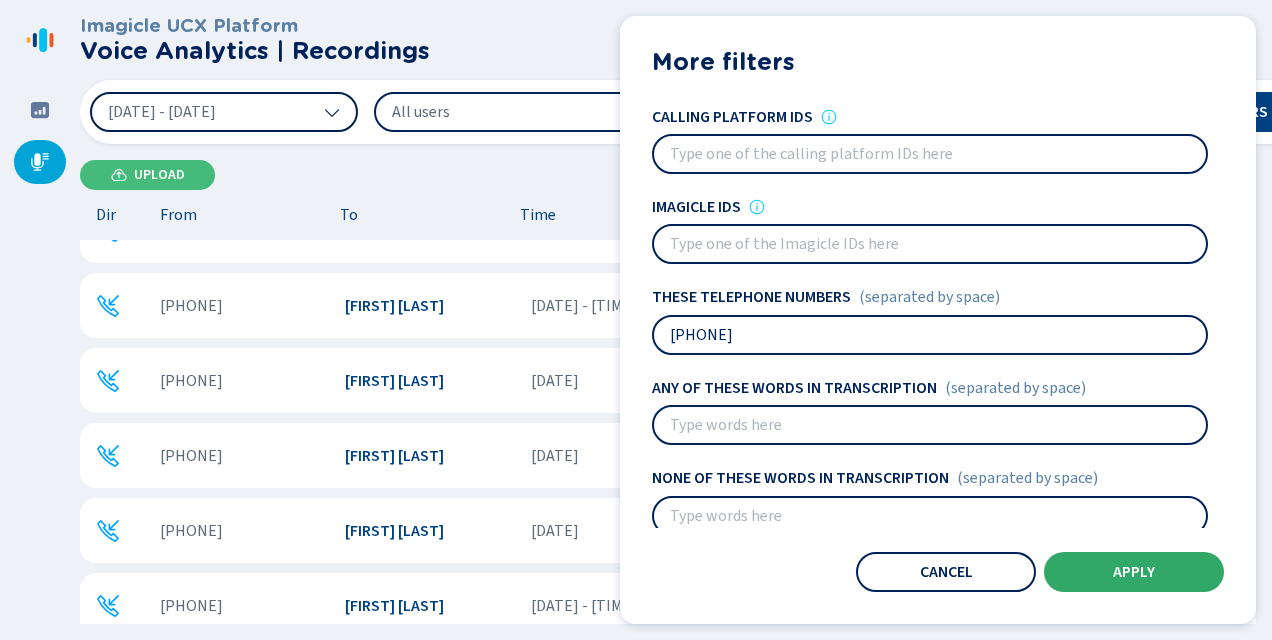 type on "[PHONE]" 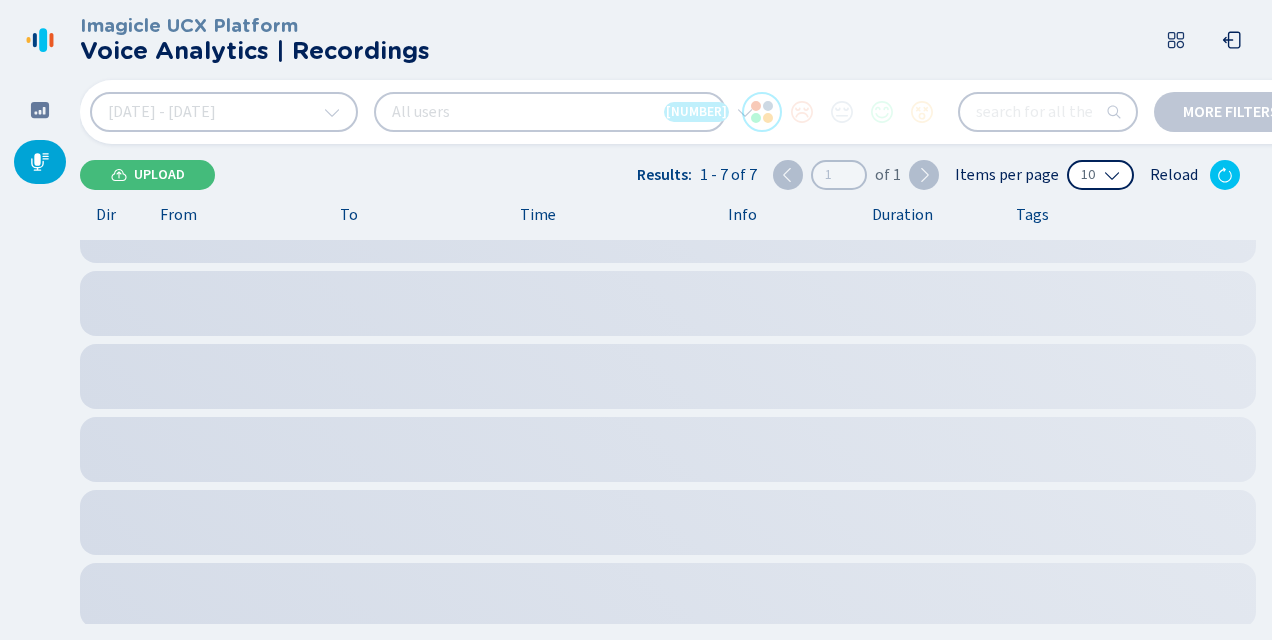 scroll, scrollTop: 0, scrollLeft: 0, axis: both 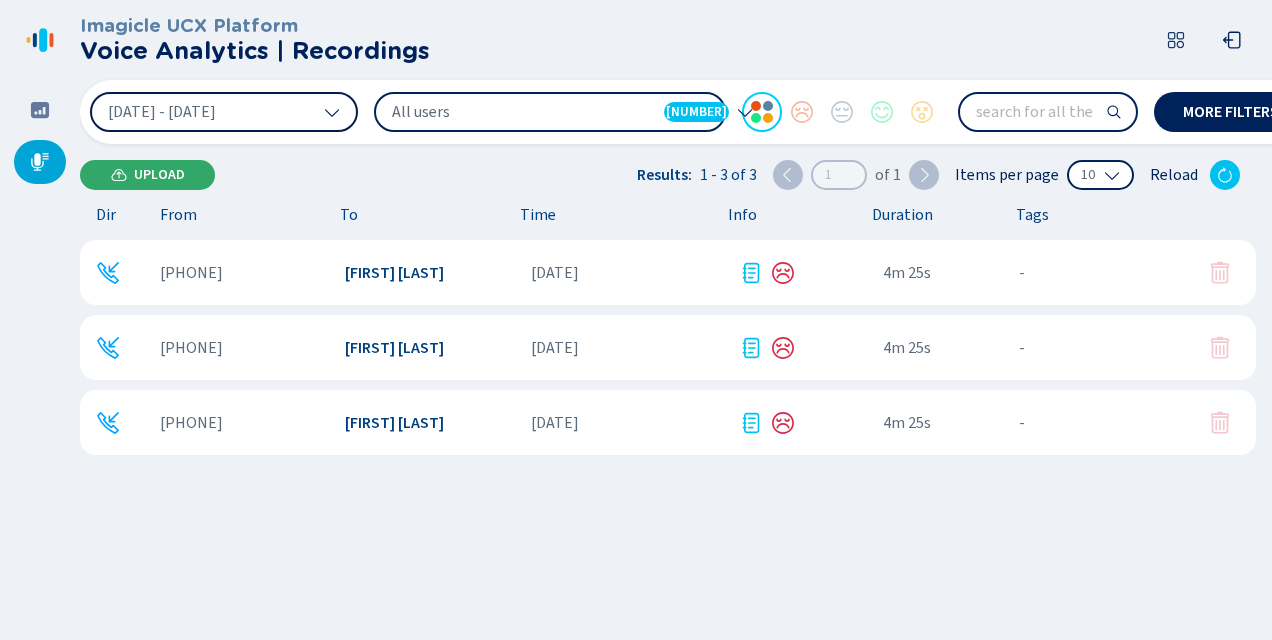 click on "Upload" at bounding box center [159, 175] 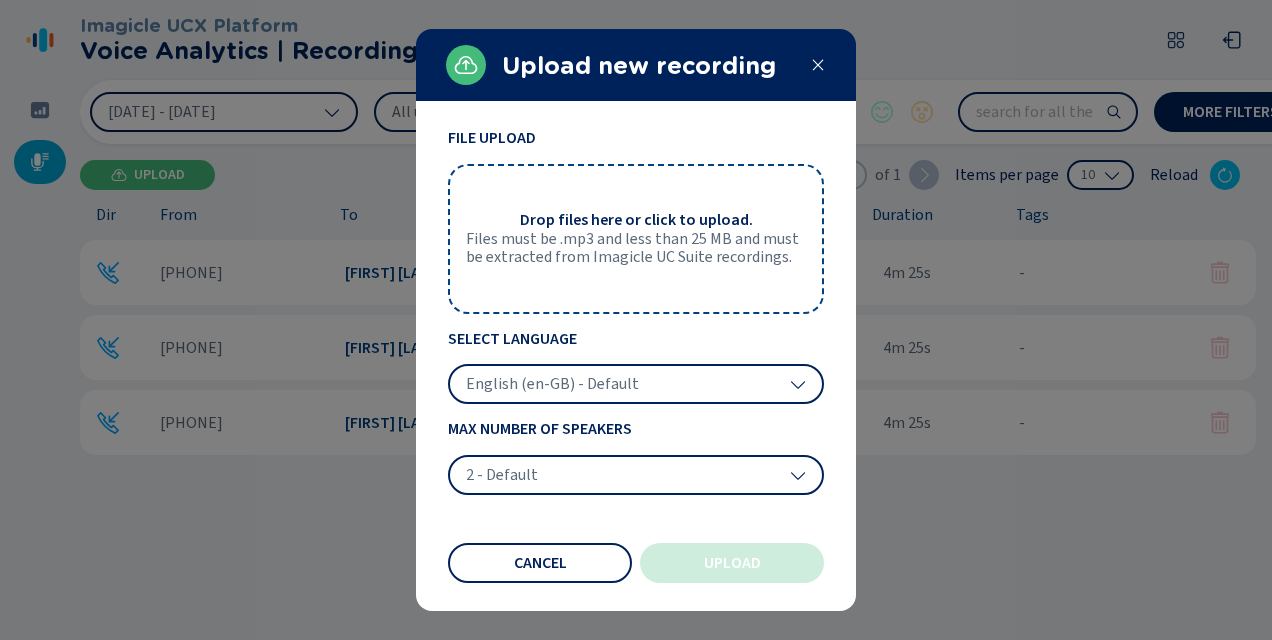 click on "Files must be .mp3 and less than 25 MB and must be extracted from Imagicle UC Suite recordings." at bounding box center (636, 248) 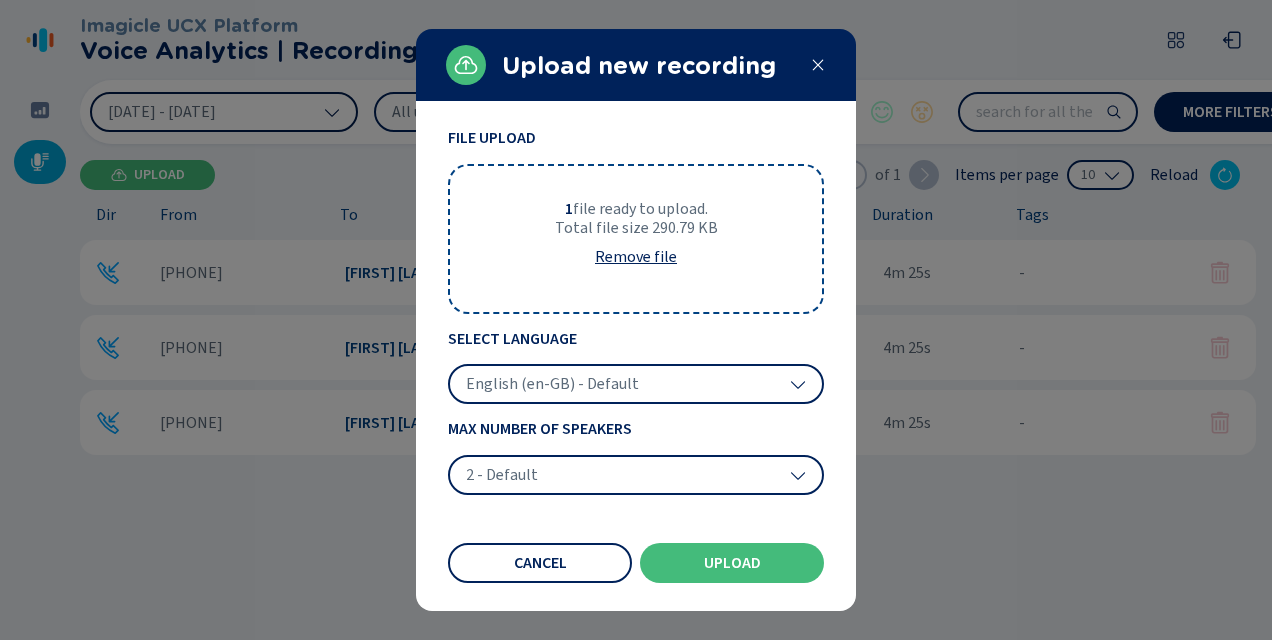 click 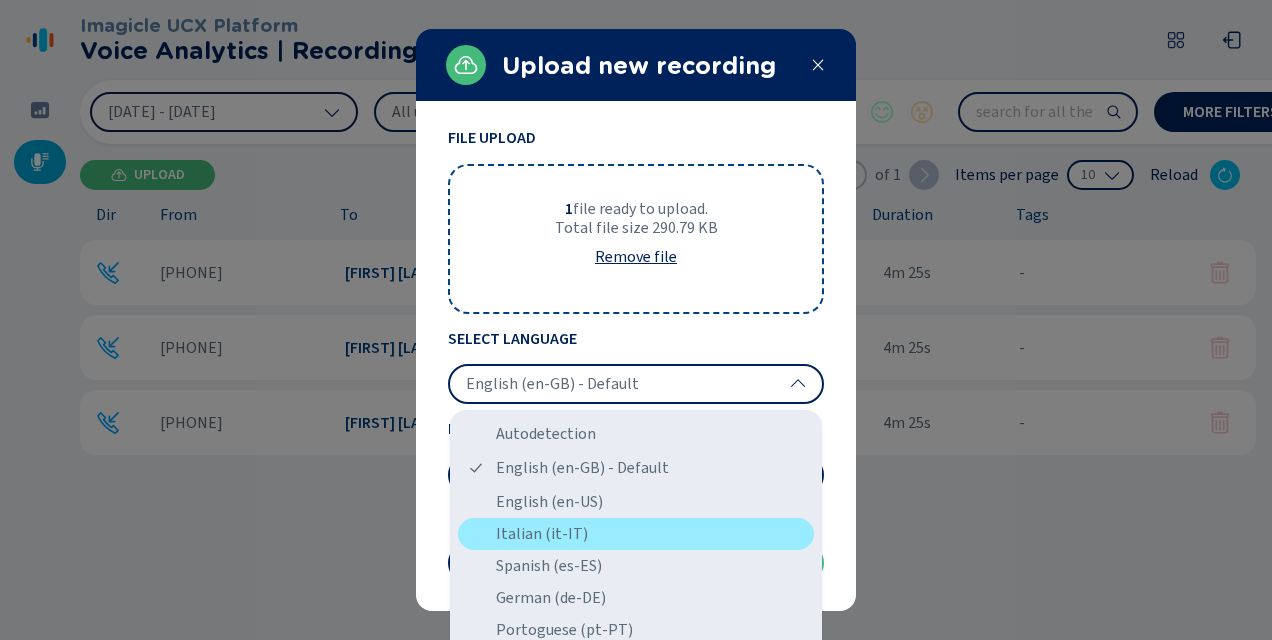 click on "Italian (it-IT)" at bounding box center [636, 534] 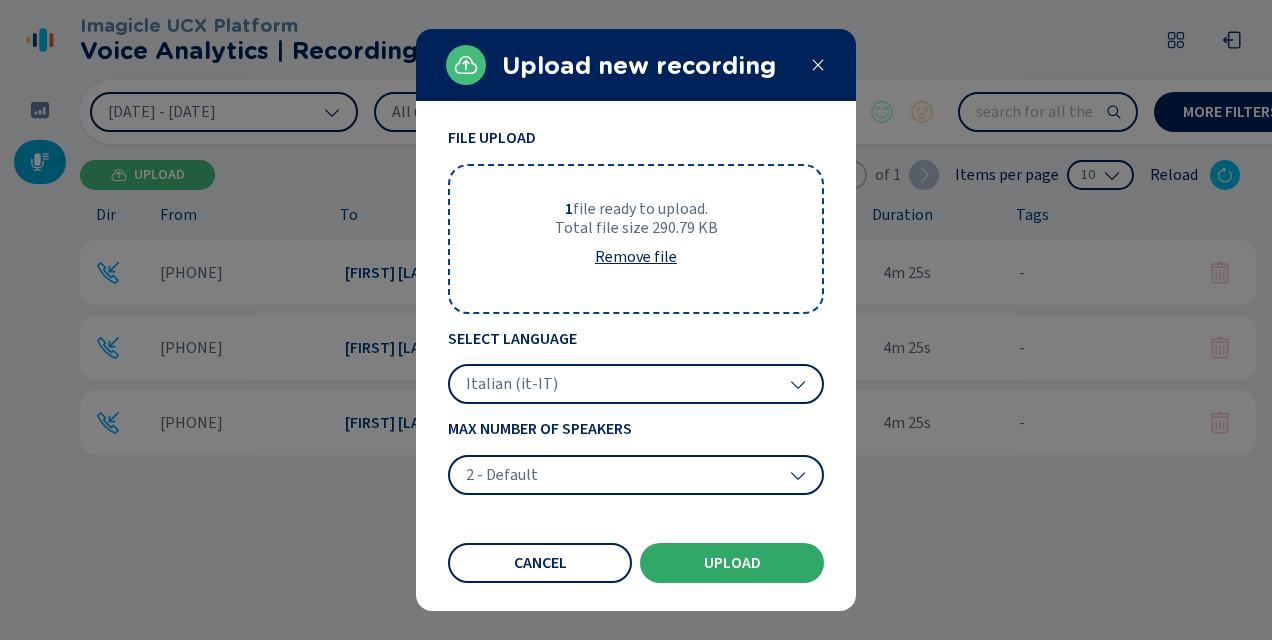 click on "Upload" at bounding box center [732, 563] 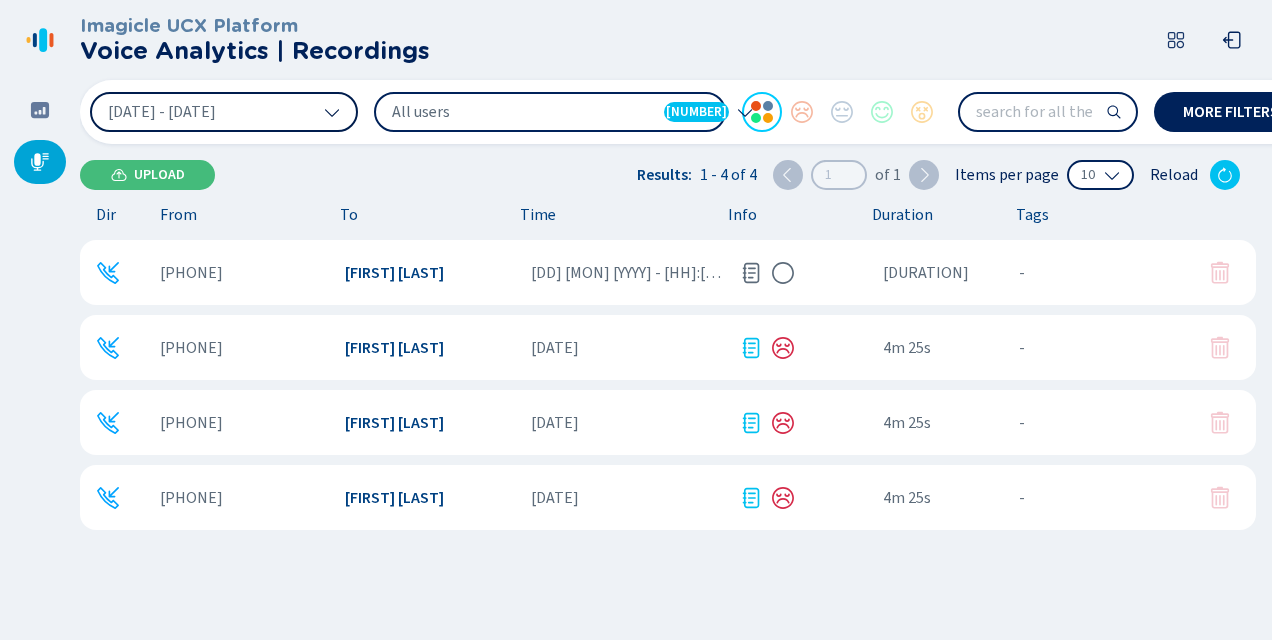 click on "Upload" at bounding box center (159, 175) 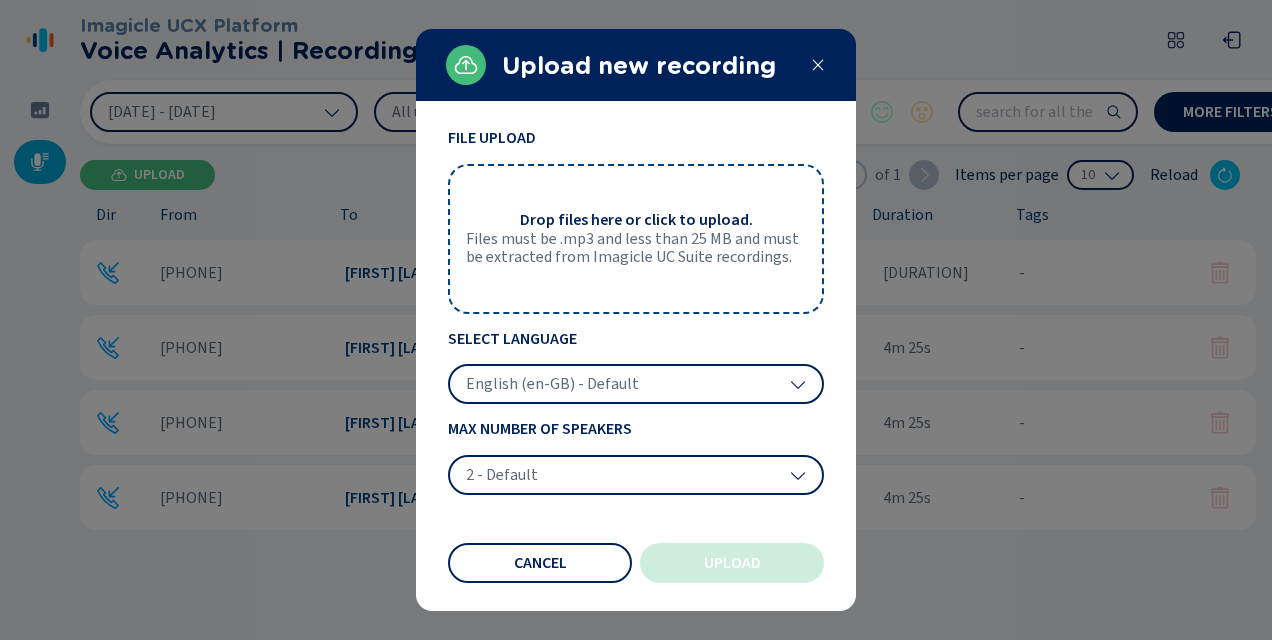 click on "Files must be .mp3 and less than 25 MB and must be extracted from Imagicle UC Suite recordings." at bounding box center [636, 248] 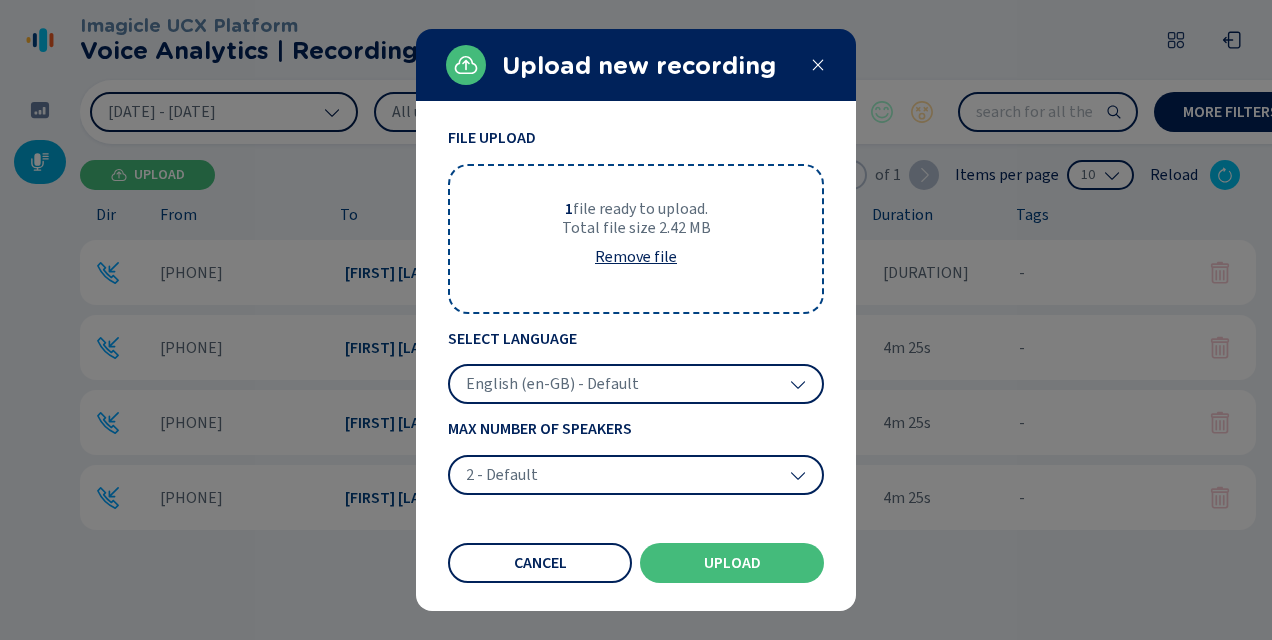 click 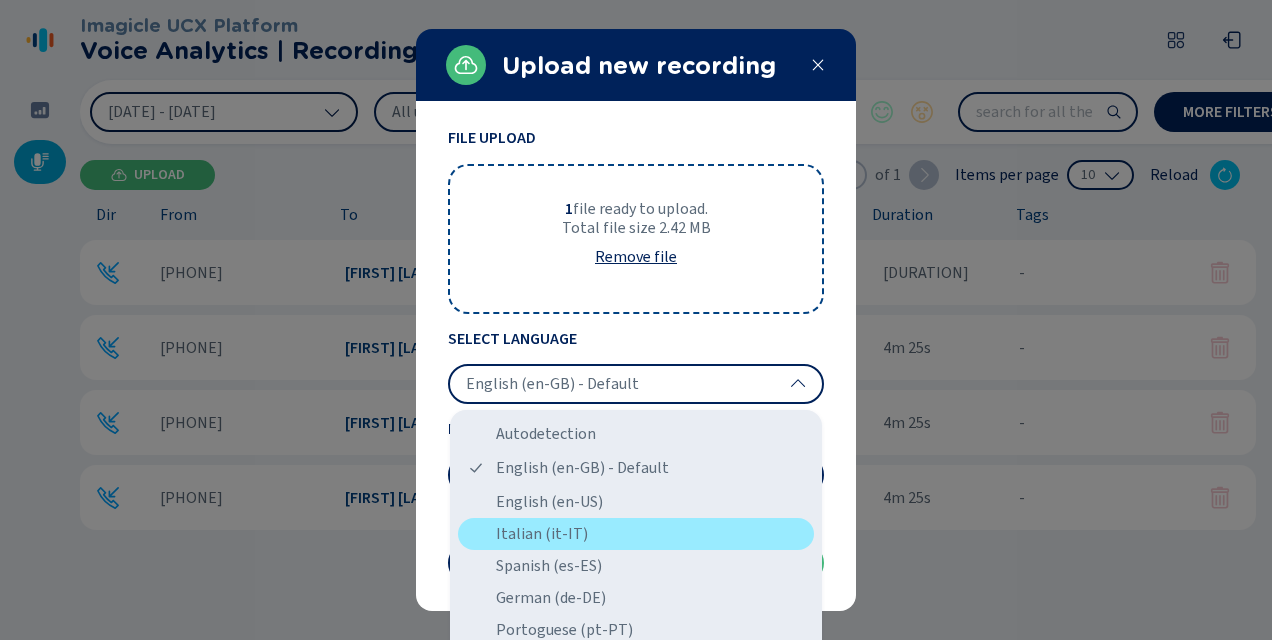 click on "Italian (it-IT)" at bounding box center (636, 534) 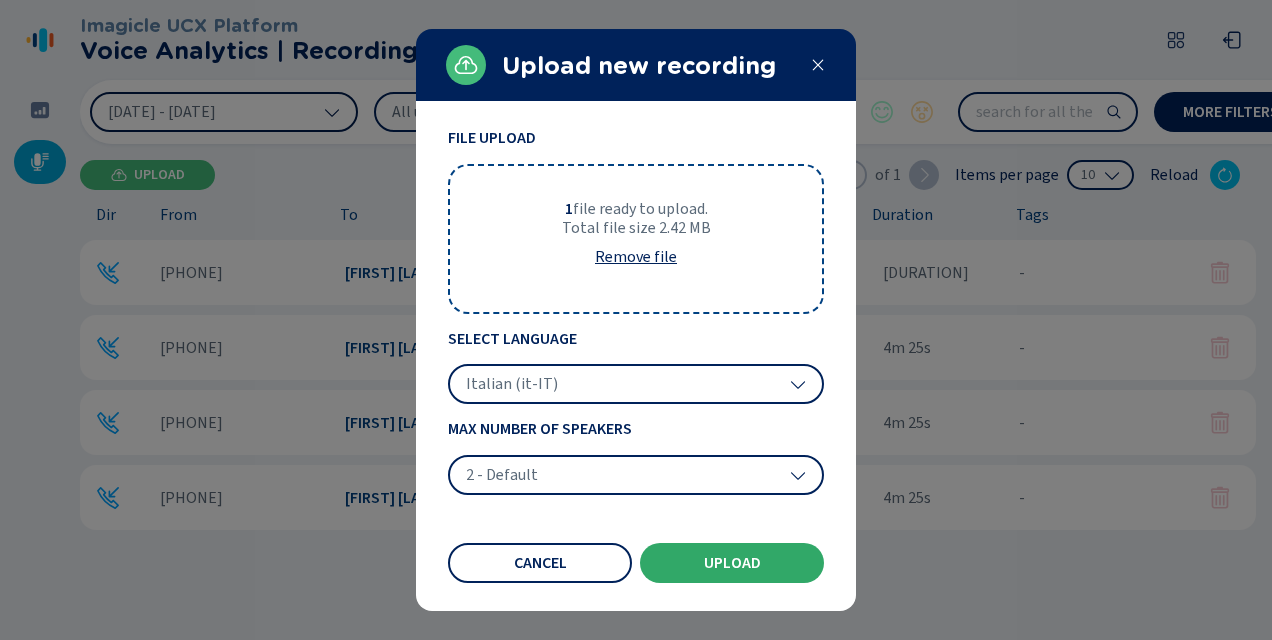 click on "Upload" at bounding box center [732, 563] 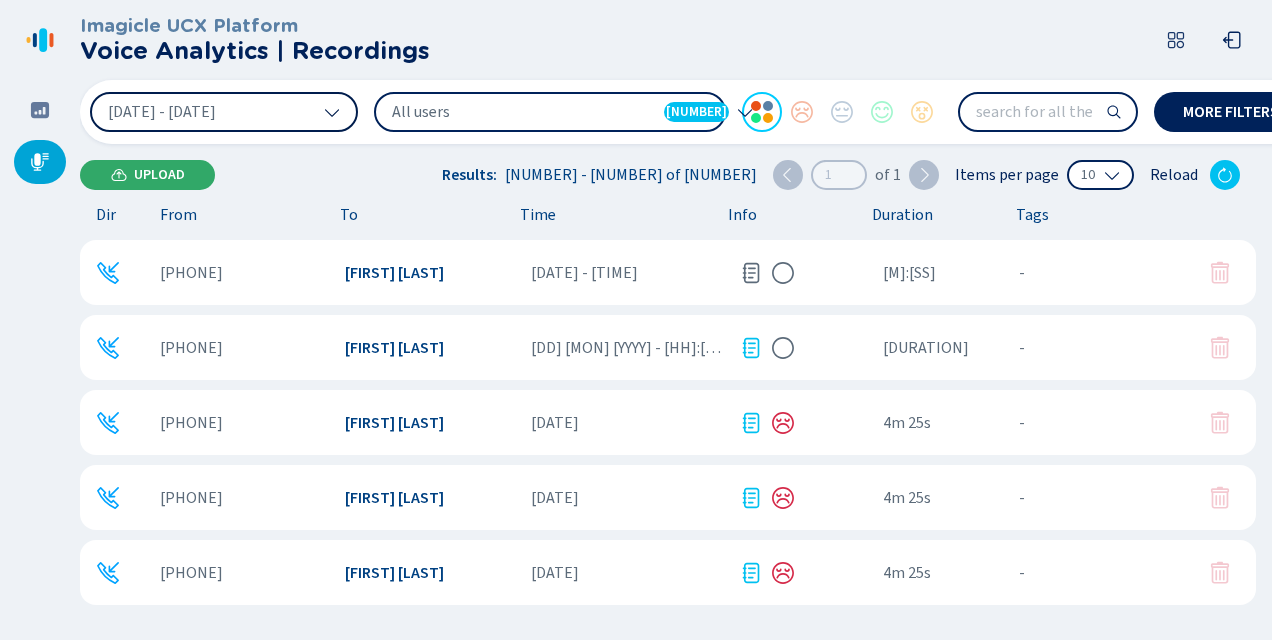 click on "Upload" at bounding box center [159, 175] 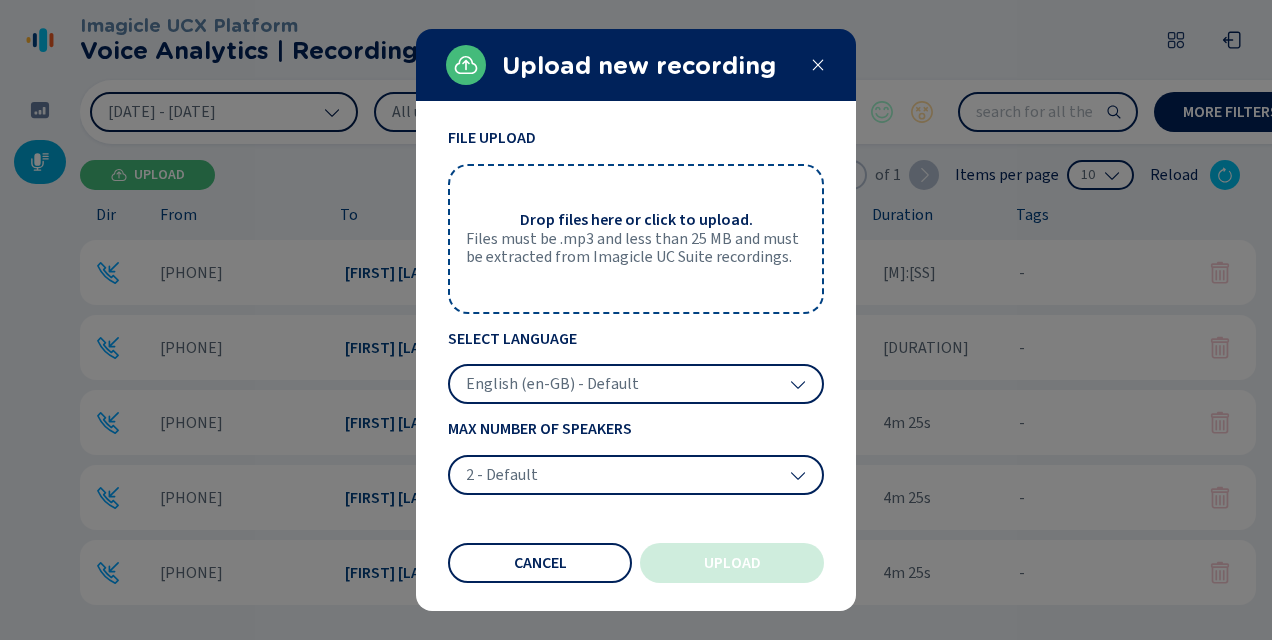 click on "Drop files here or click to upload." at bounding box center (636, 220) 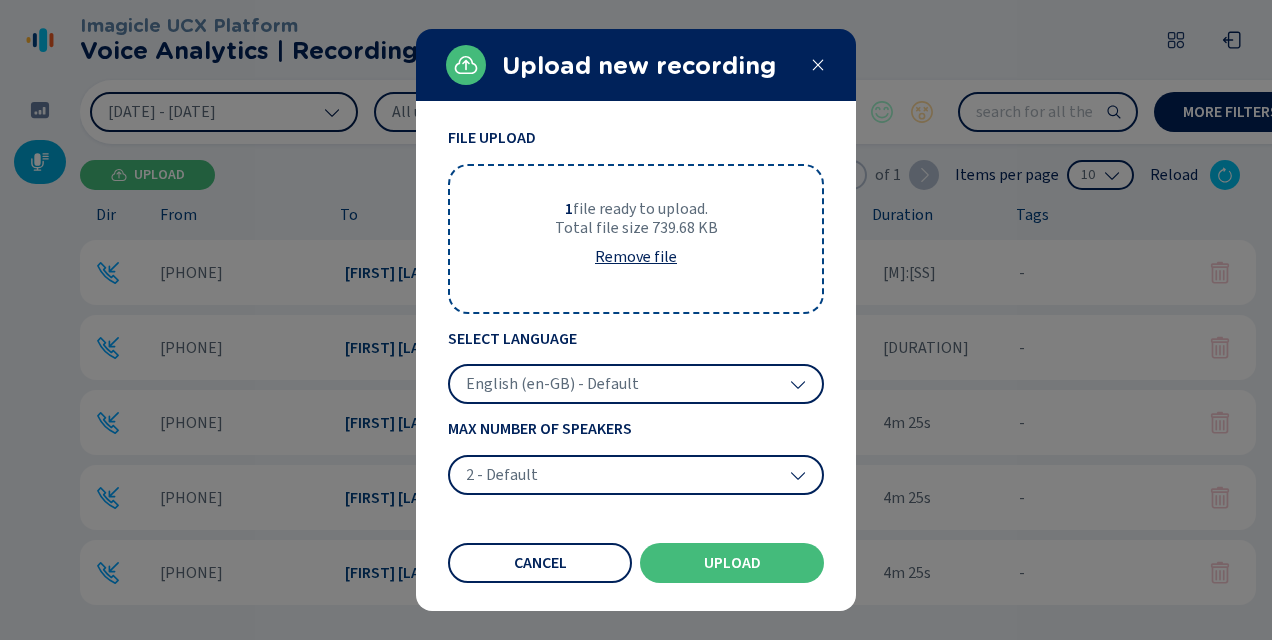 click 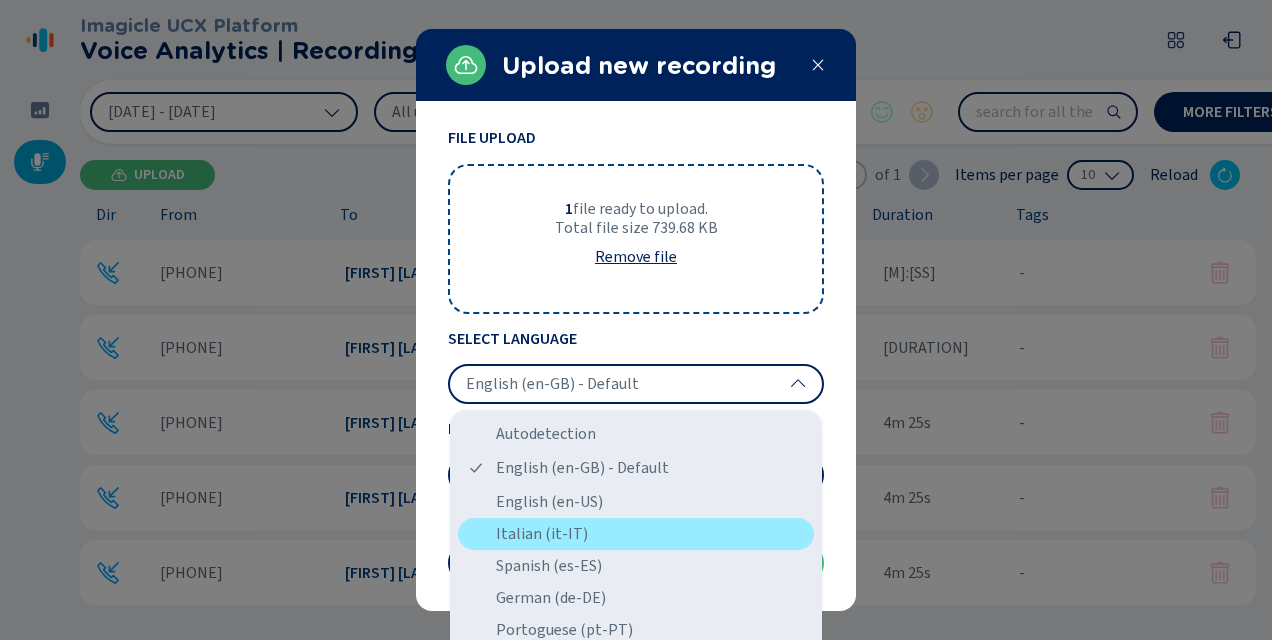 click on "Italian (it-IT)" at bounding box center (636, 534) 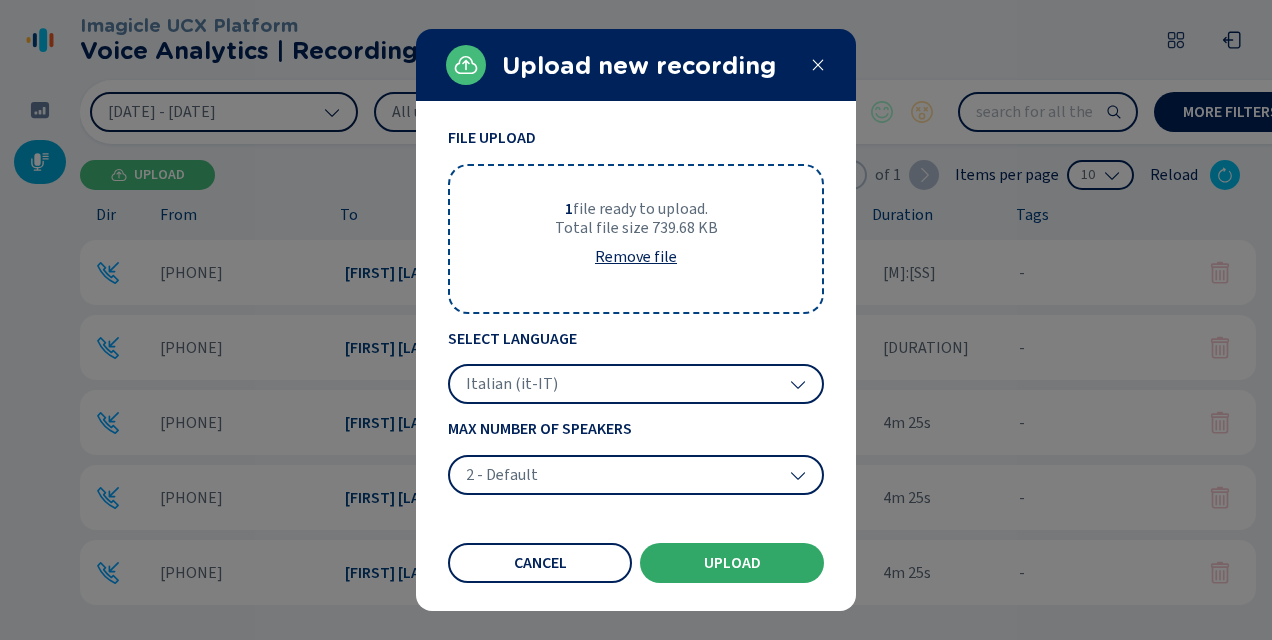 click on "Upload" at bounding box center [732, 563] 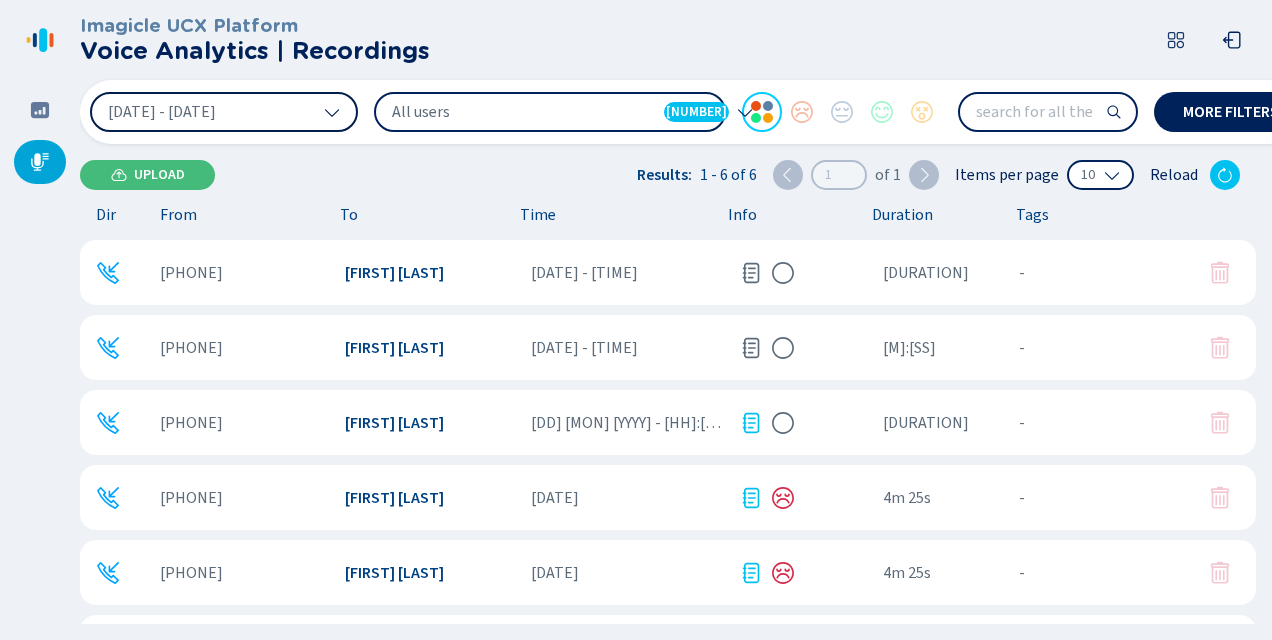 click on "Upload" at bounding box center [159, 175] 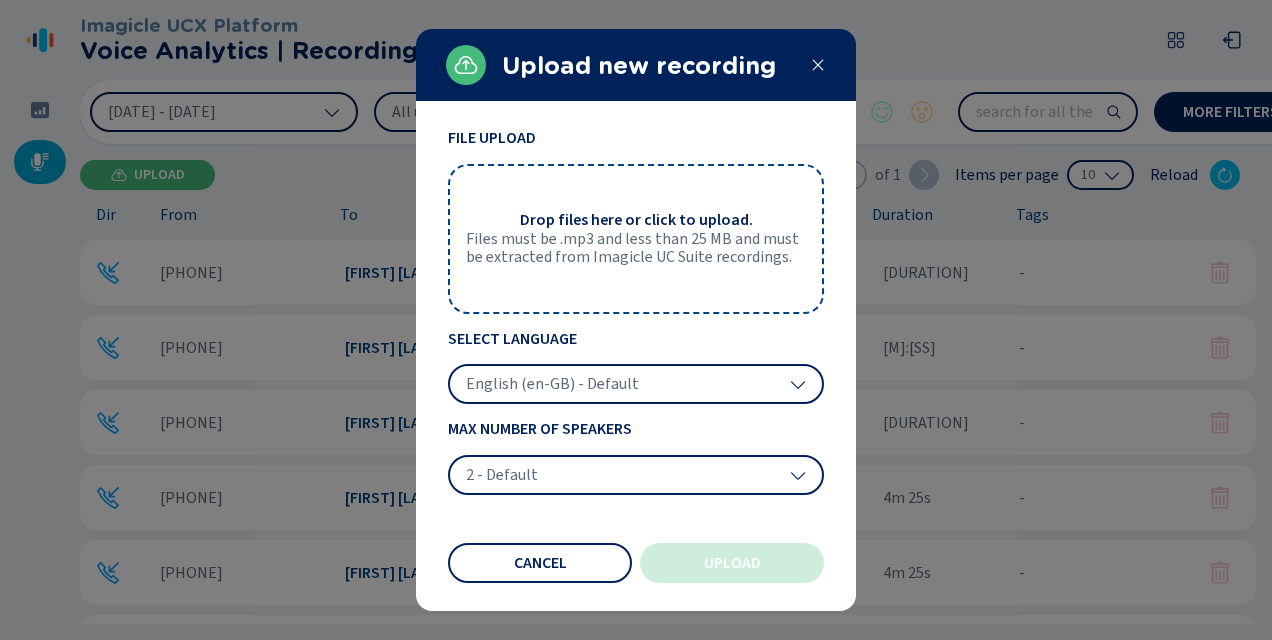 click on "Files must be .mp3 and less than 25 MB and must be extracted from Imagicle UC Suite recordings." at bounding box center (636, 248) 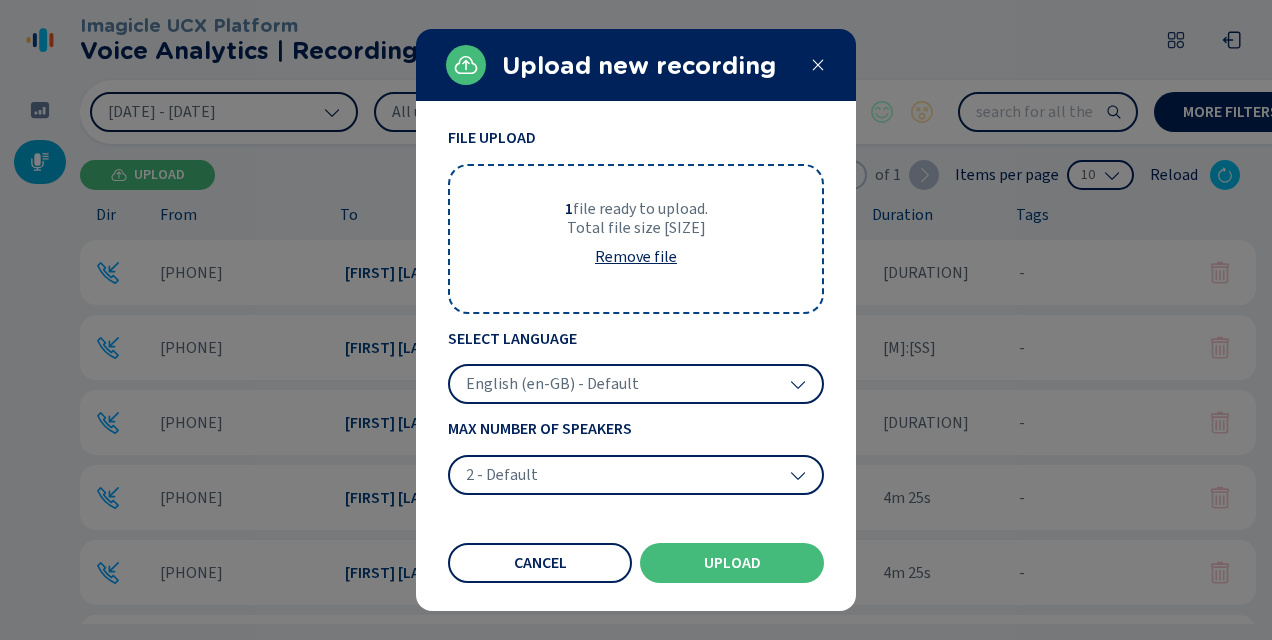 click 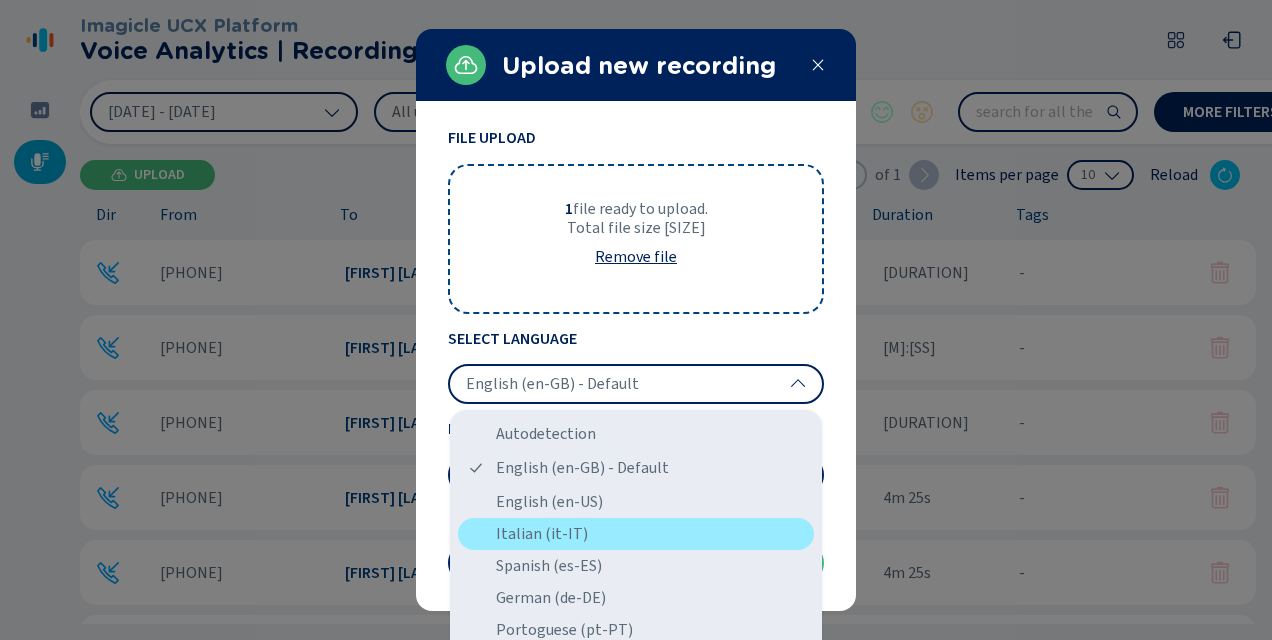 click on "Italian (it-IT)" at bounding box center (636, 534) 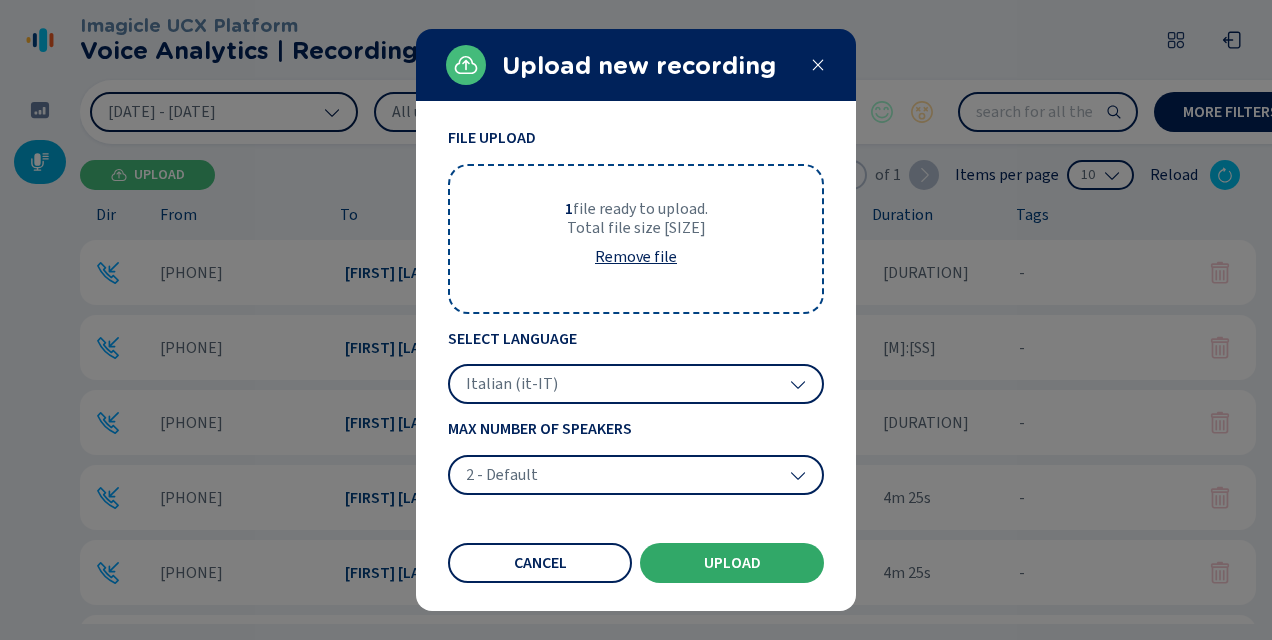 click on "Upload" at bounding box center (732, 563) 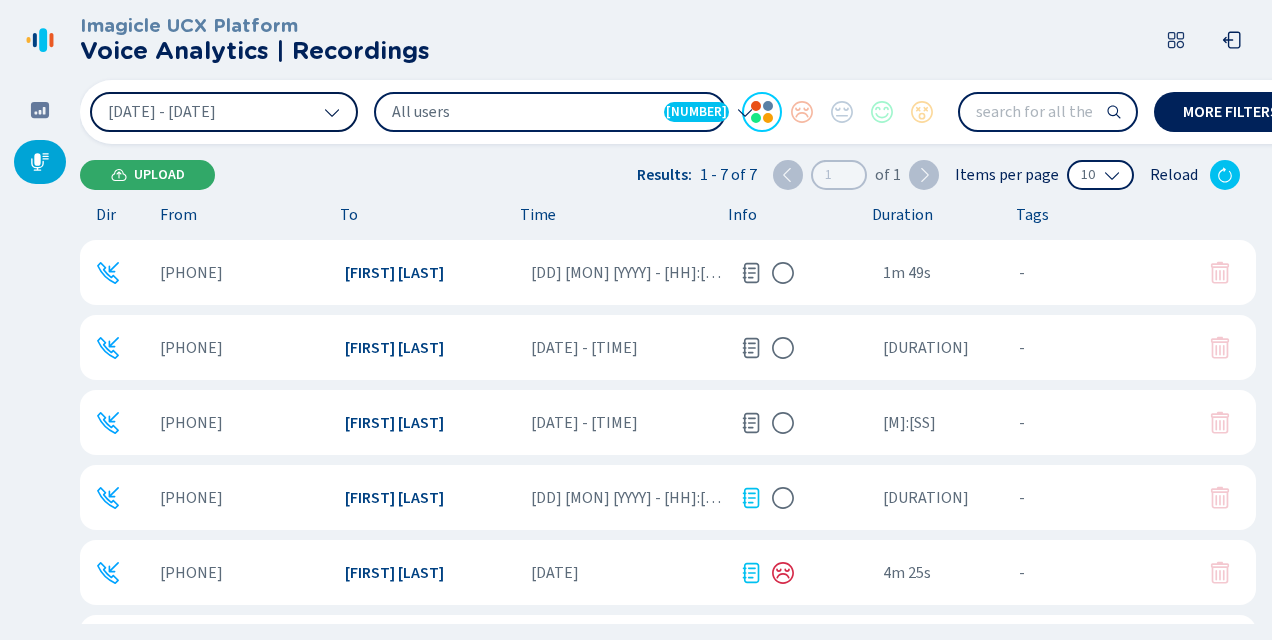 click on "Upload" at bounding box center (159, 175) 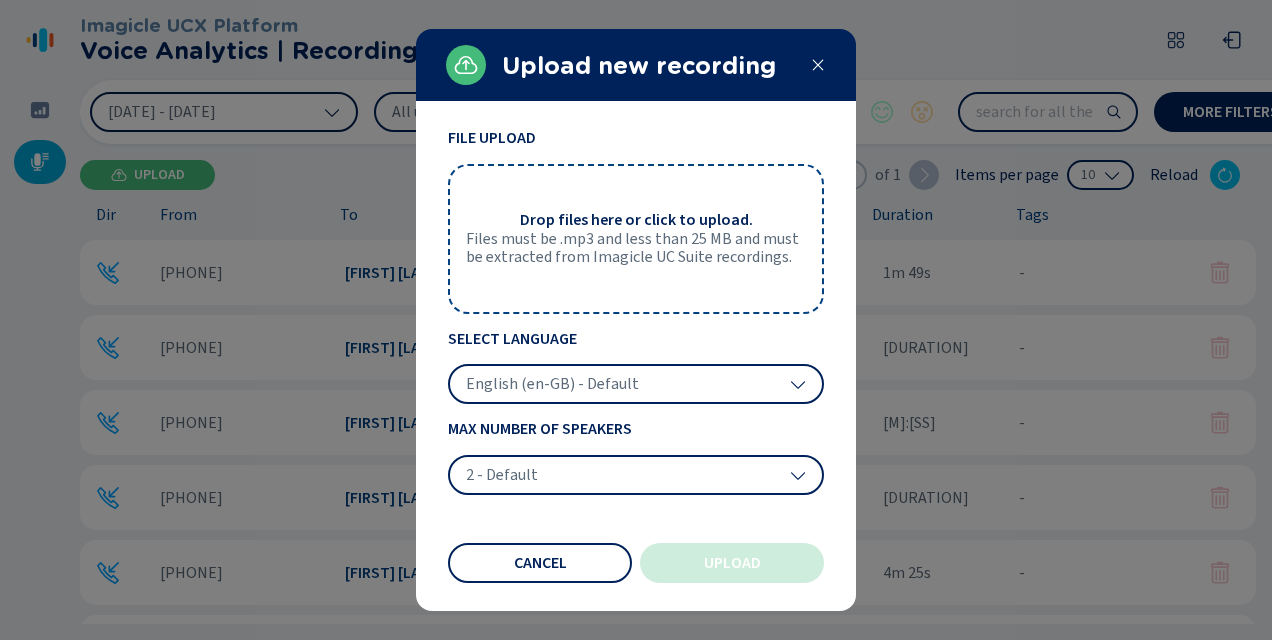 click on "Files must be .mp3 and less than 25 MB and must be extracted from Imagicle UC Suite recordings." at bounding box center (636, 248) 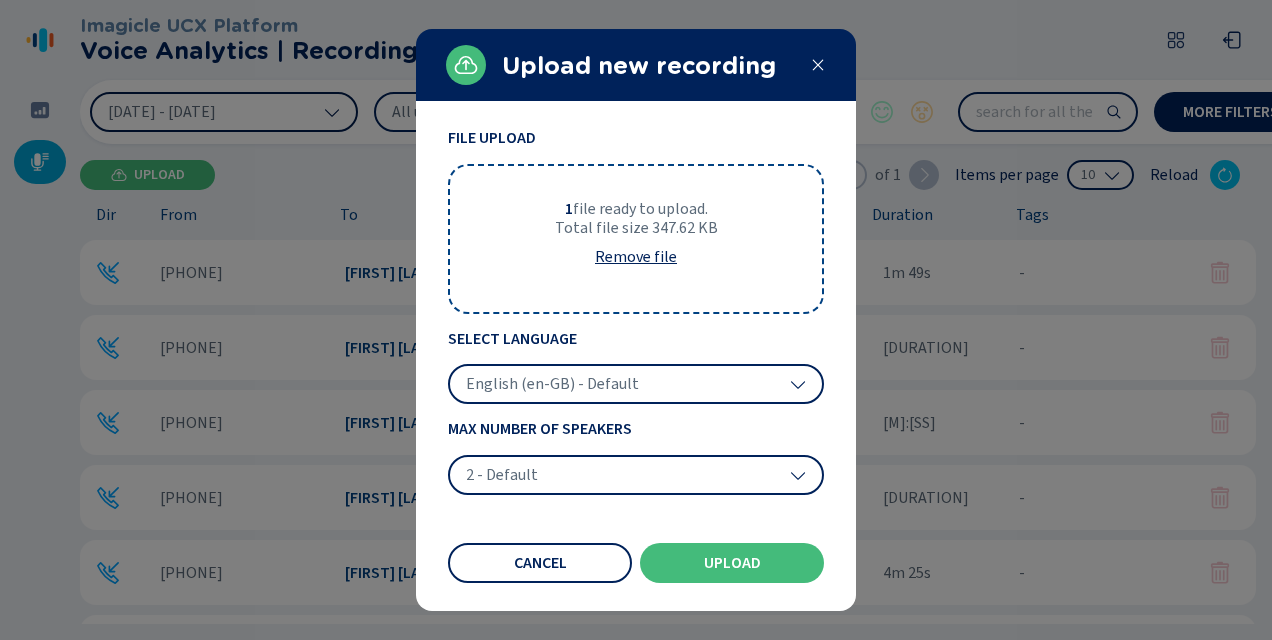 click 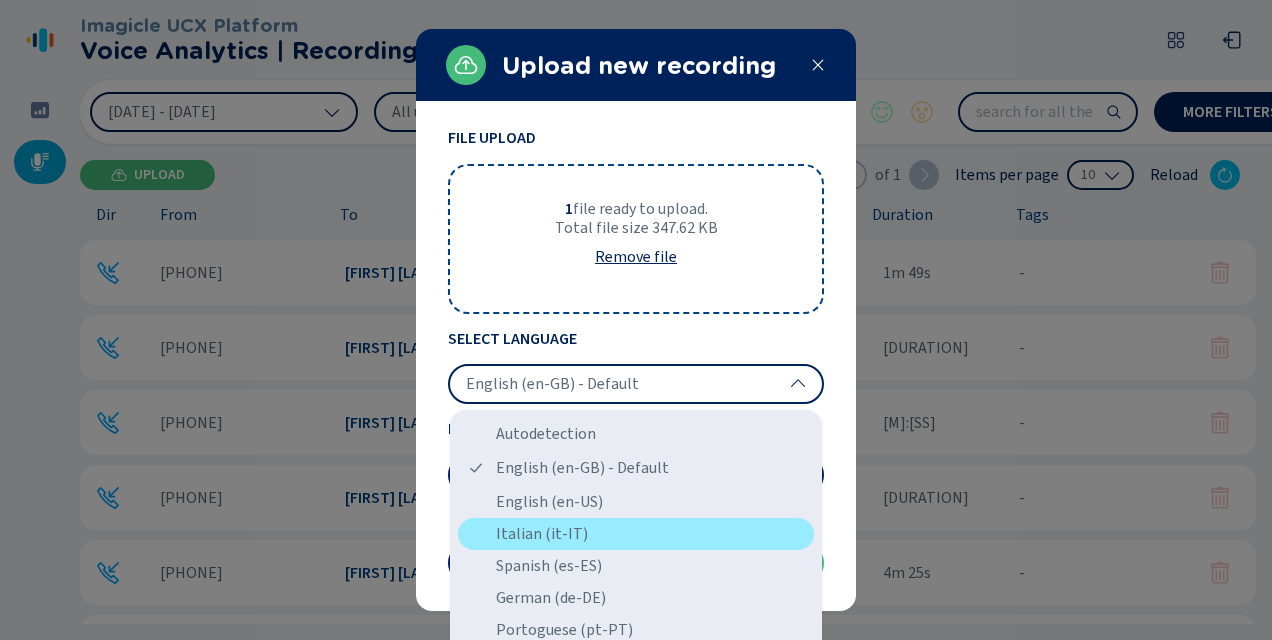 click on "Italian (it-IT)" at bounding box center (636, 534) 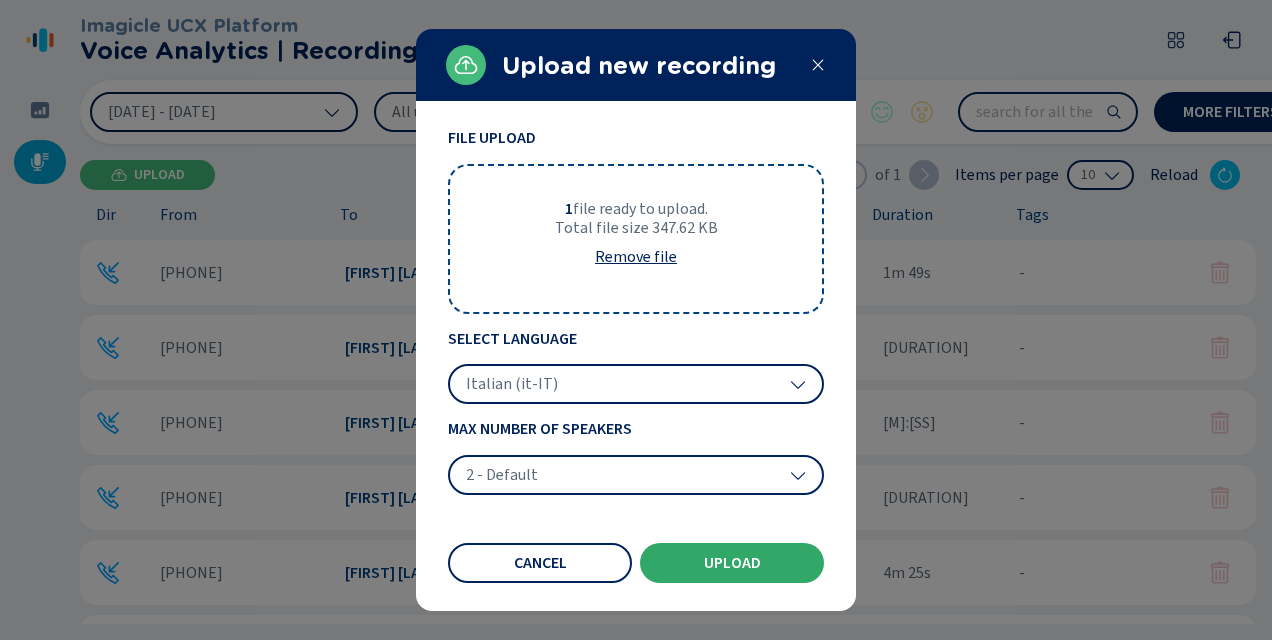 click on "Upload" at bounding box center (732, 563) 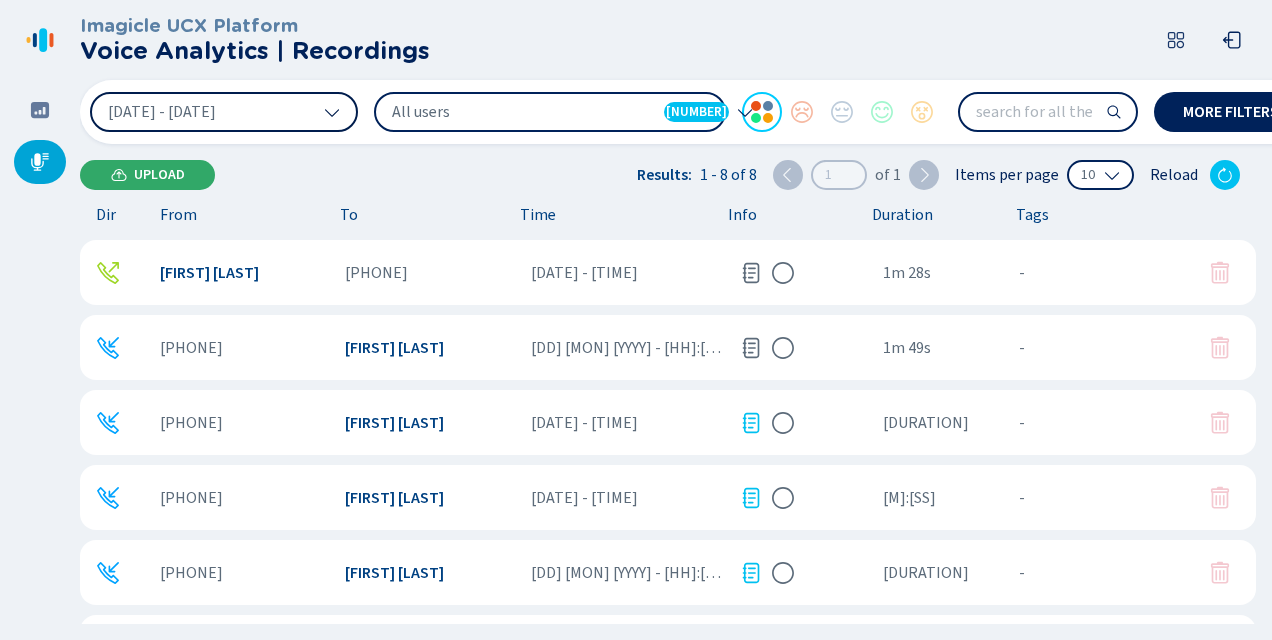 click on "Upload" at bounding box center [159, 175] 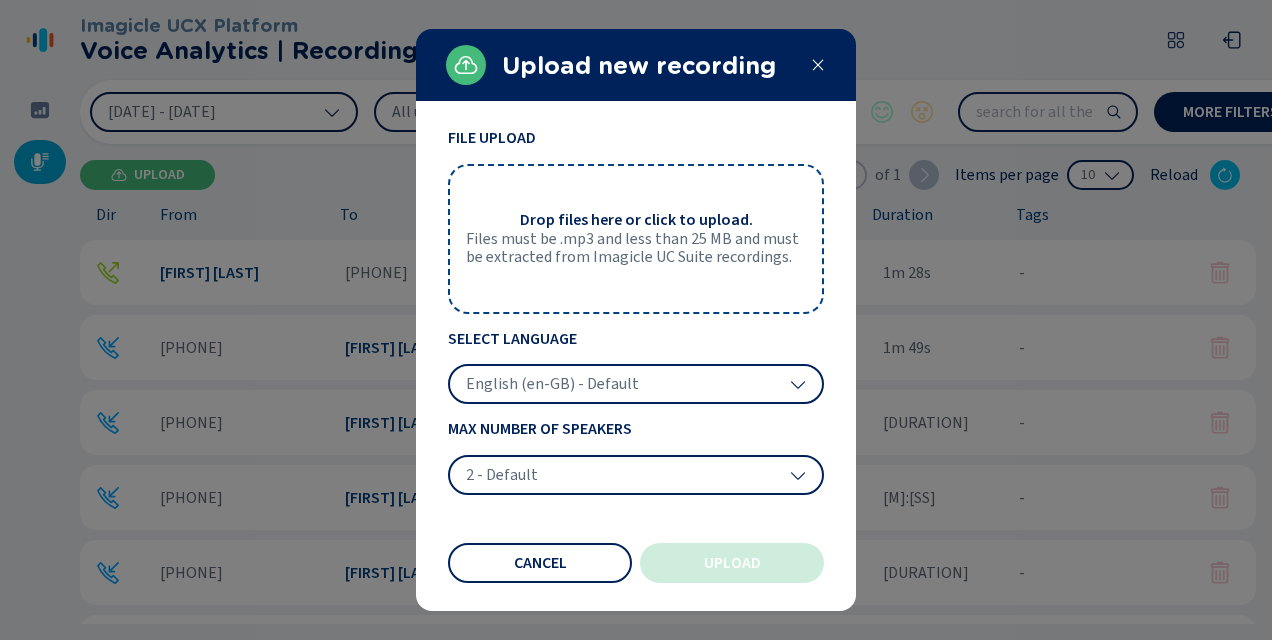 click on "Drop files here or click to upload. Files must be .mp3 and less than 25 MB and must be extracted from Imagicle UC Suite recordings." at bounding box center (636, 239) 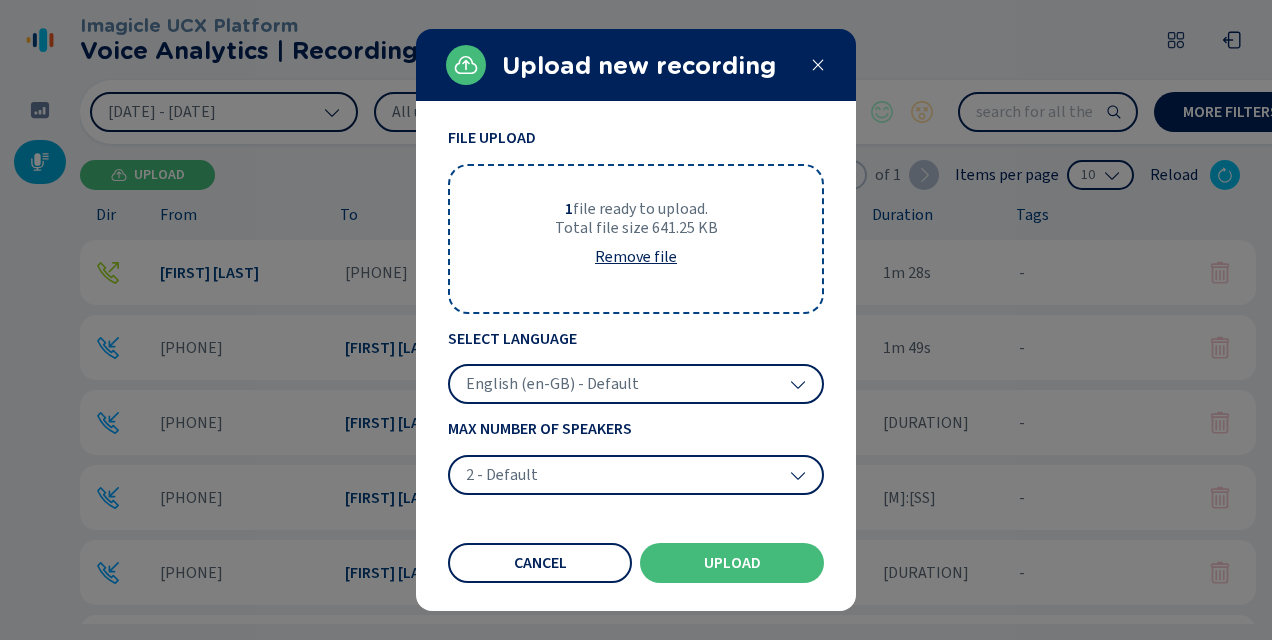 click 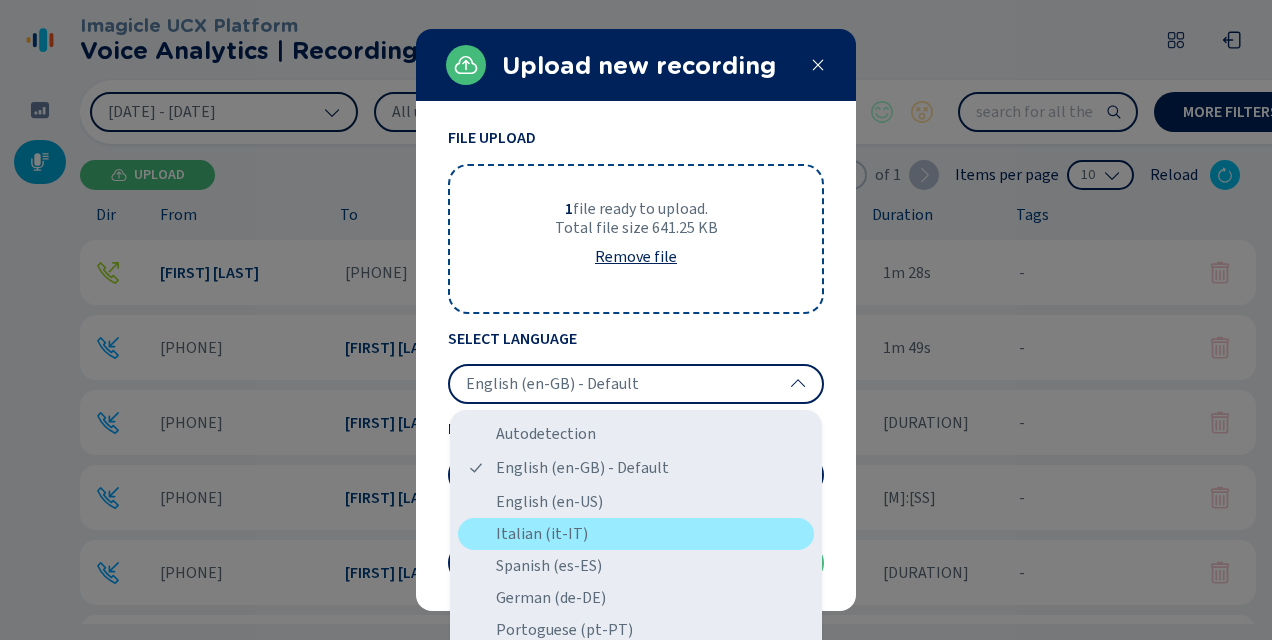 click on "Italian (it-IT)" at bounding box center (636, 534) 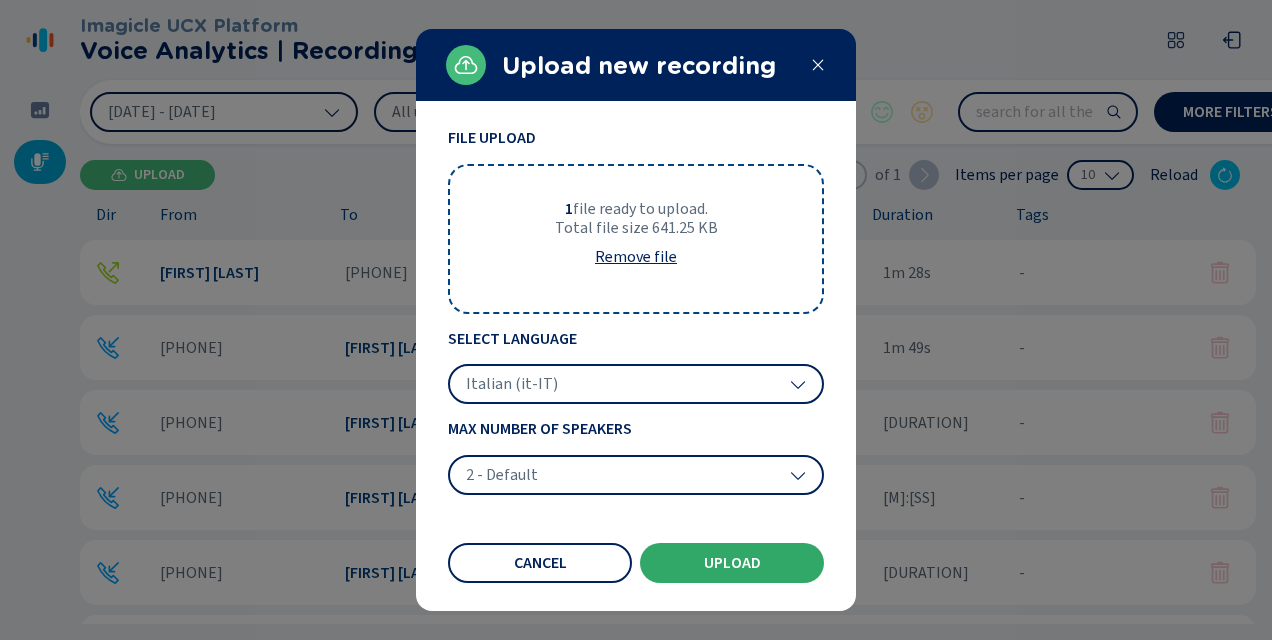 click on "Upload" at bounding box center [732, 563] 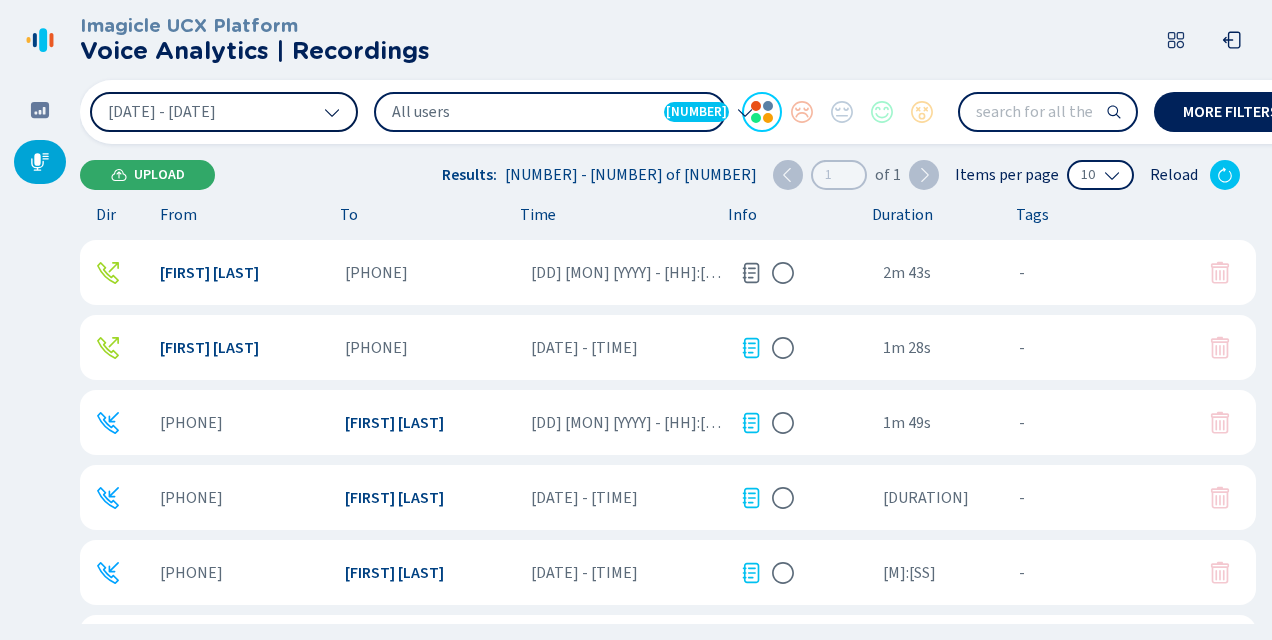 click on "Upload" at bounding box center (159, 175) 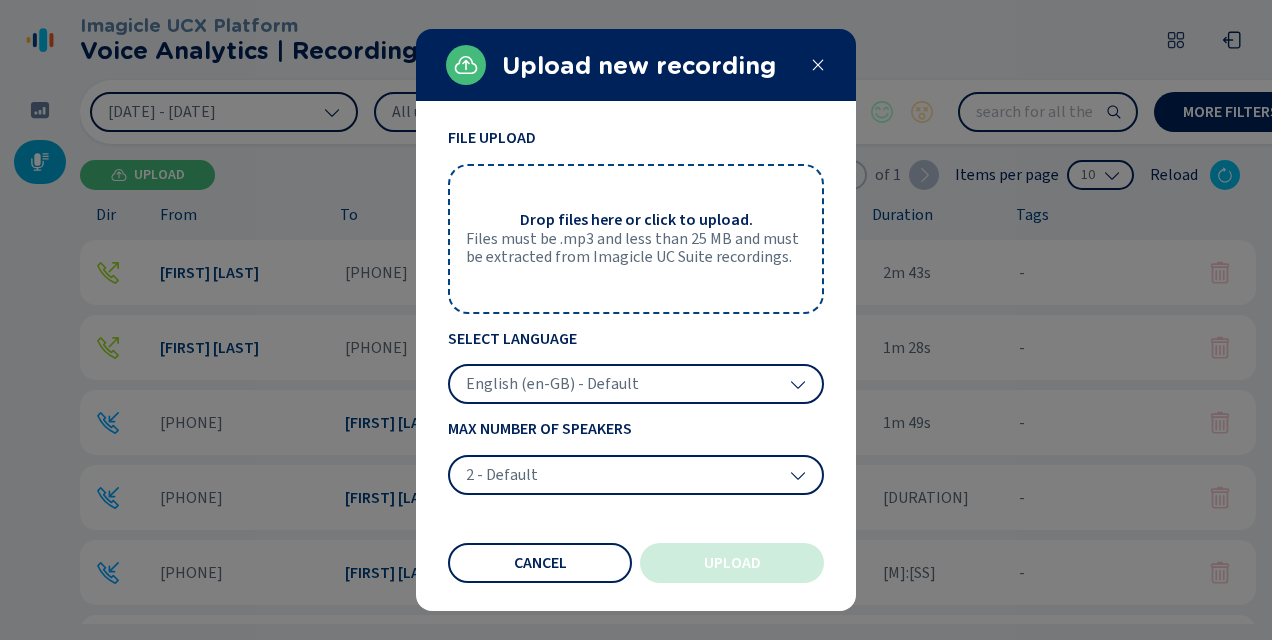 click on "Files must be .mp3 and less than 25 MB and must be extracted from Imagicle UC Suite recordings." at bounding box center (636, 248) 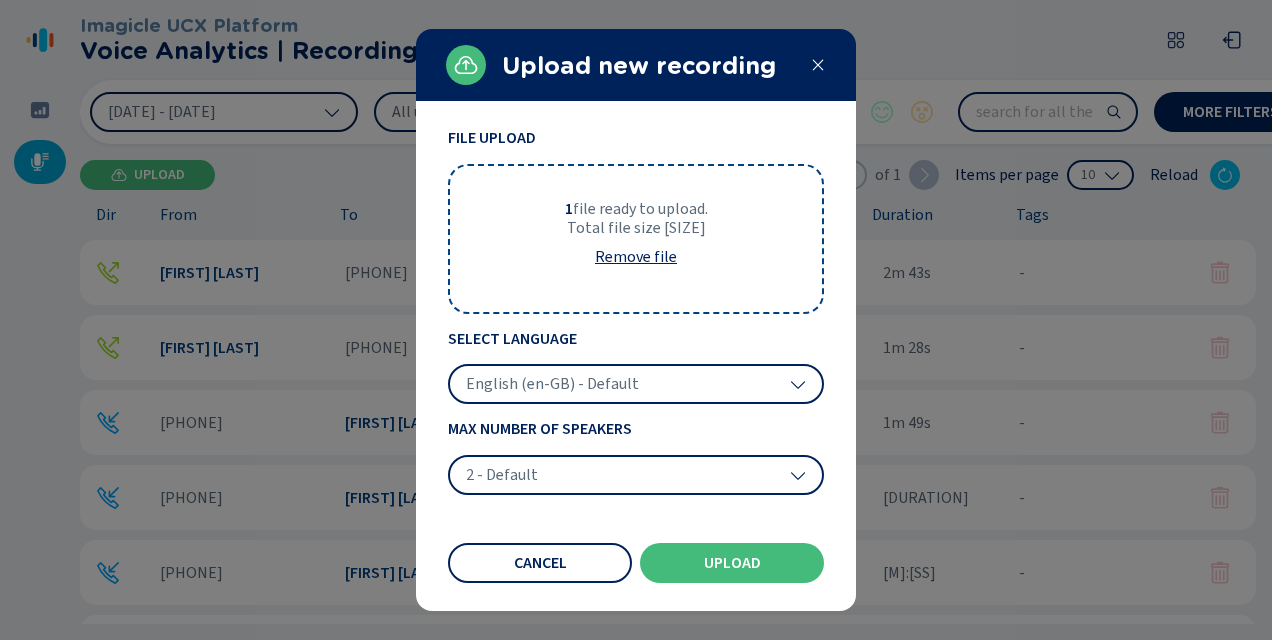 click 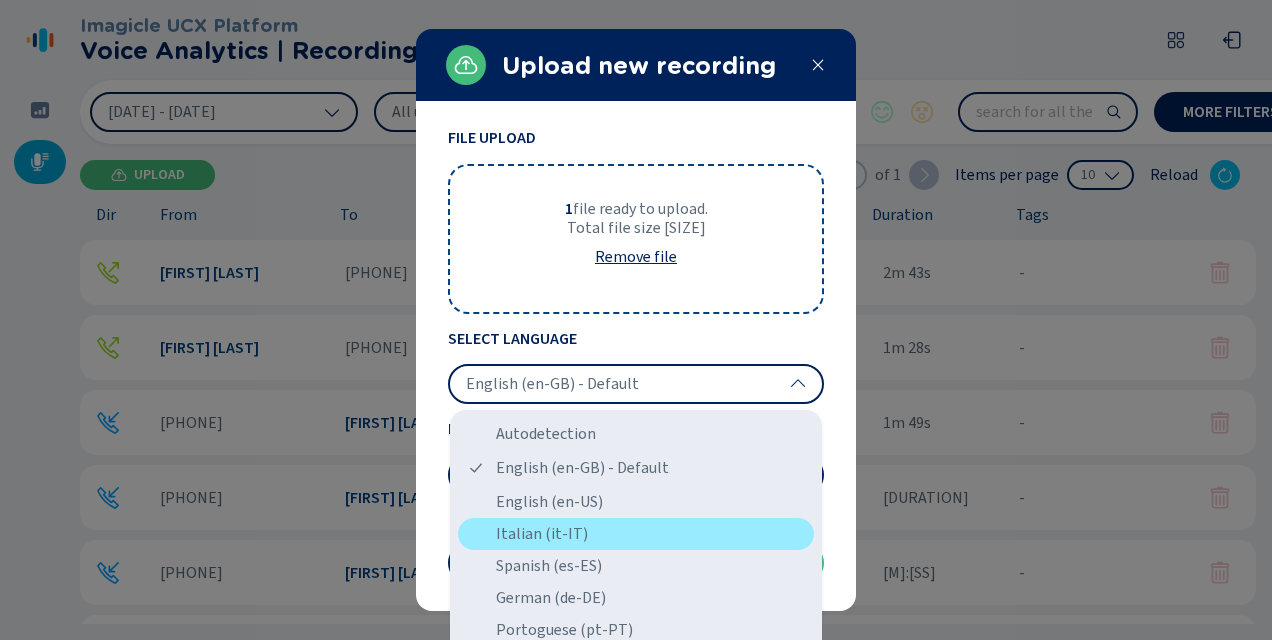 click on "Italian (it-IT)" at bounding box center [636, 534] 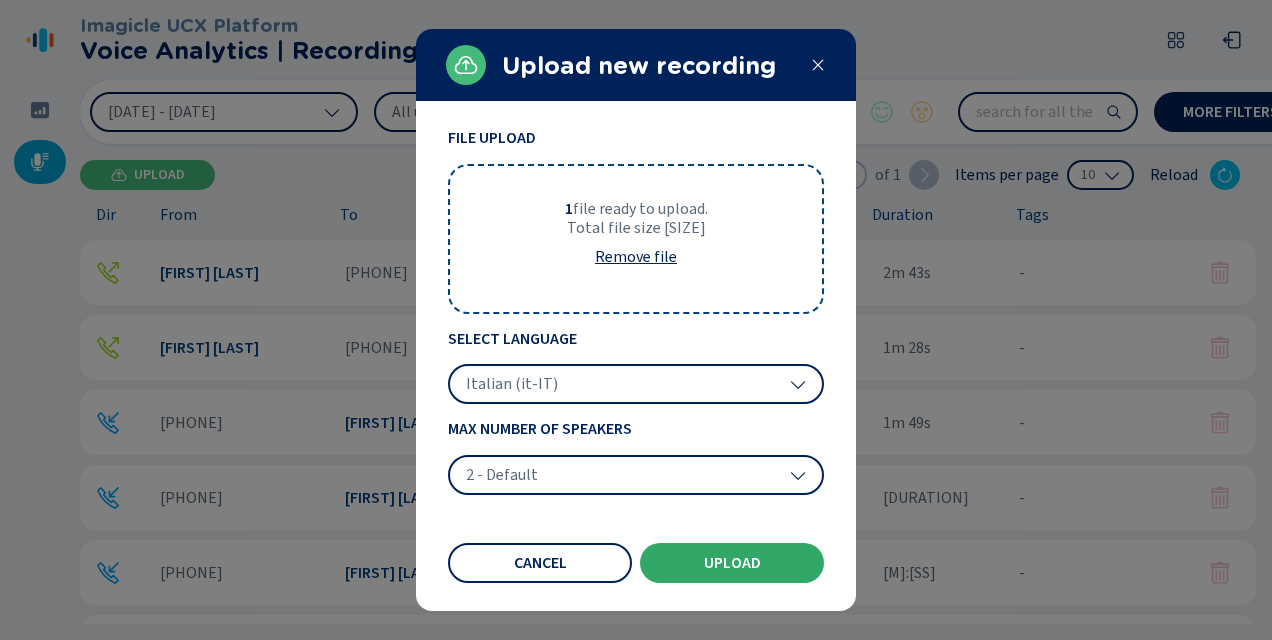 click on "Upload" at bounding box center [732, 563] 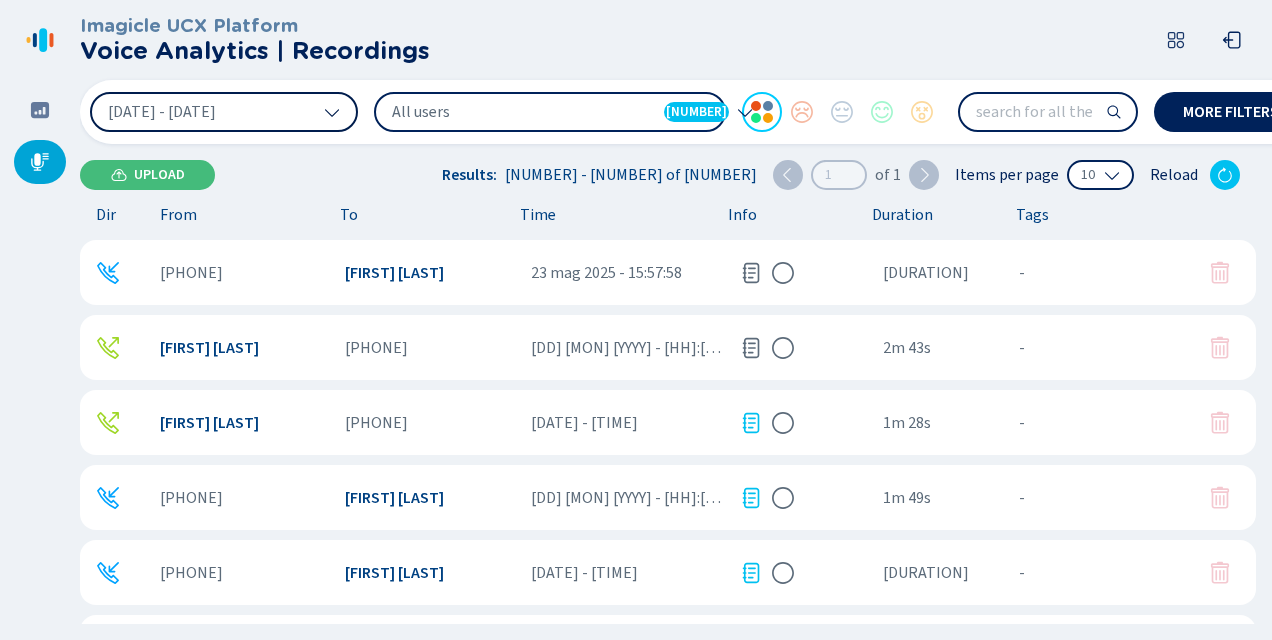 click on "Upload" at bounding box center (159, 175) 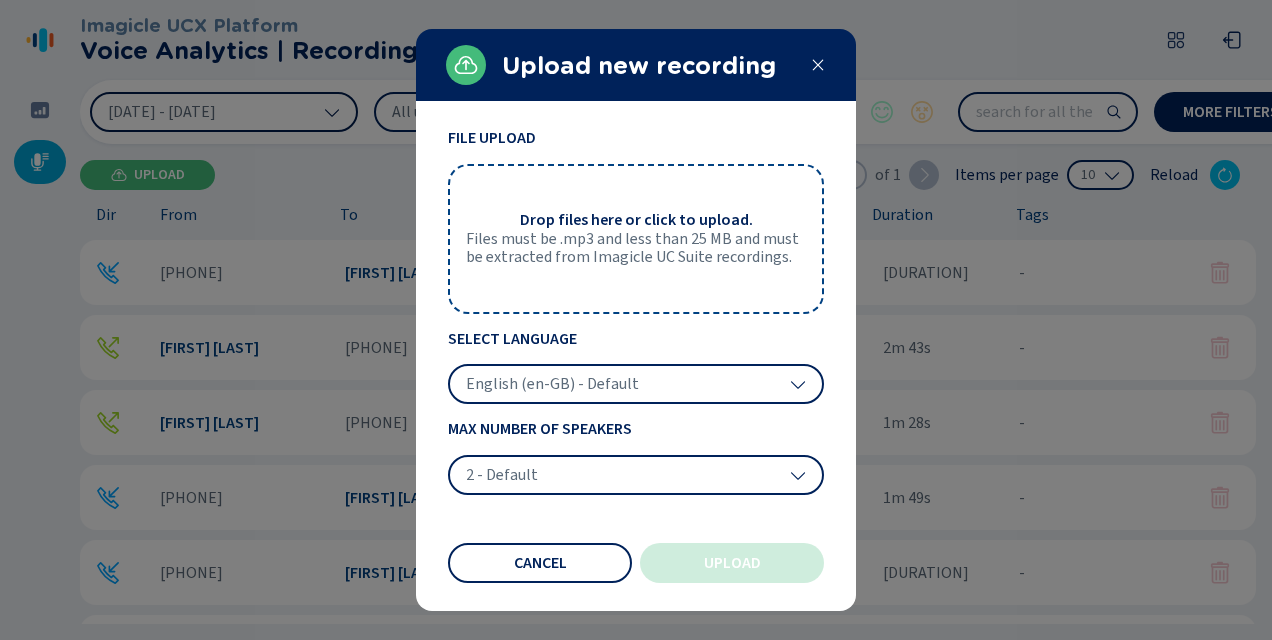 click on "Files must be .mp3 and less than 25 MB and must be extracted from Imagicle UC Suite recordings." at bounding box center [636, 248] 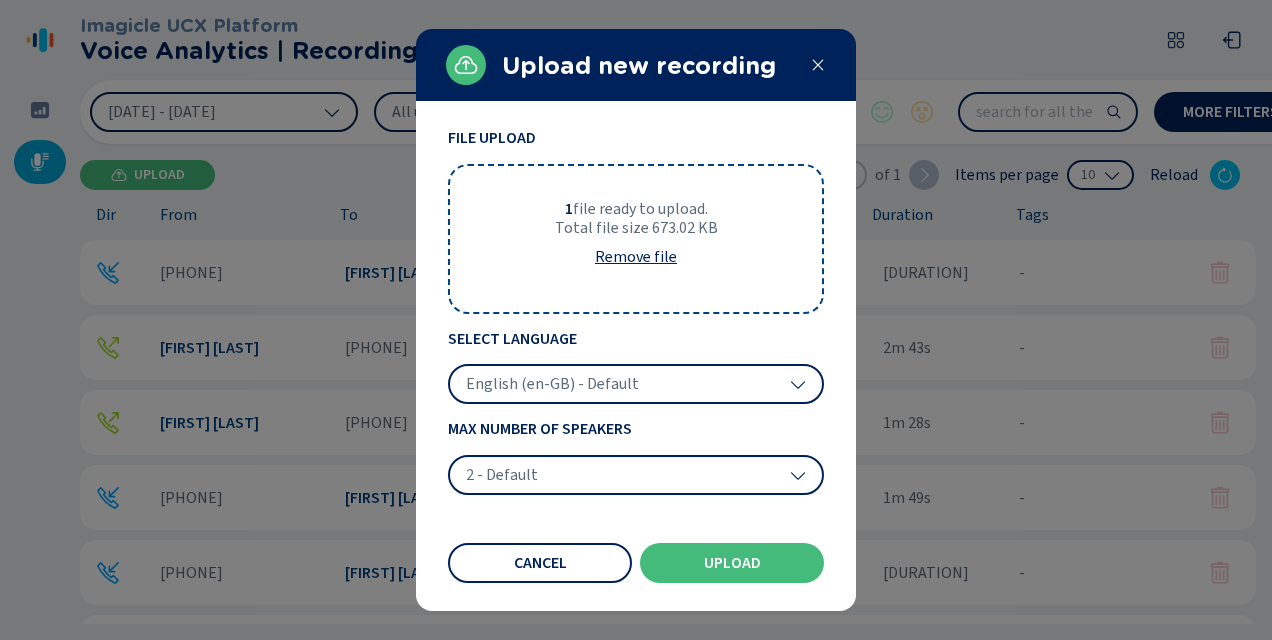 click on "English (en-GB) - Default" at bounding box center [636, 384] 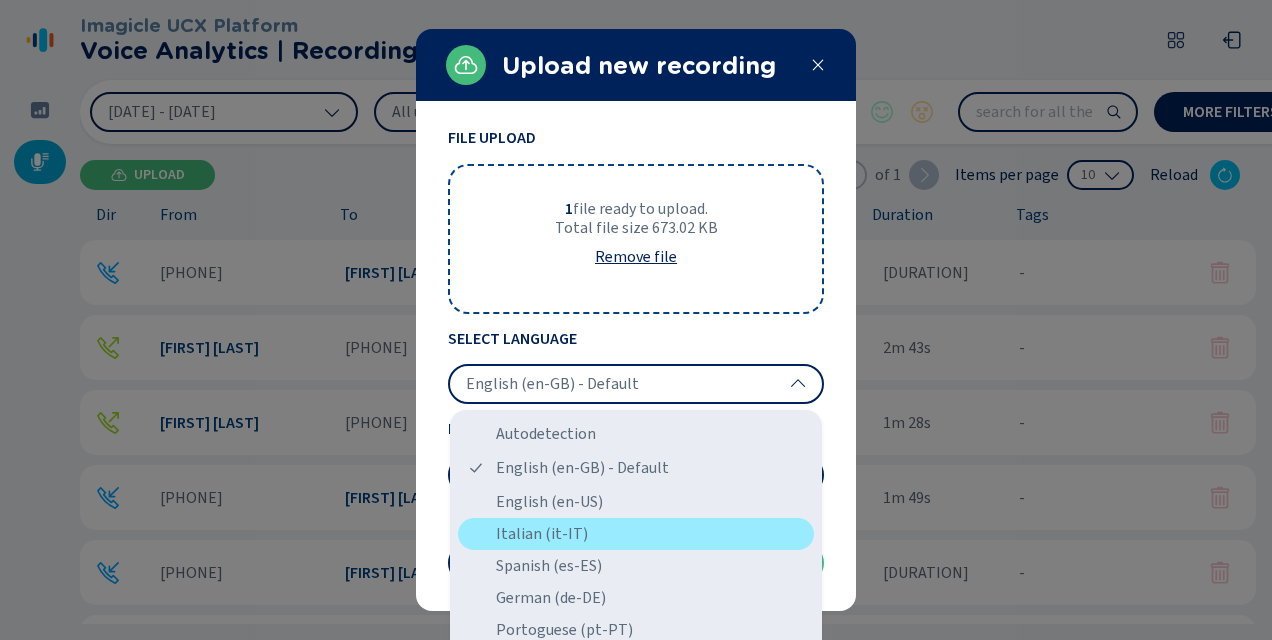 click on "Italian (it-IT)" at bounding box center [636, 534] 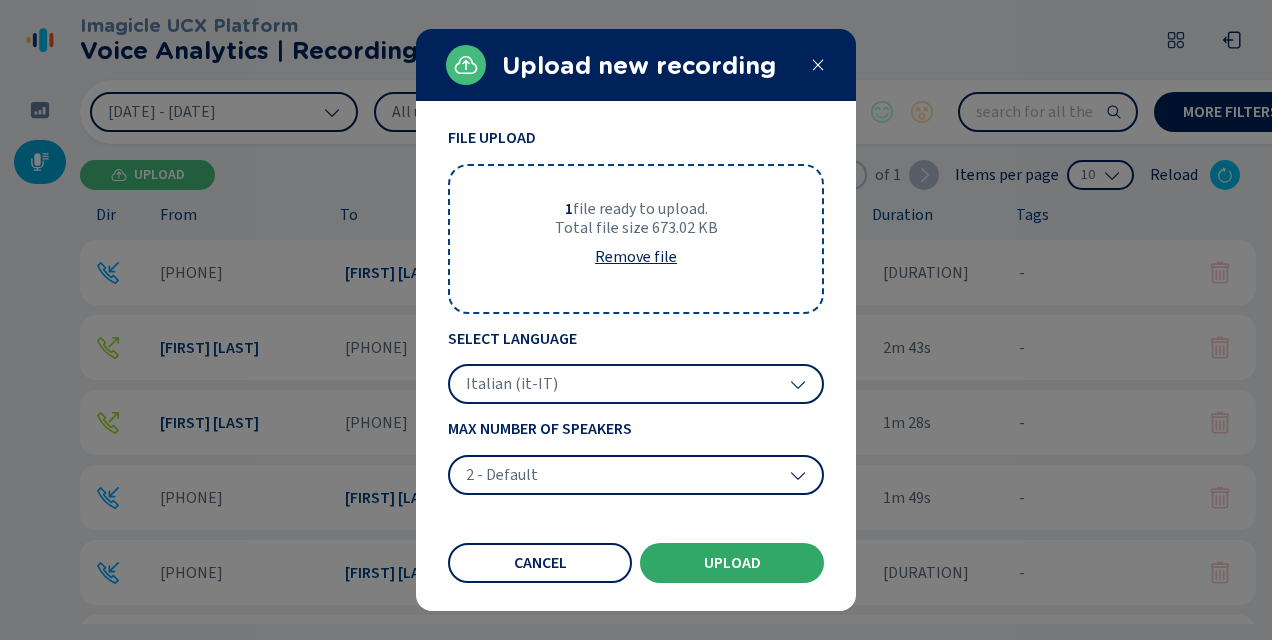 click on "Upload" at bounding box center [732, 563] 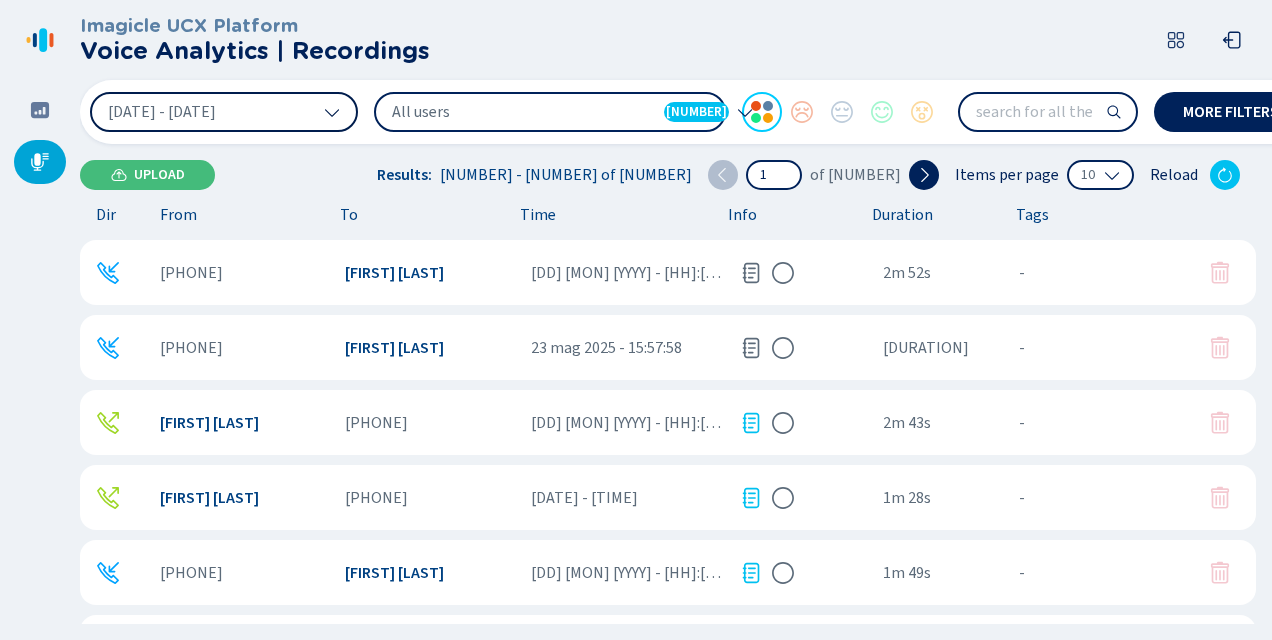 click on "Upload" at bounding box center [159, 175] 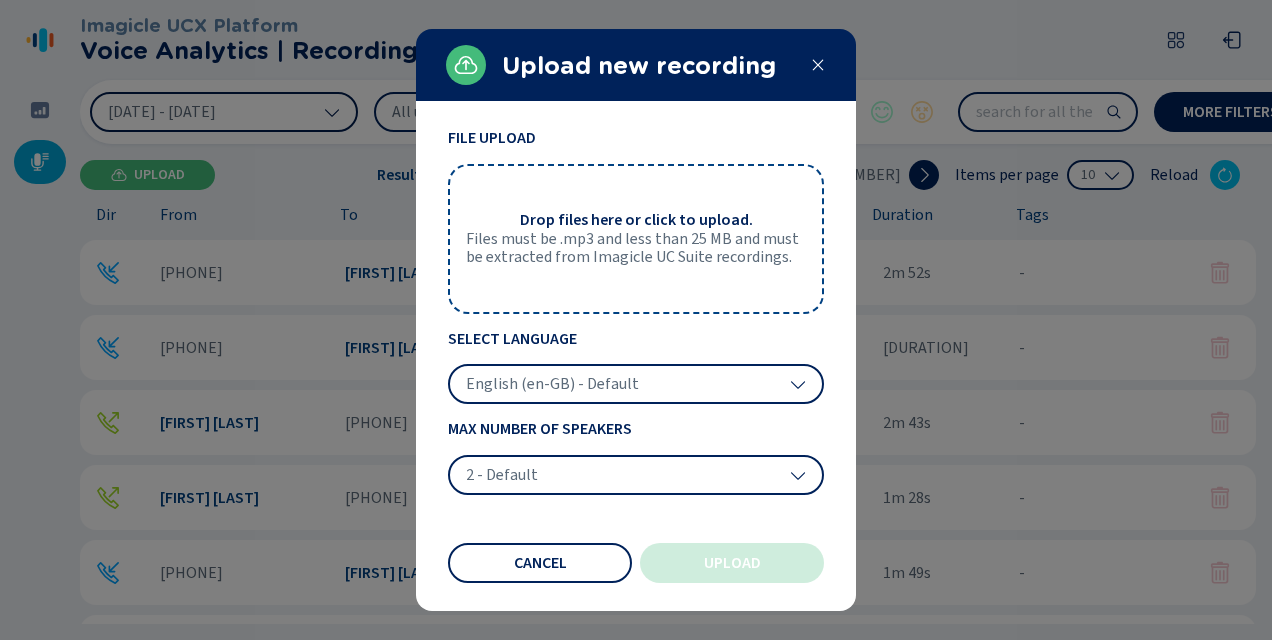 click on "Files must be .mp3 and less than 25 MB and must be extracted from Imagicle UC Suite recordings." at bounding box center [636, 248] 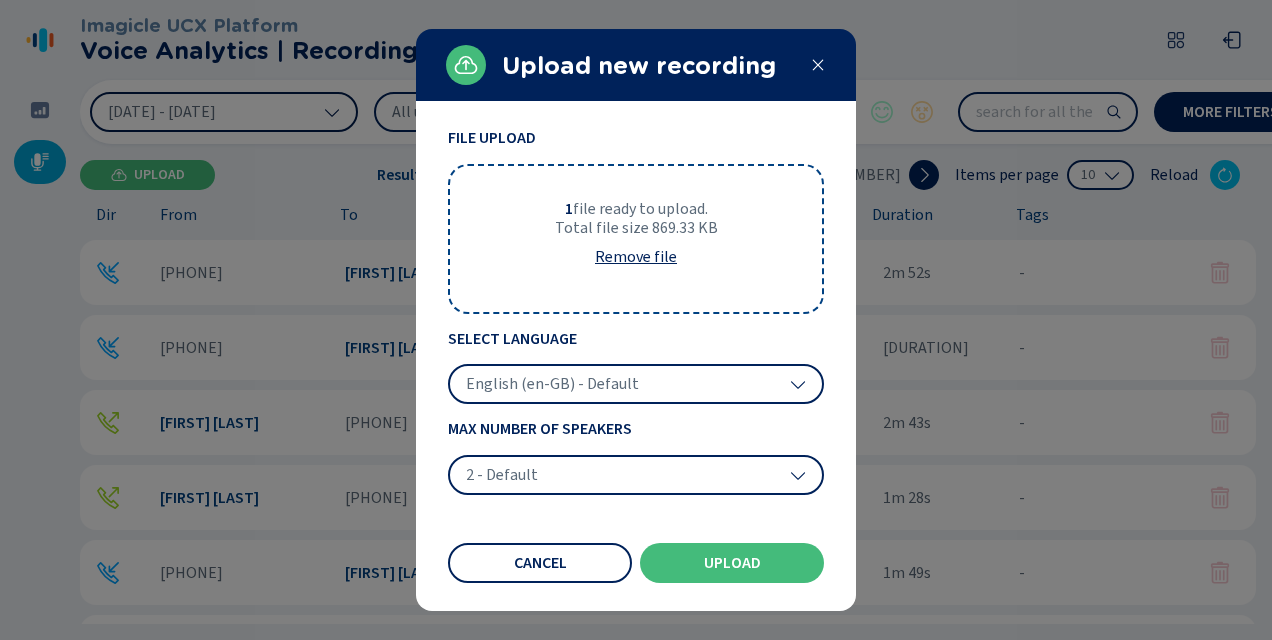 click 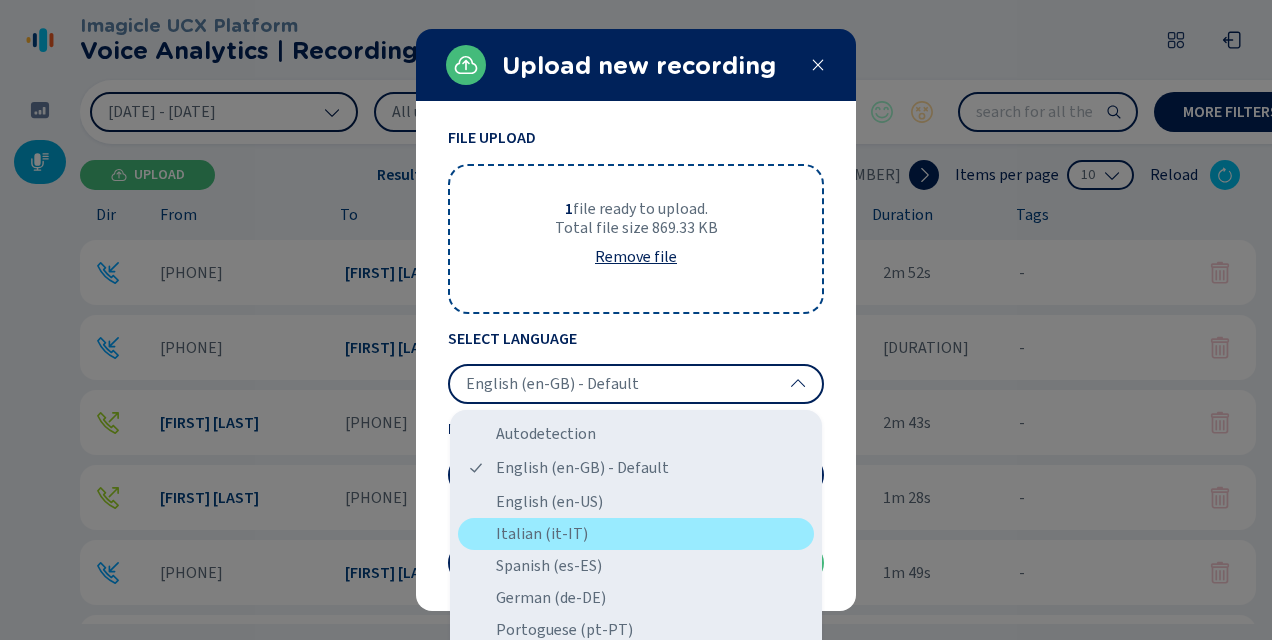 click on "Italian (it-IT)" at bounding box center (636, 534) 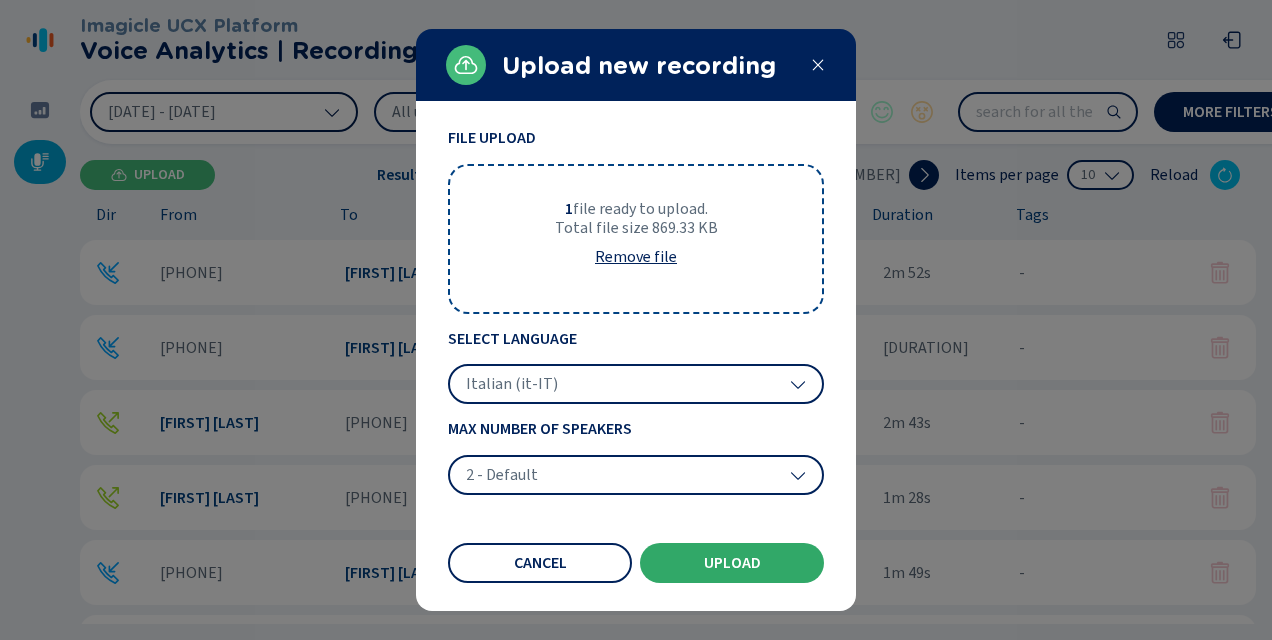 click on "Upload" at bounding box center [732, 563] 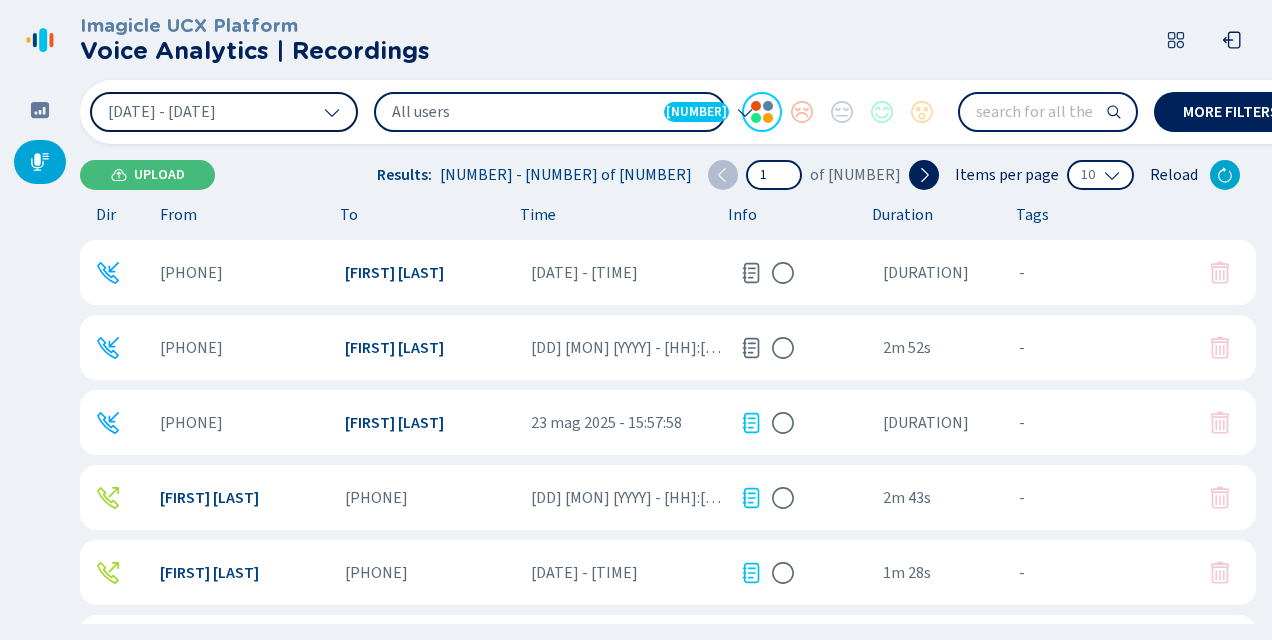 click 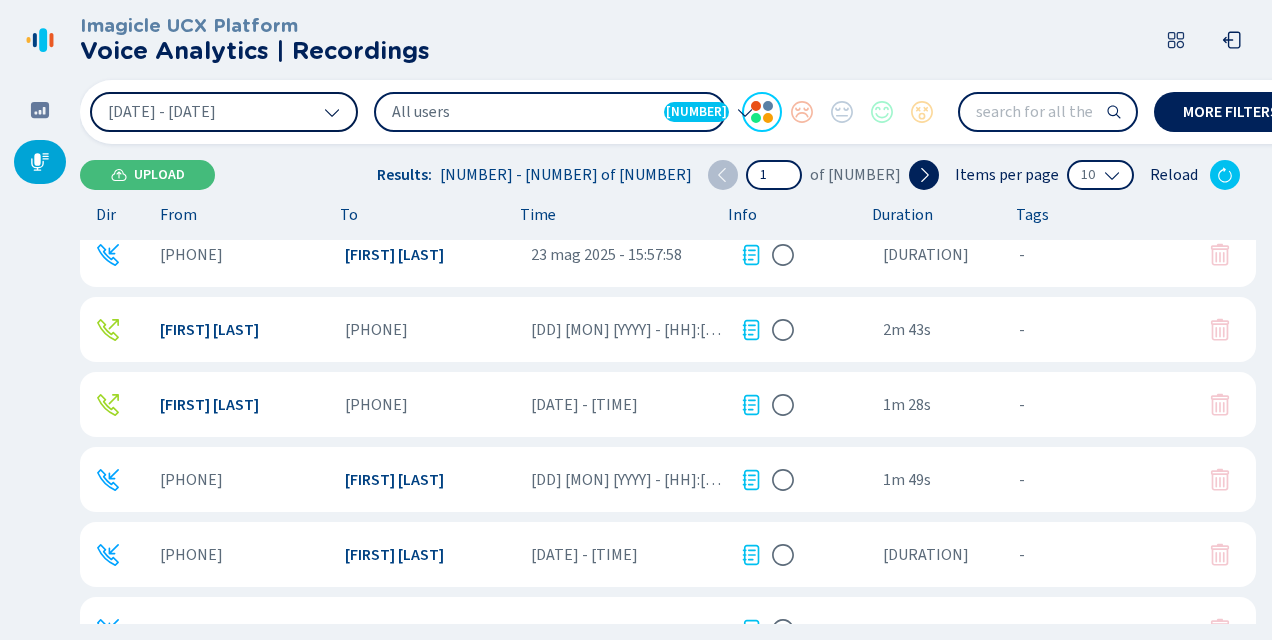 scroll, scrollTop: 0, scrollLeft: 0, axis: both 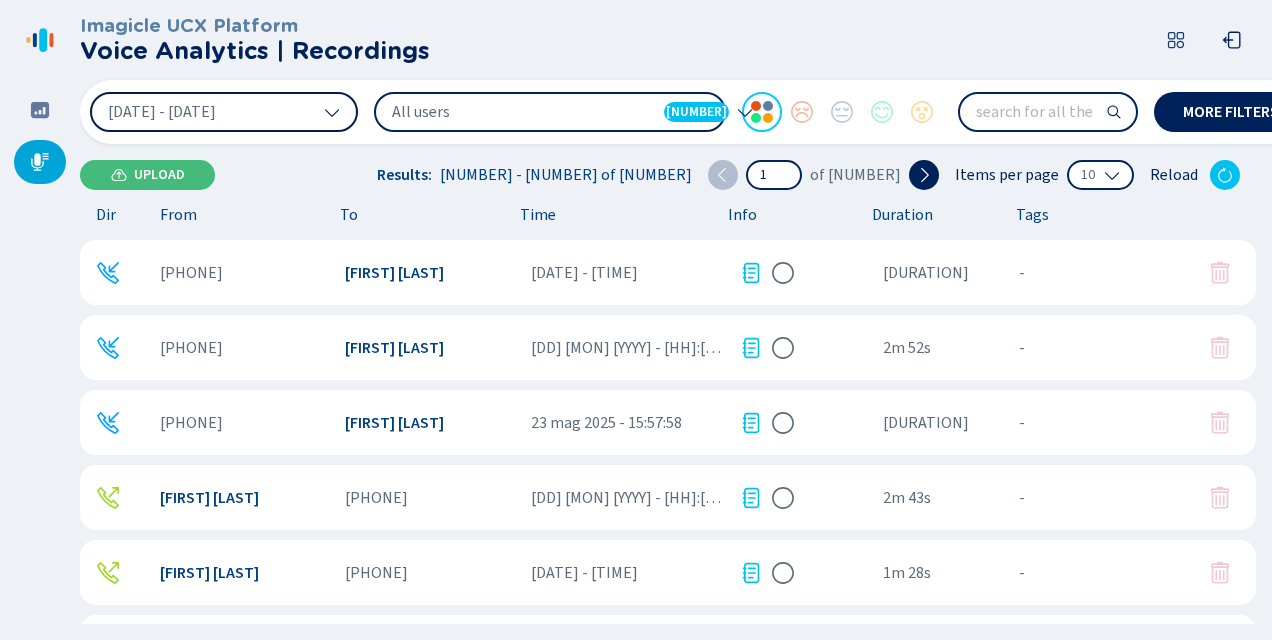 click 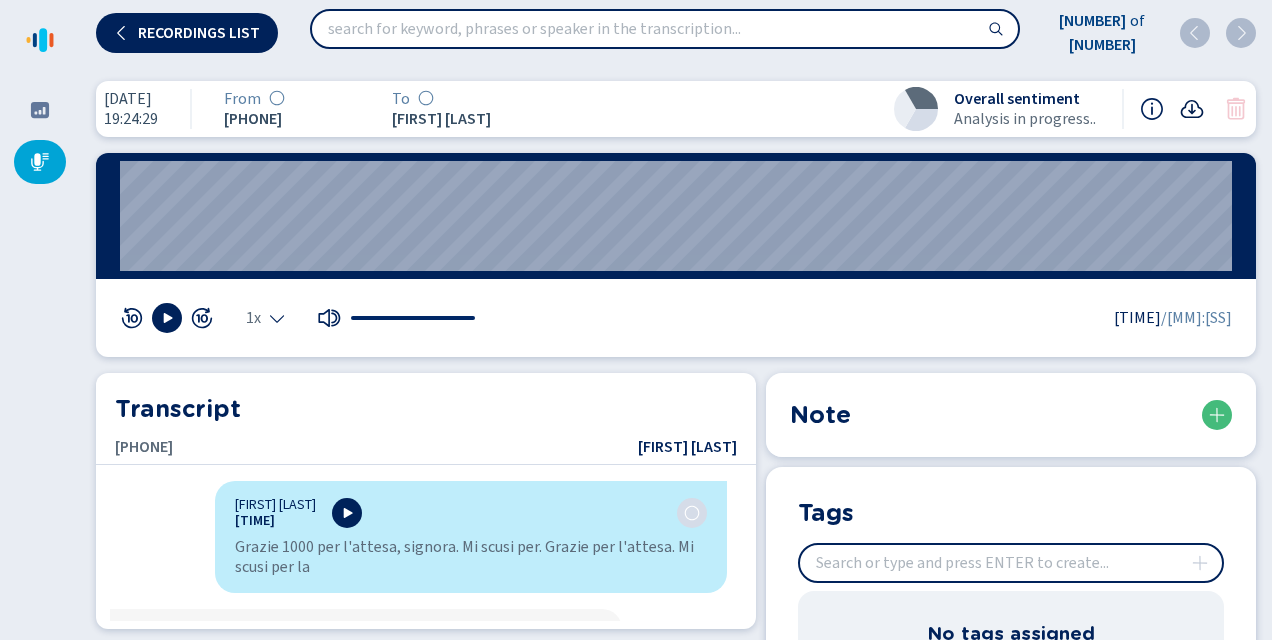 click 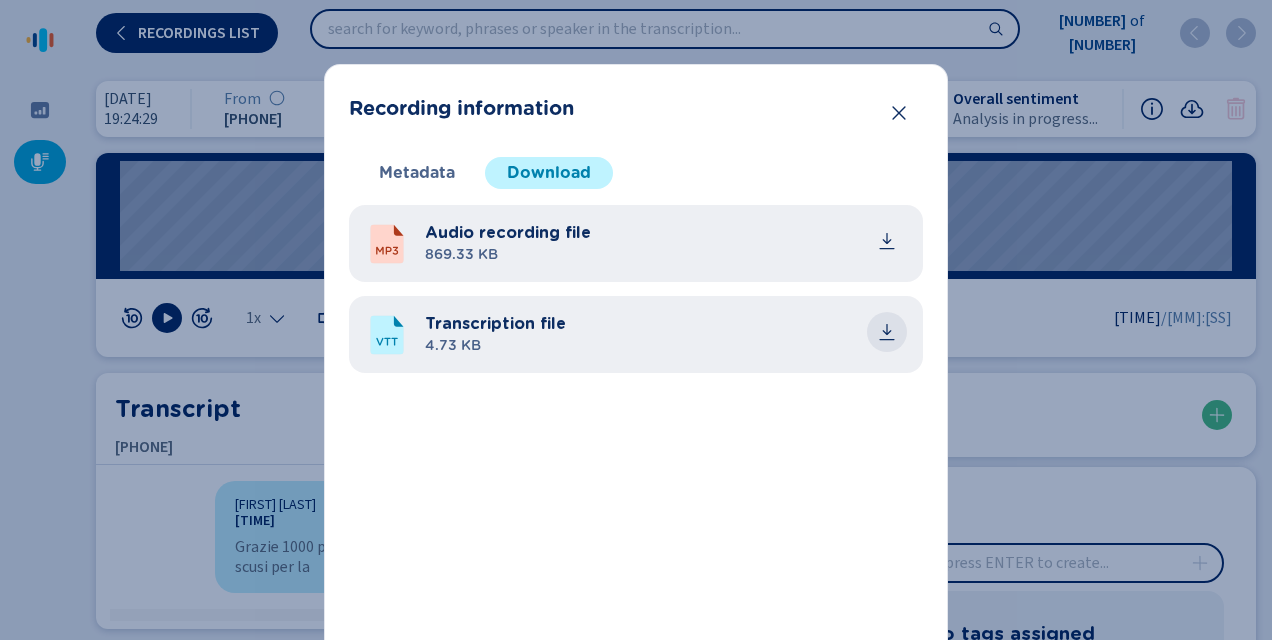 click 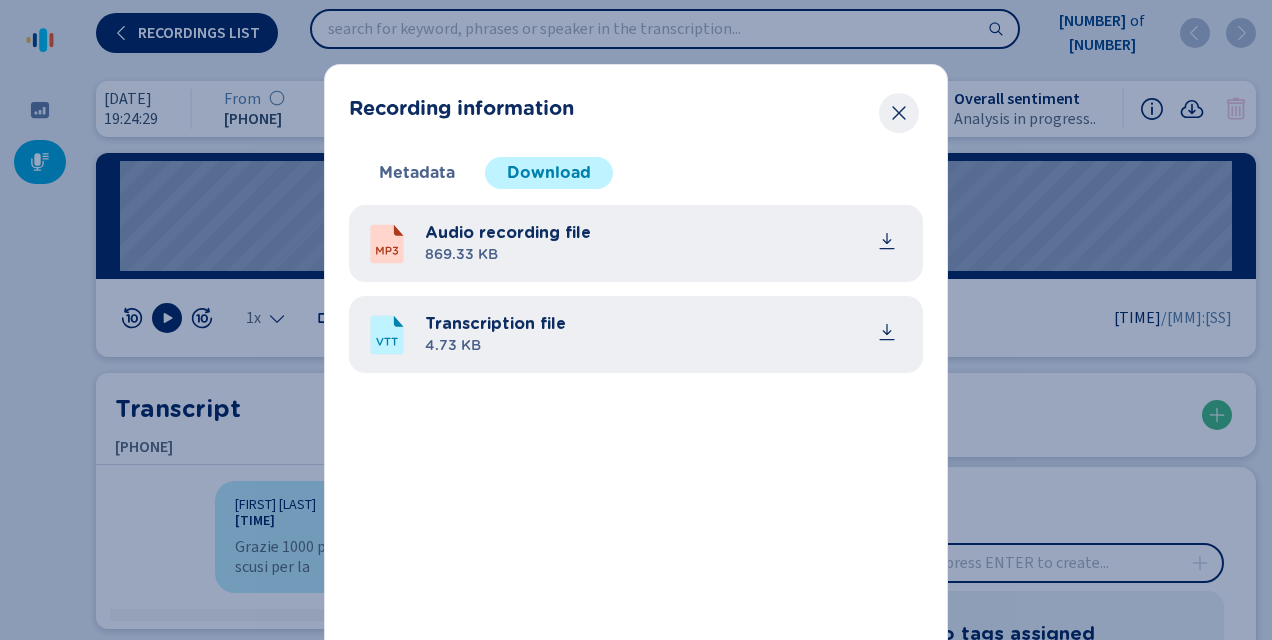 click 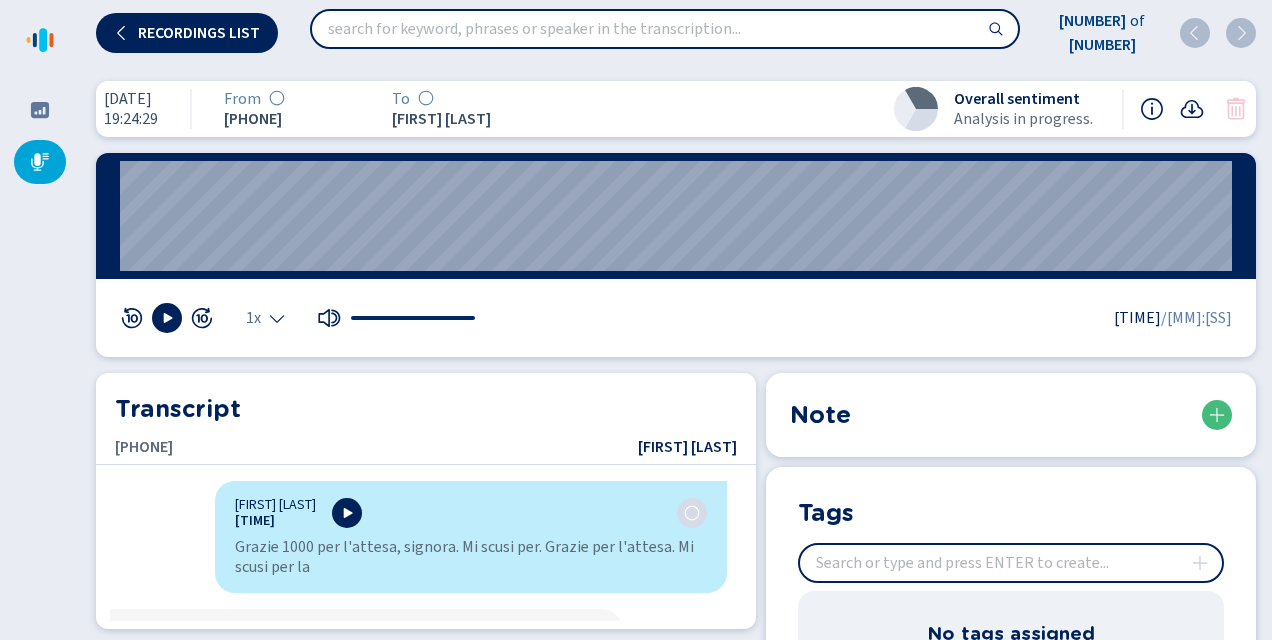 click 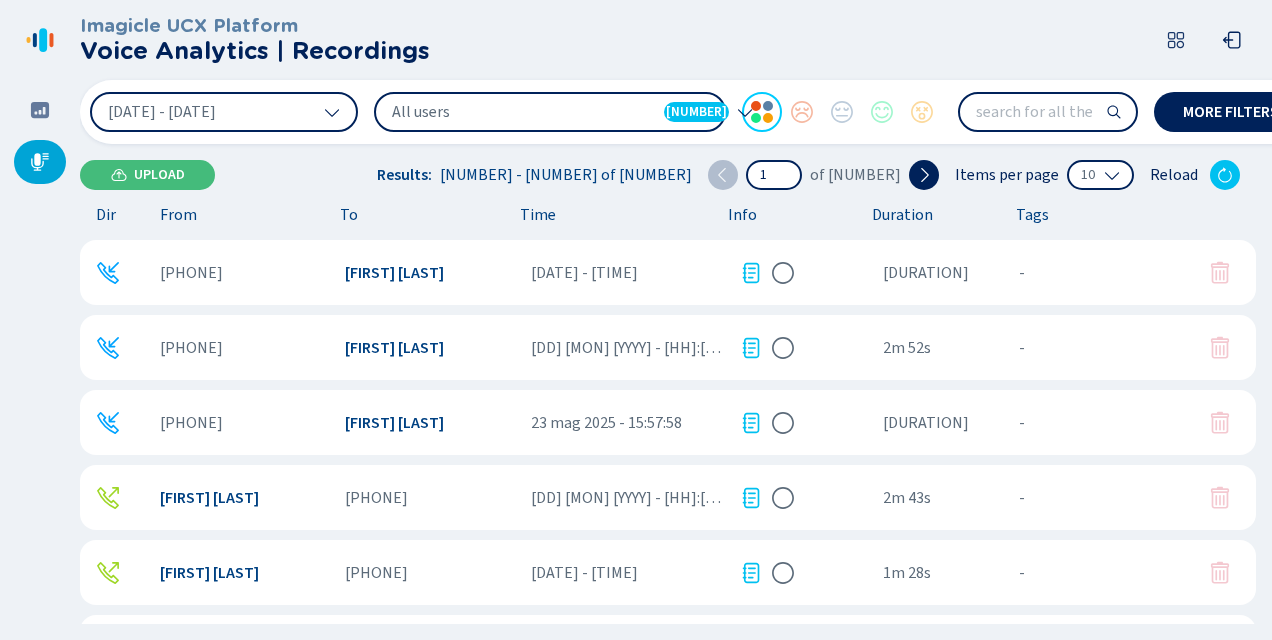 click 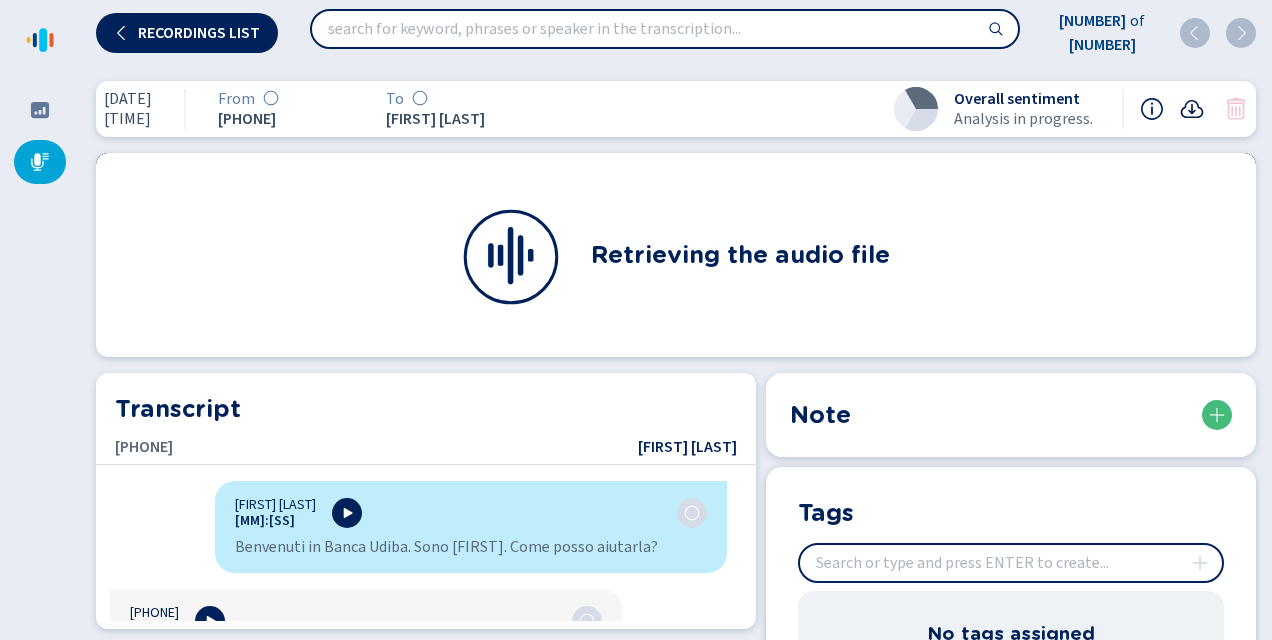 click 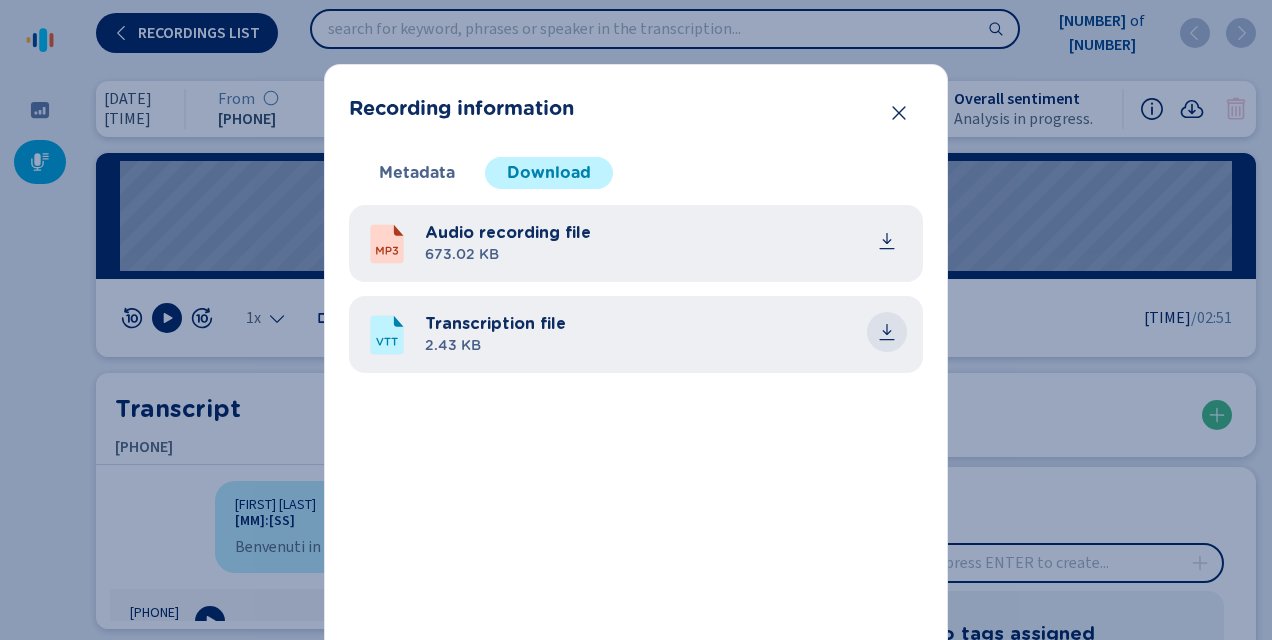 click 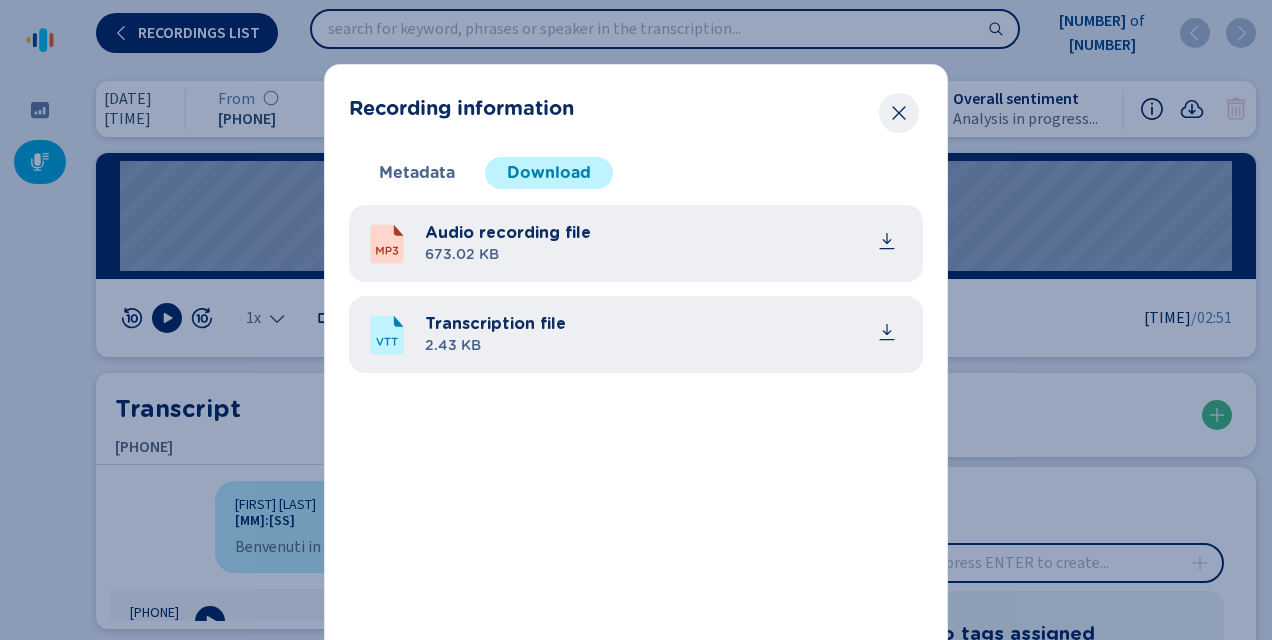 click 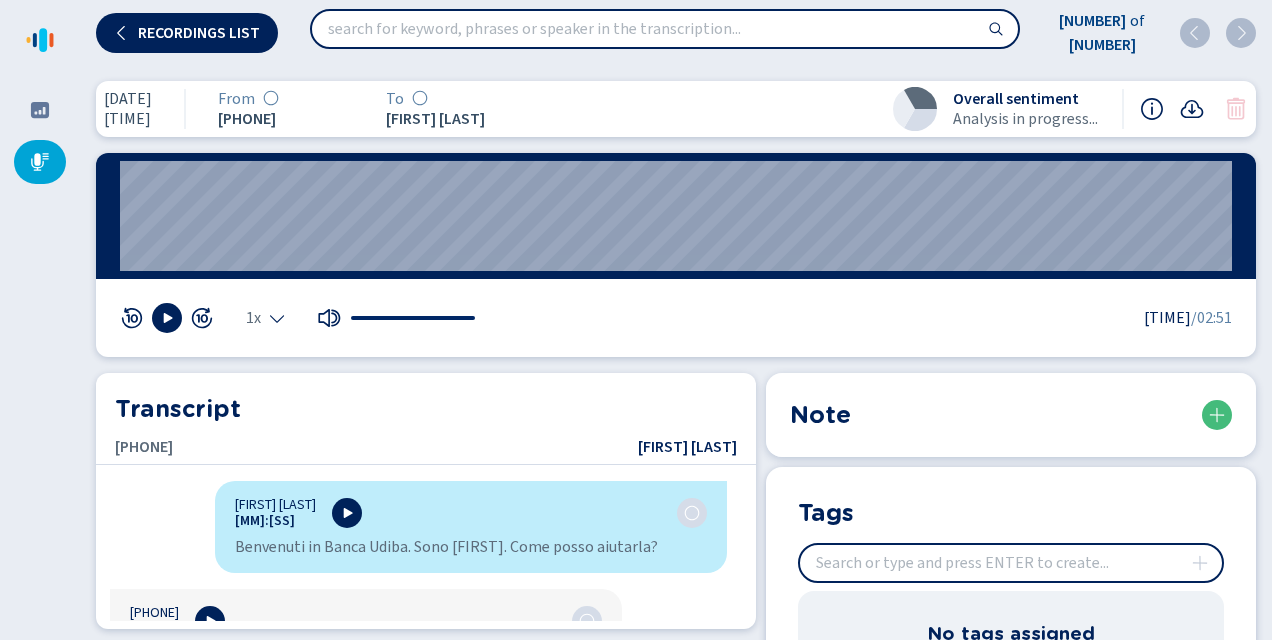 click 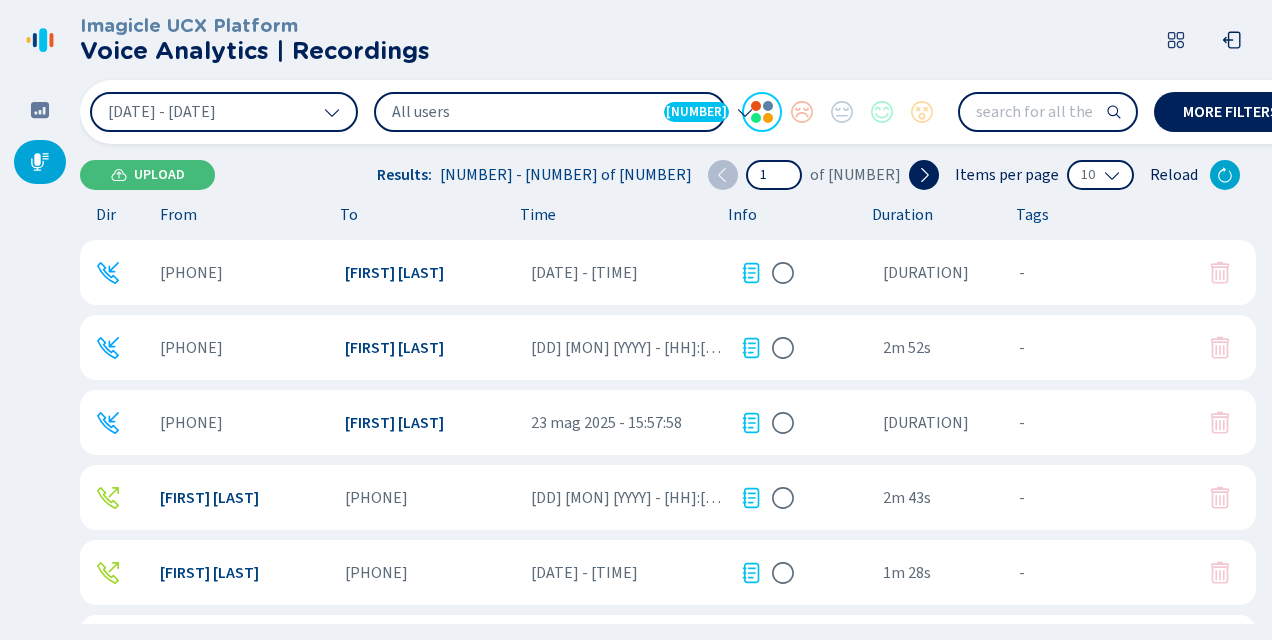 click 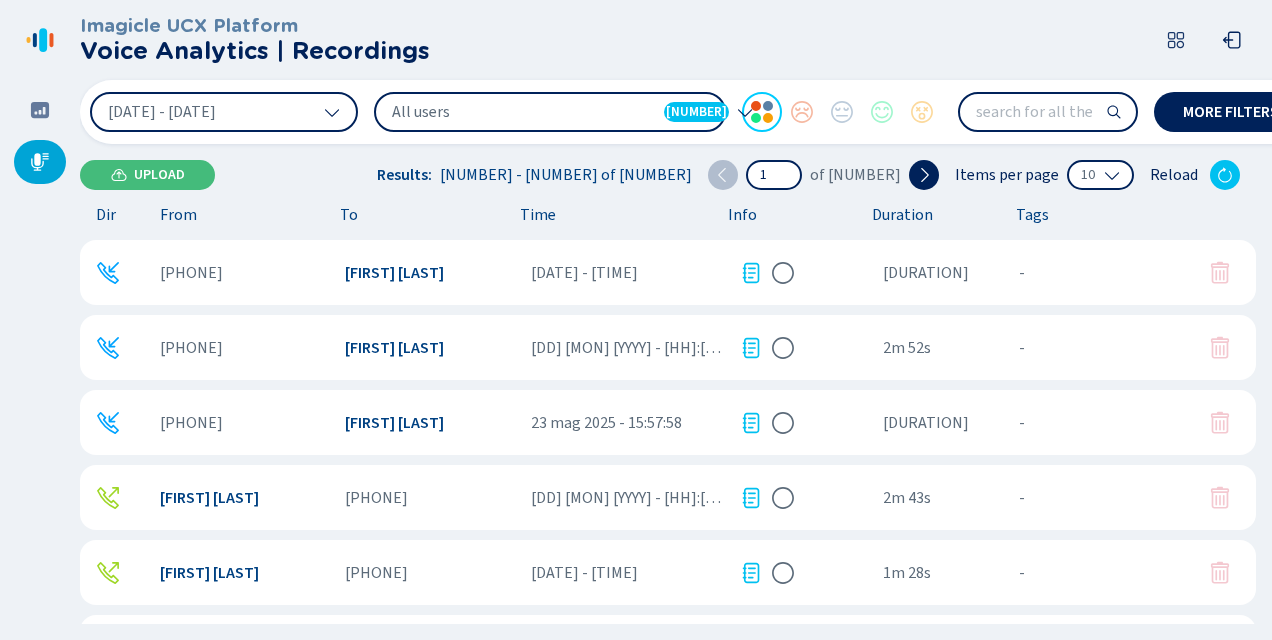 click 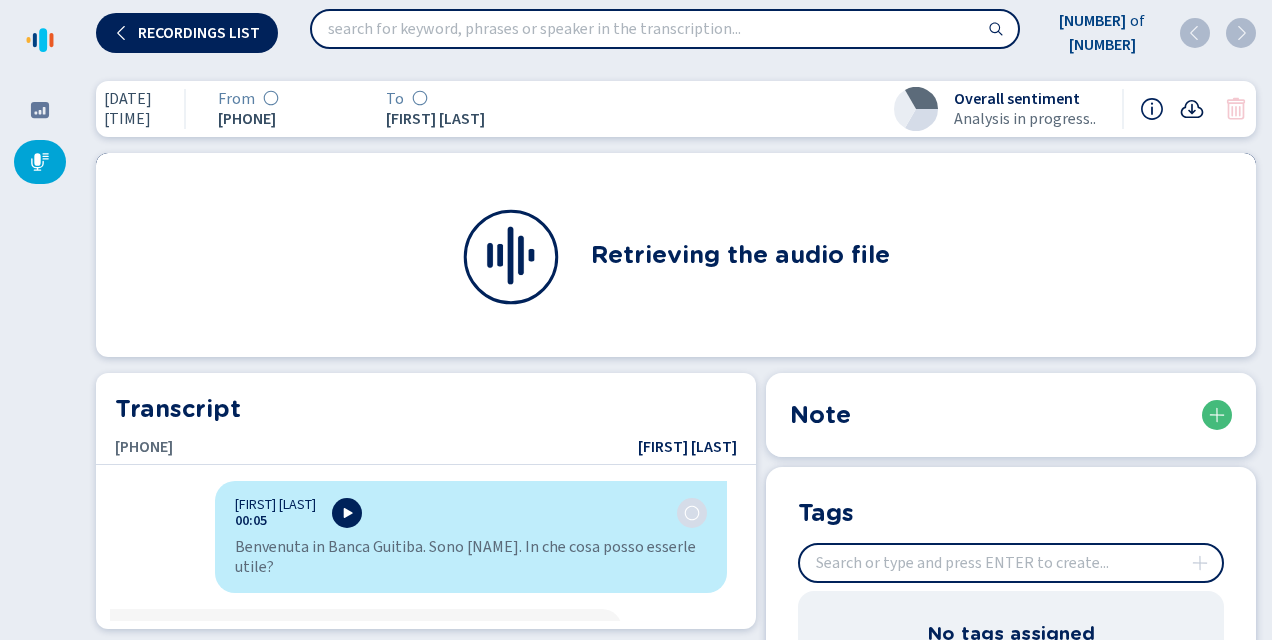 click 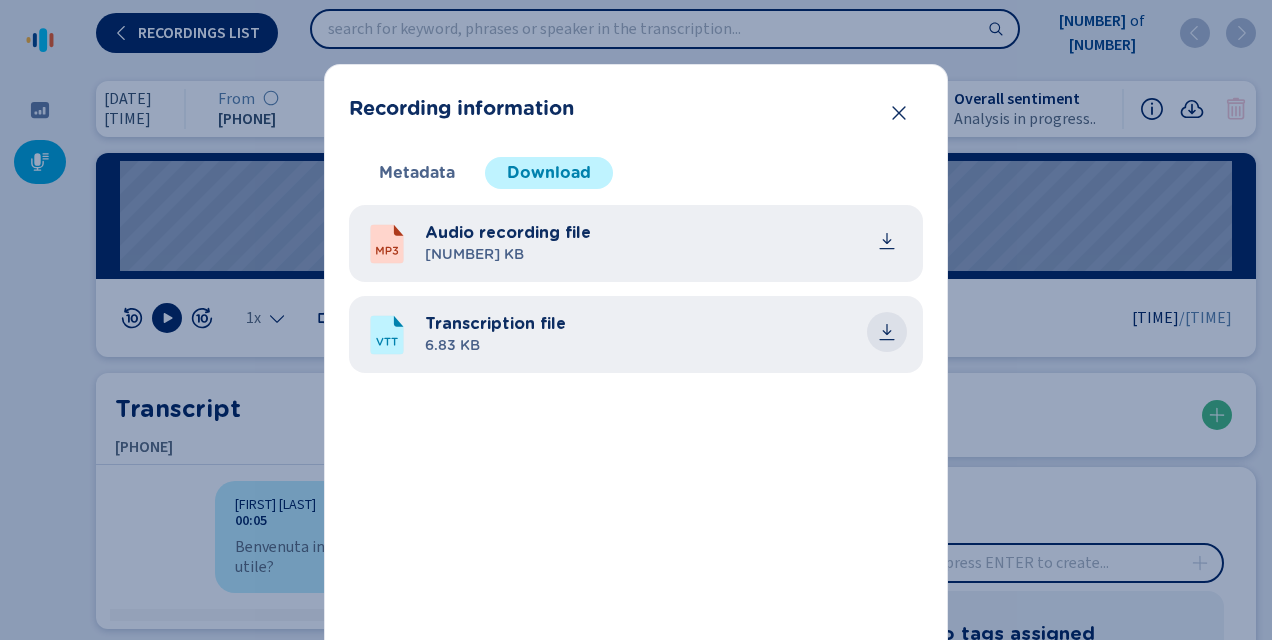 click 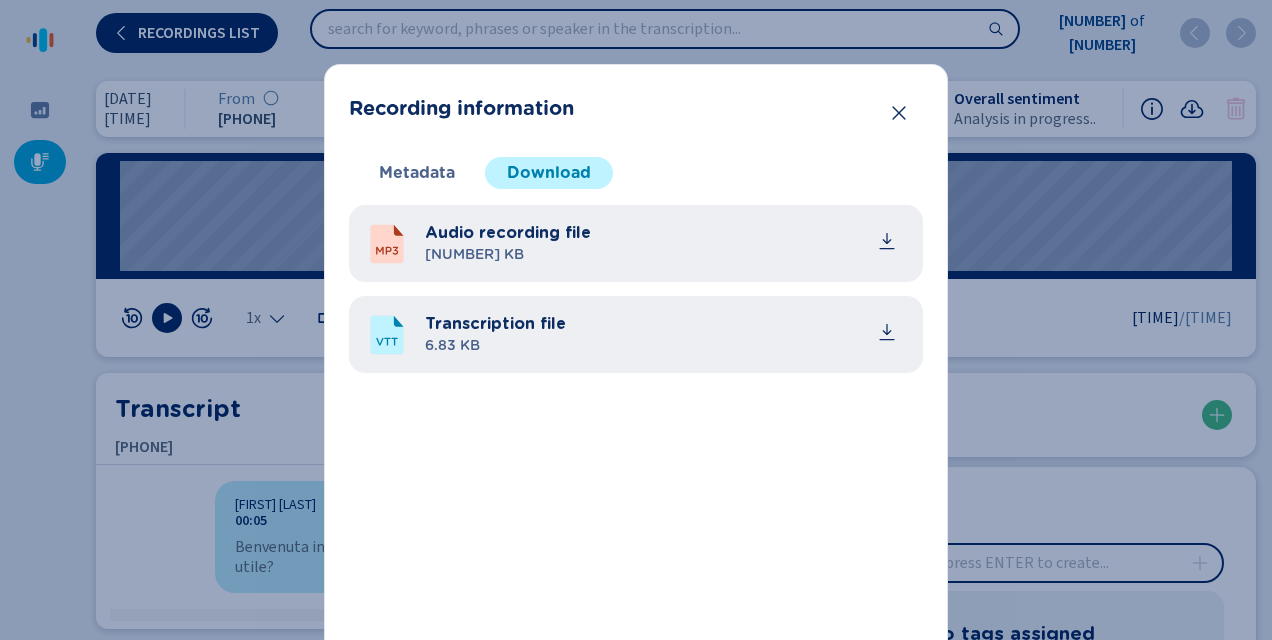 click on "Recording information Metadata Download Recording technology - Calling platform ID - Imagicle ID - File digest (SHA256) Audio recording file: [HASH] Screen recording file: - Audio recording file [NUMBER] KB Transcription file [NUMBER] KB" at bounding box center [636, 423] 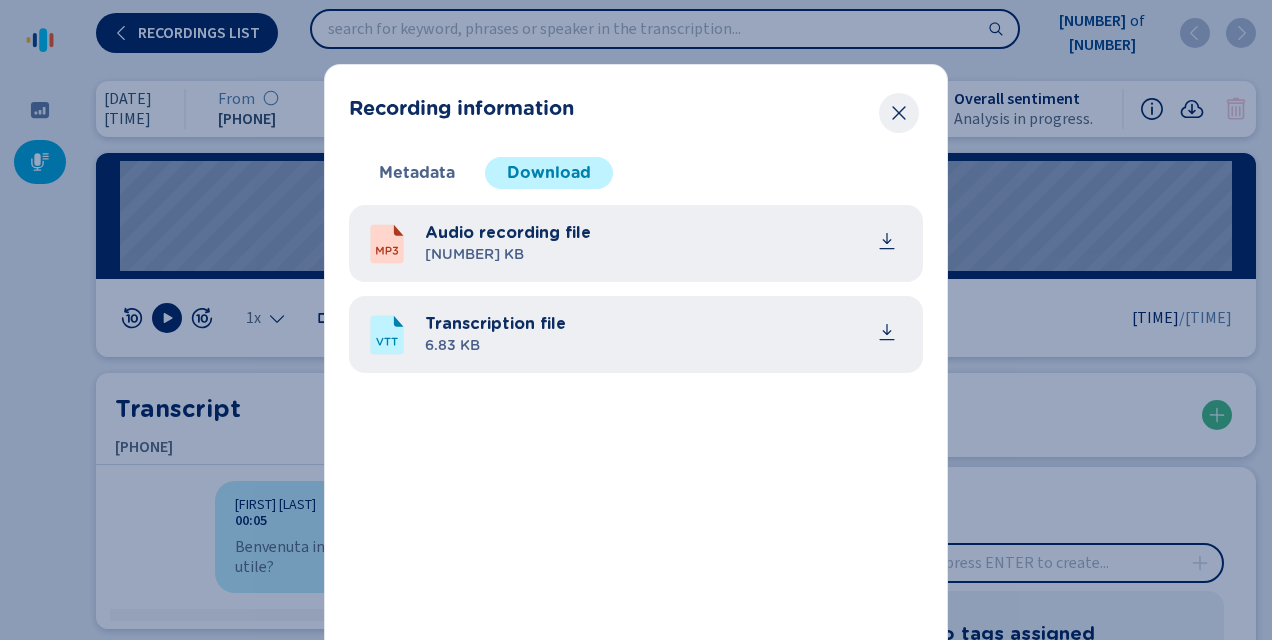 click 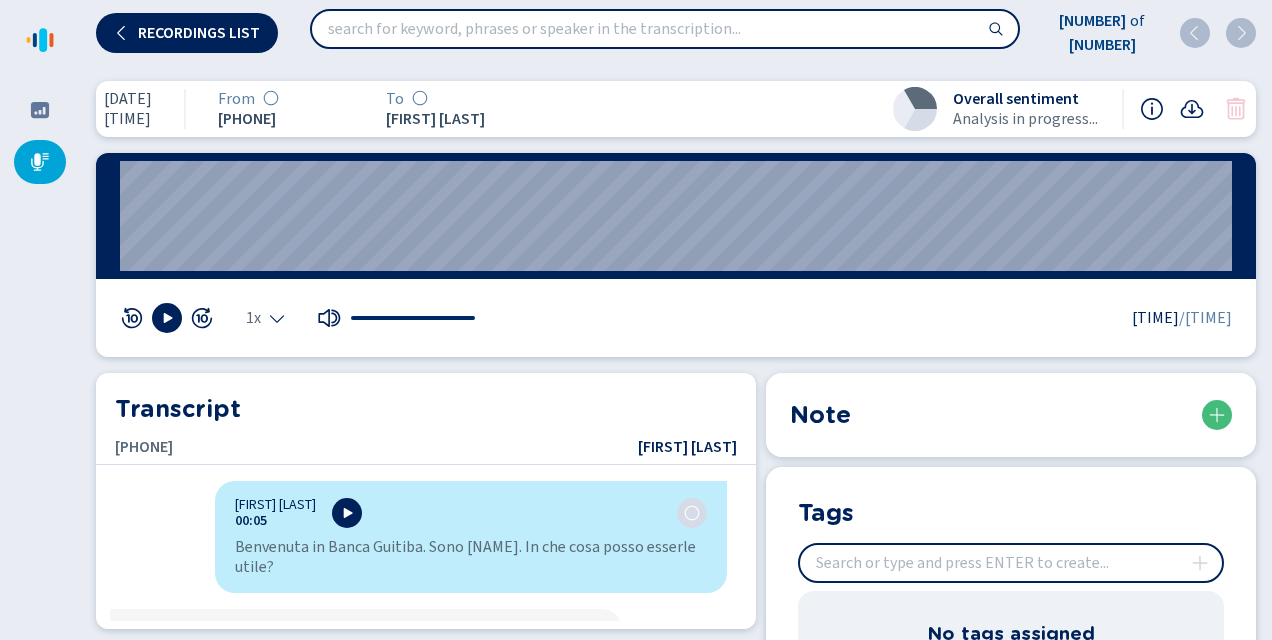 click 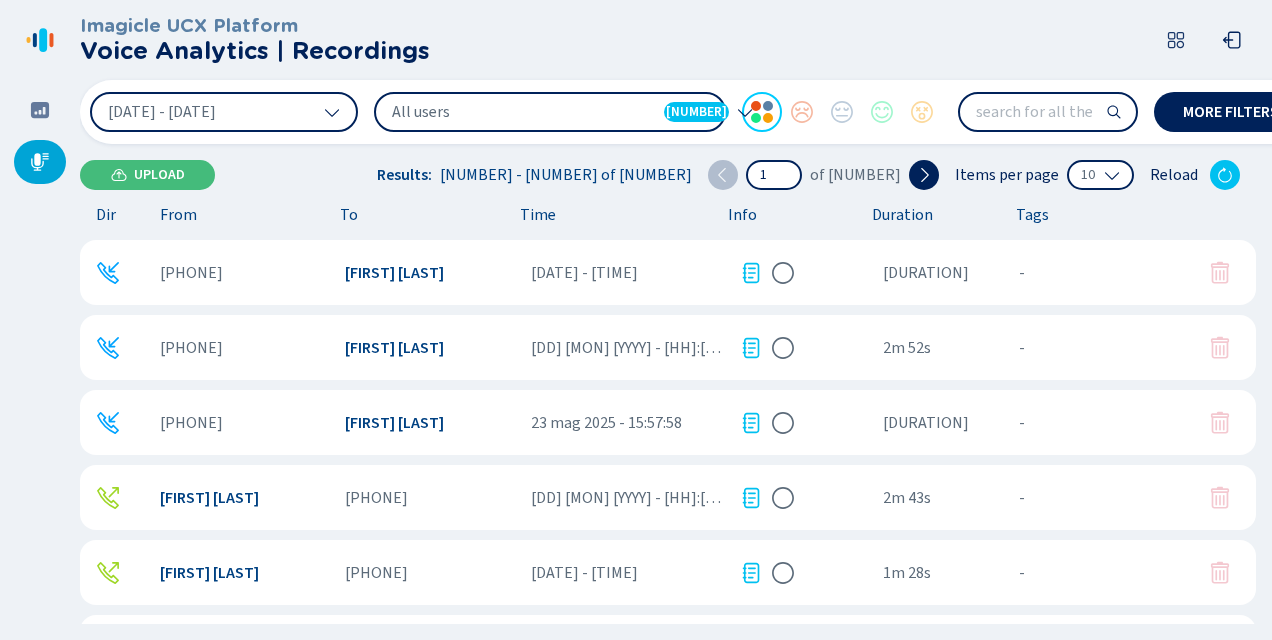 click 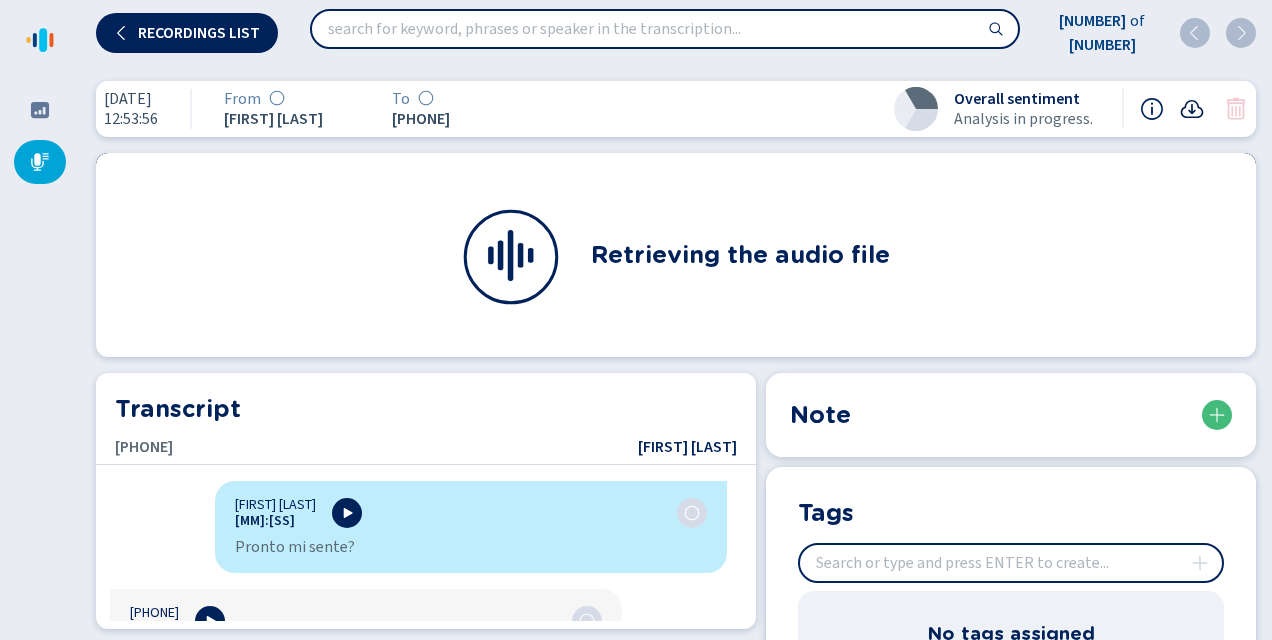 click 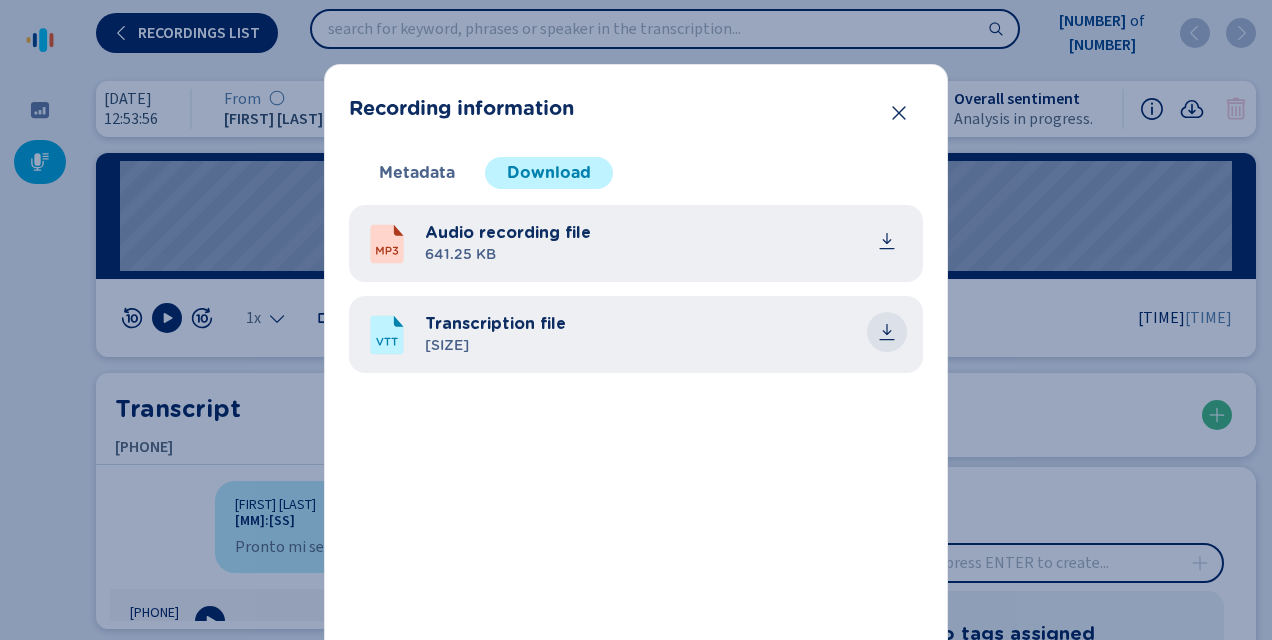 click 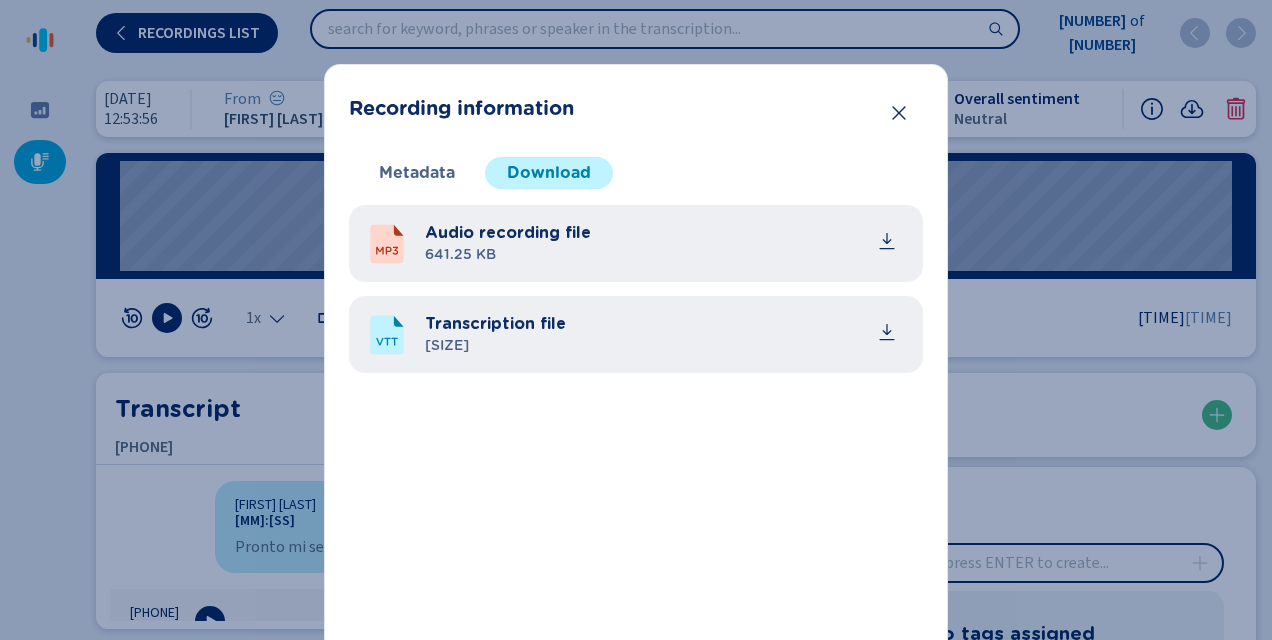 drag, startPoint x: 728, startPoint y: 109, endPoint x: 748, endPoint y: 103, distance: 20.880613 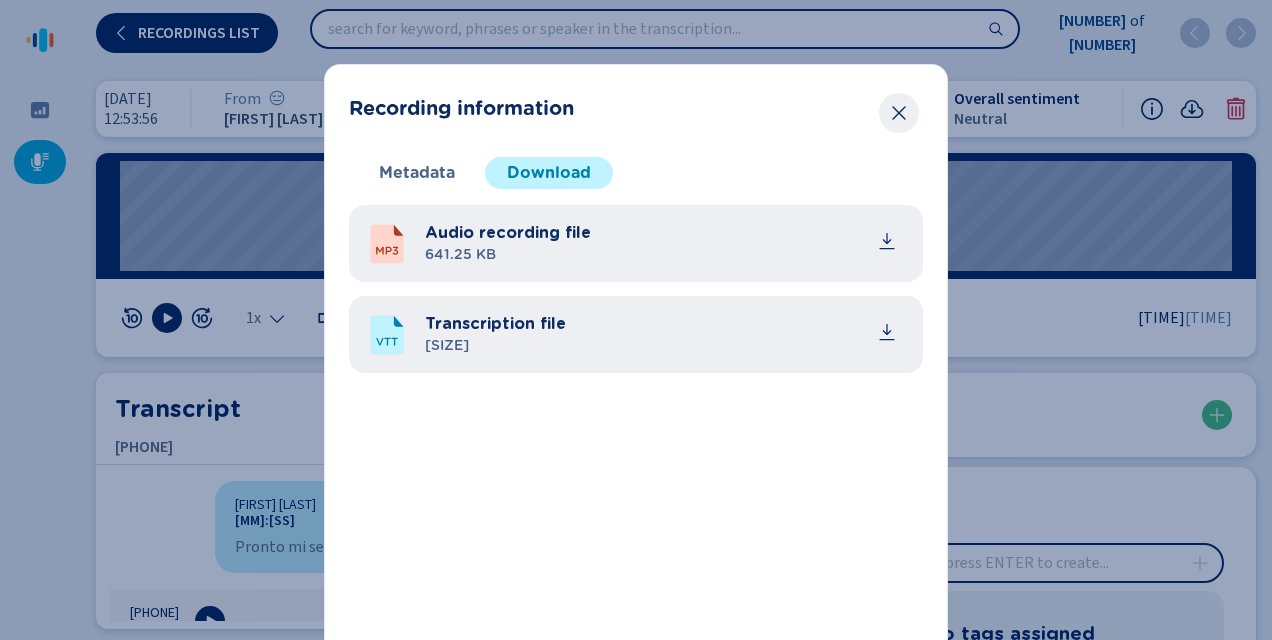 click 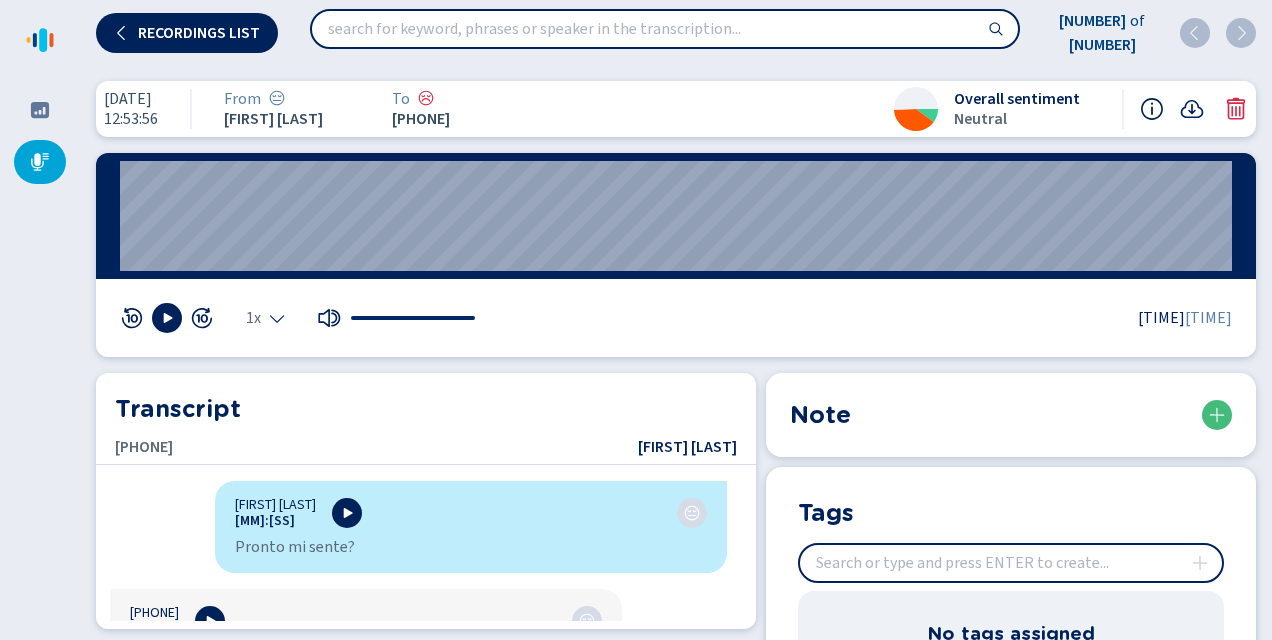 click 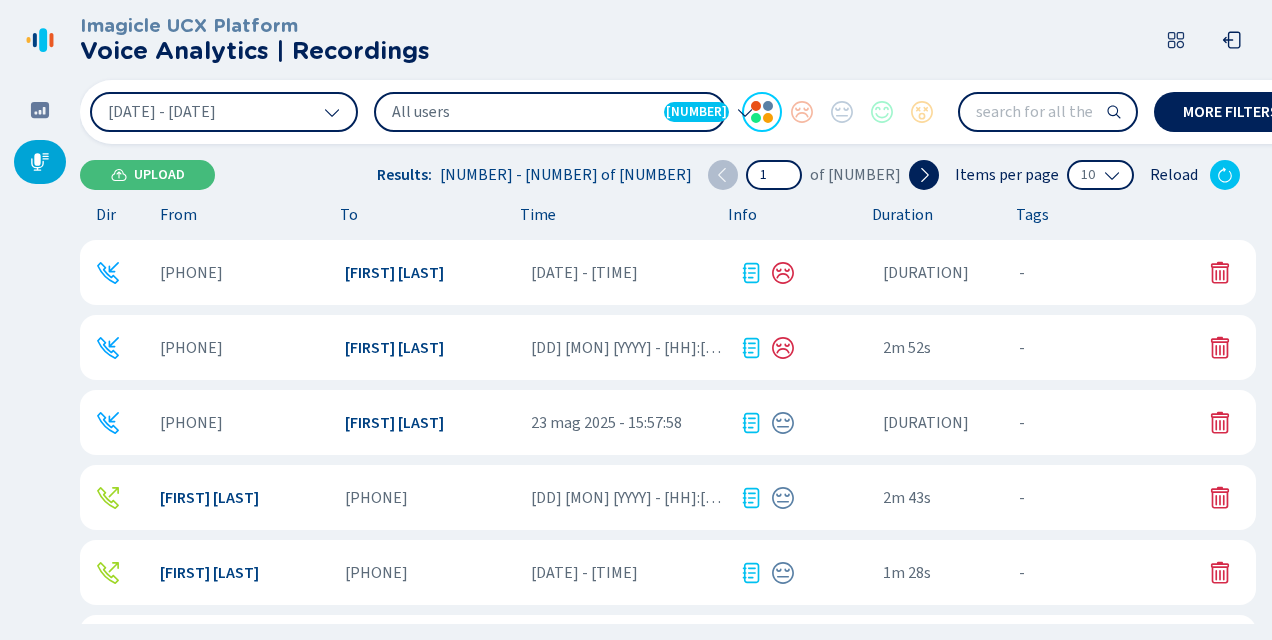 click 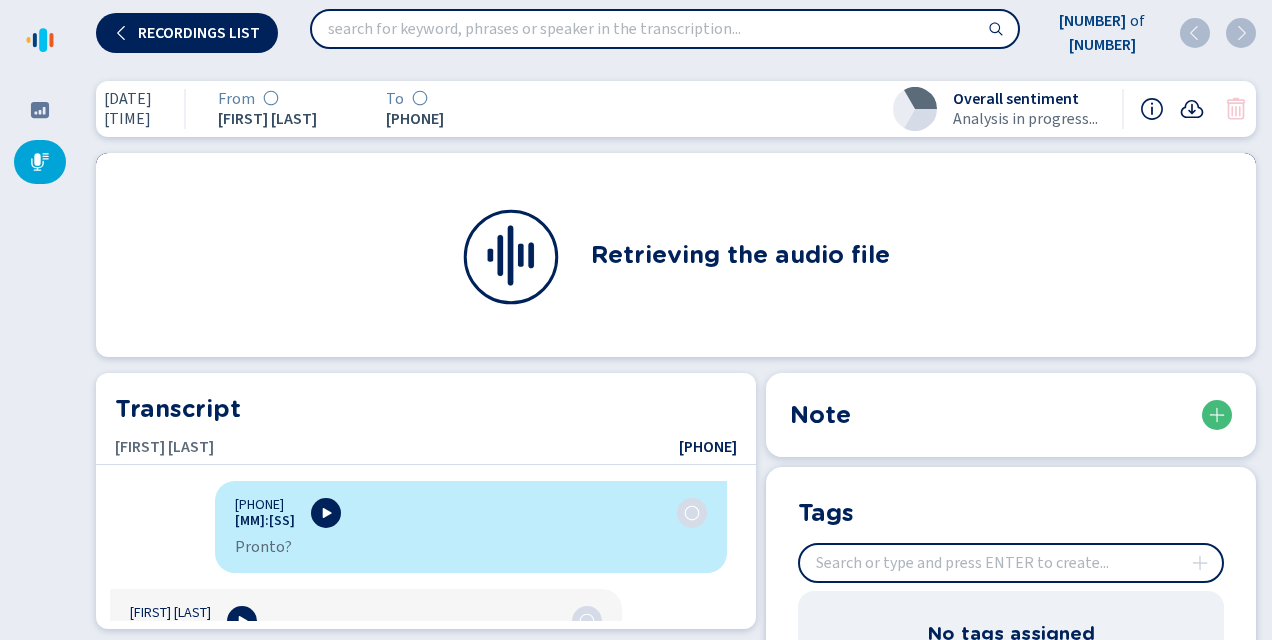 click 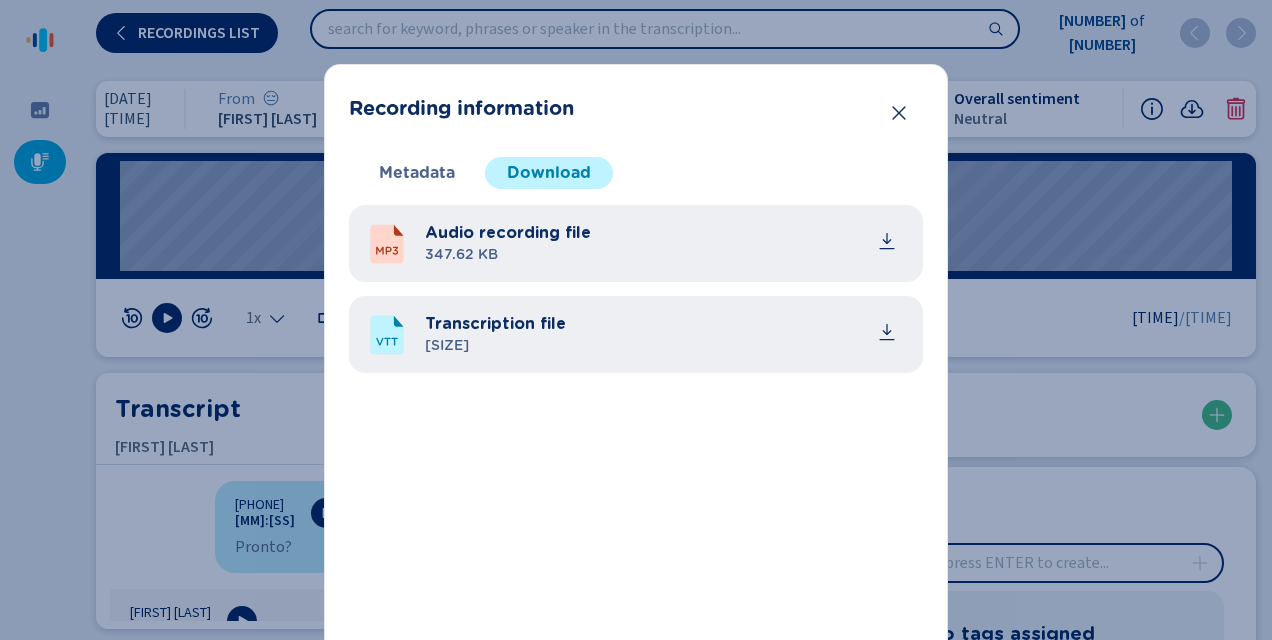 drag, startPoint x: 872, startPoint y: 324, endPoint x: 887, endPoint y: 306, distance: 23.43075 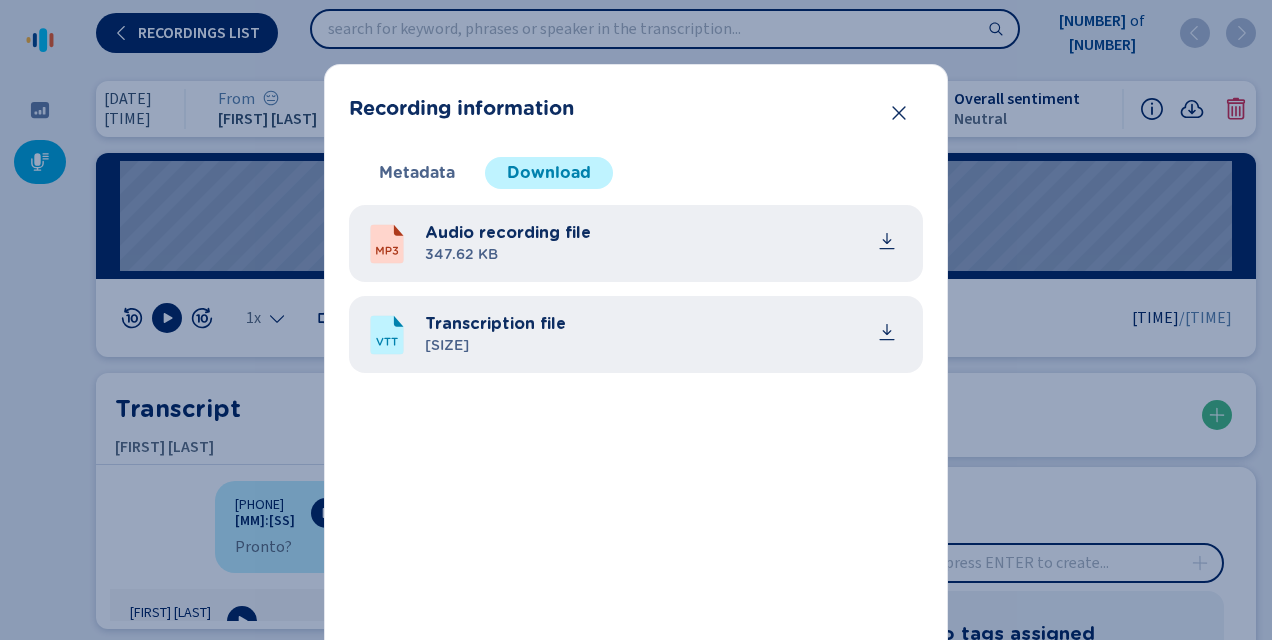 drag, startPoint x: 646, startPoint y: 146, endPoint x: 674, endPoint y: 124, distance: 35.608986 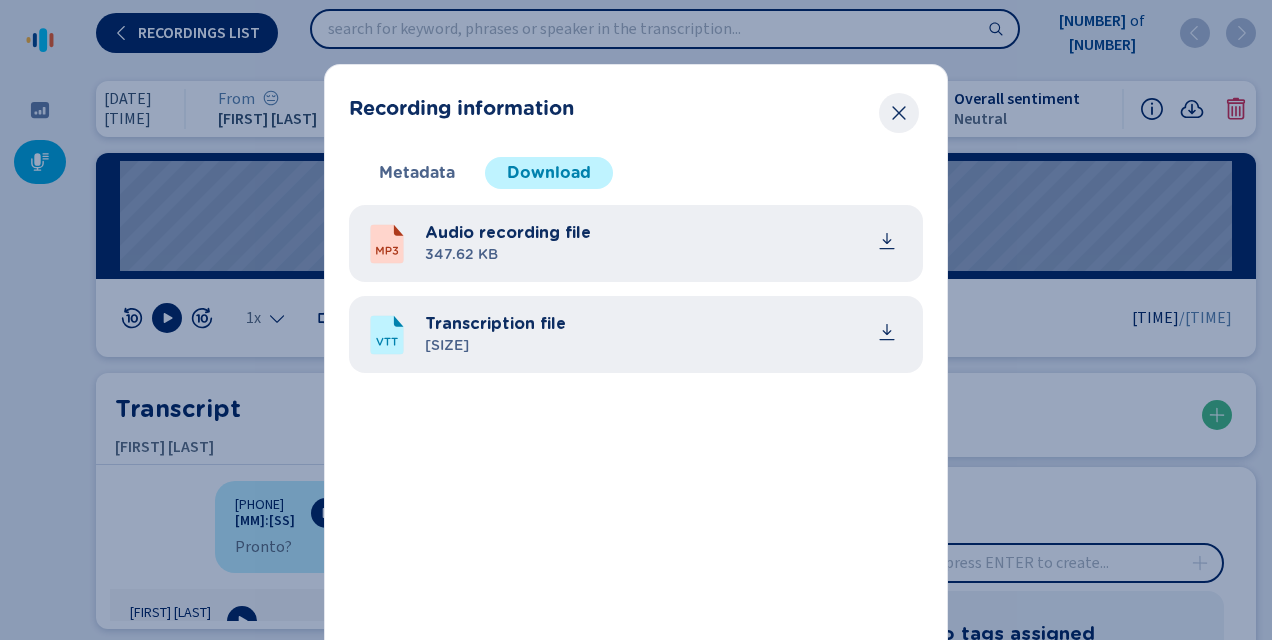click 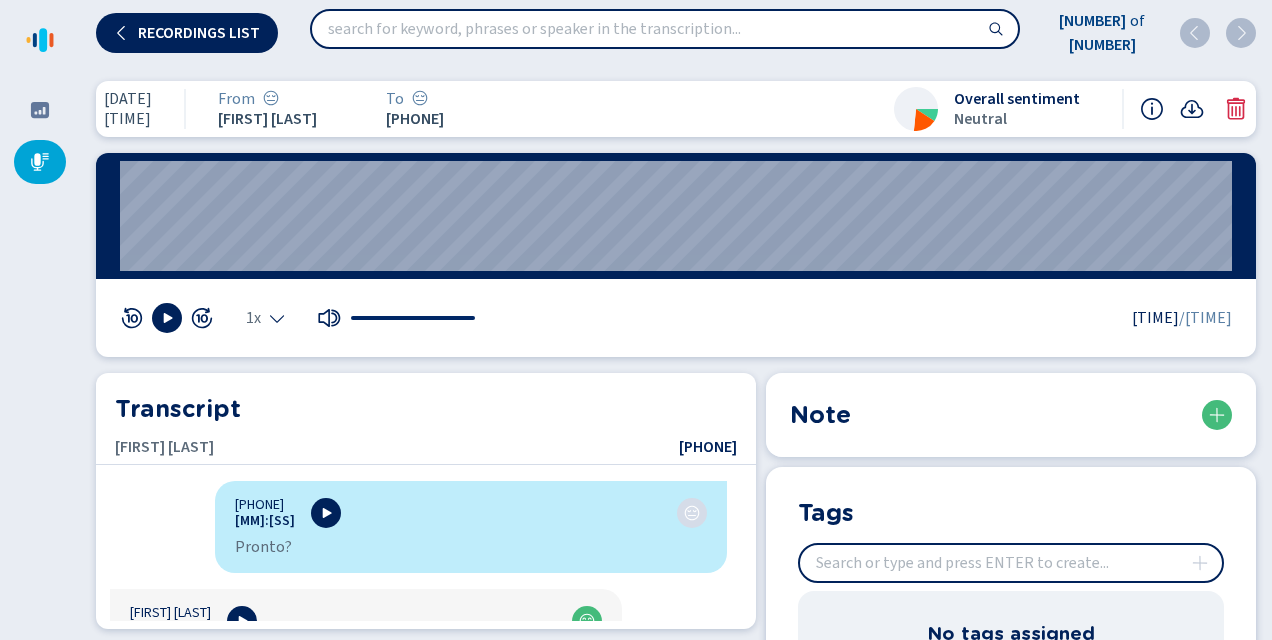 click at bounding box center (40, 162) 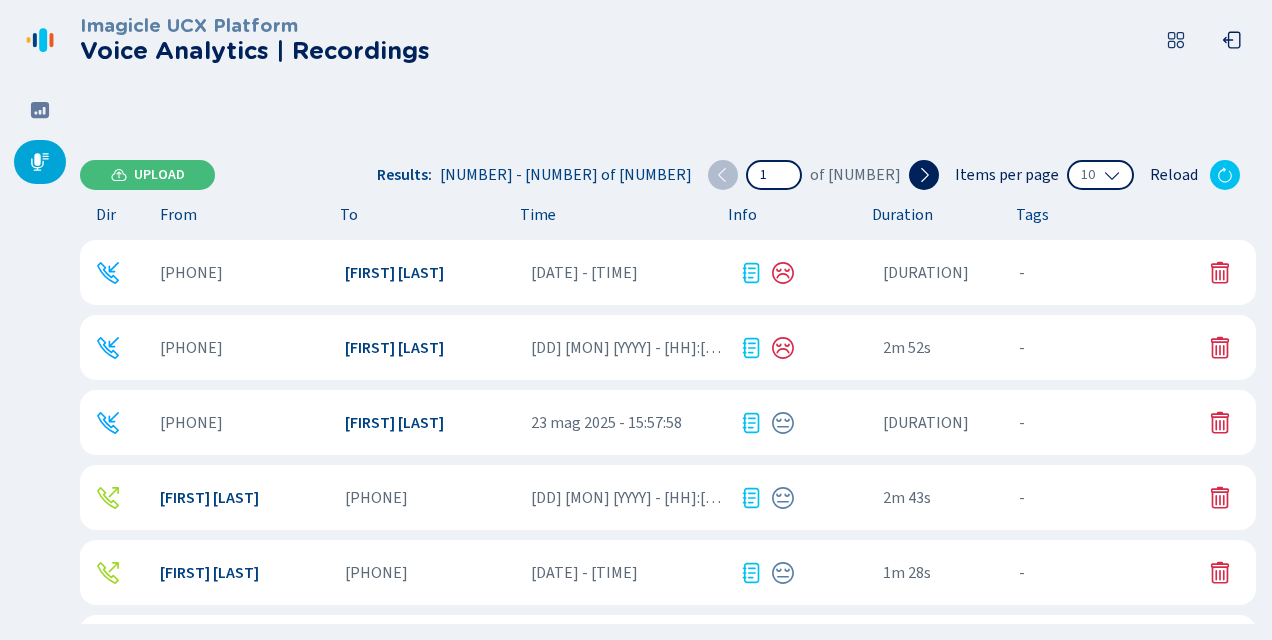 scroll, scrollTop: 100, scrollLeft: 0, axis: vertical 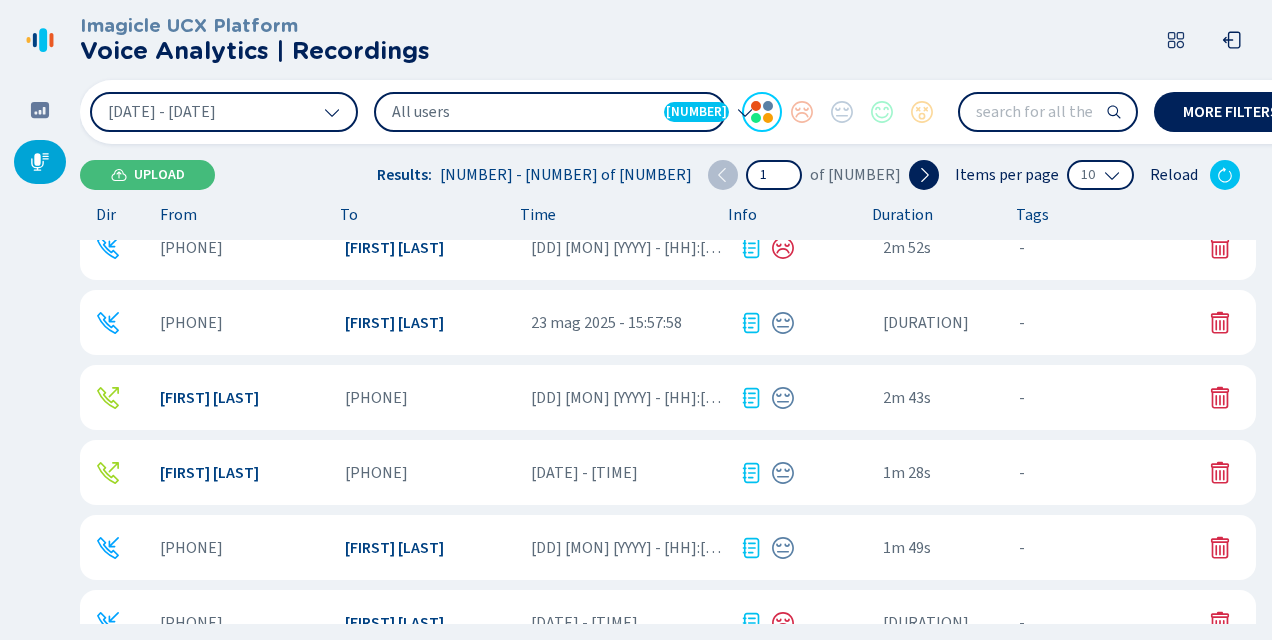 click 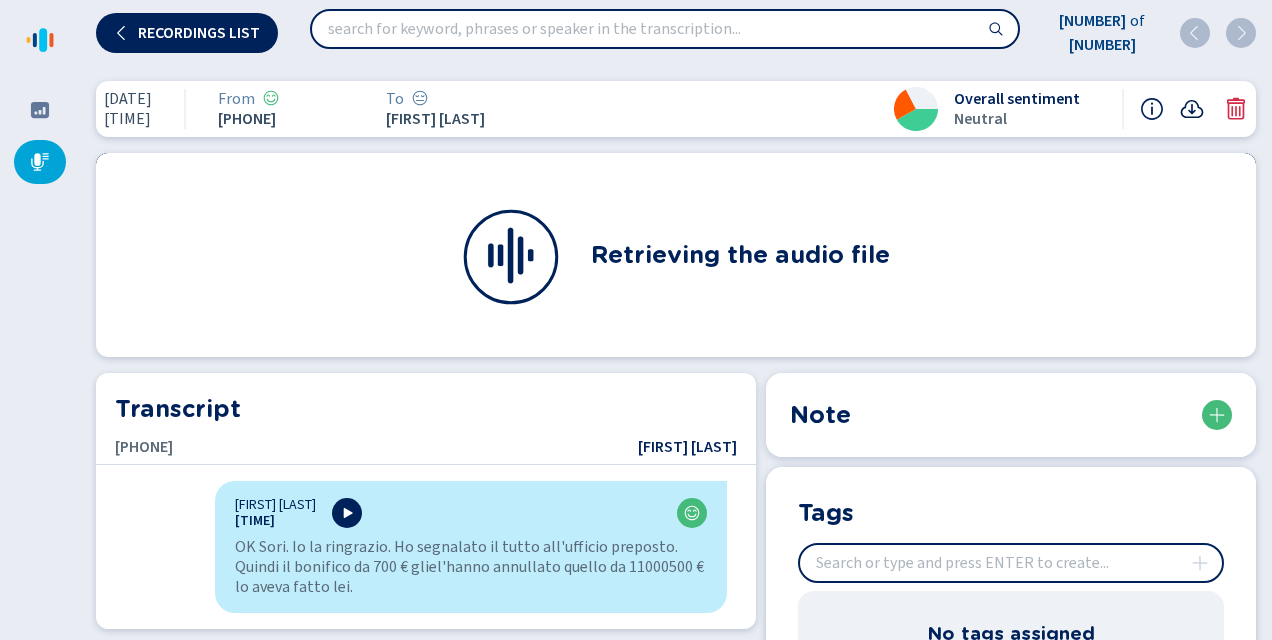 click 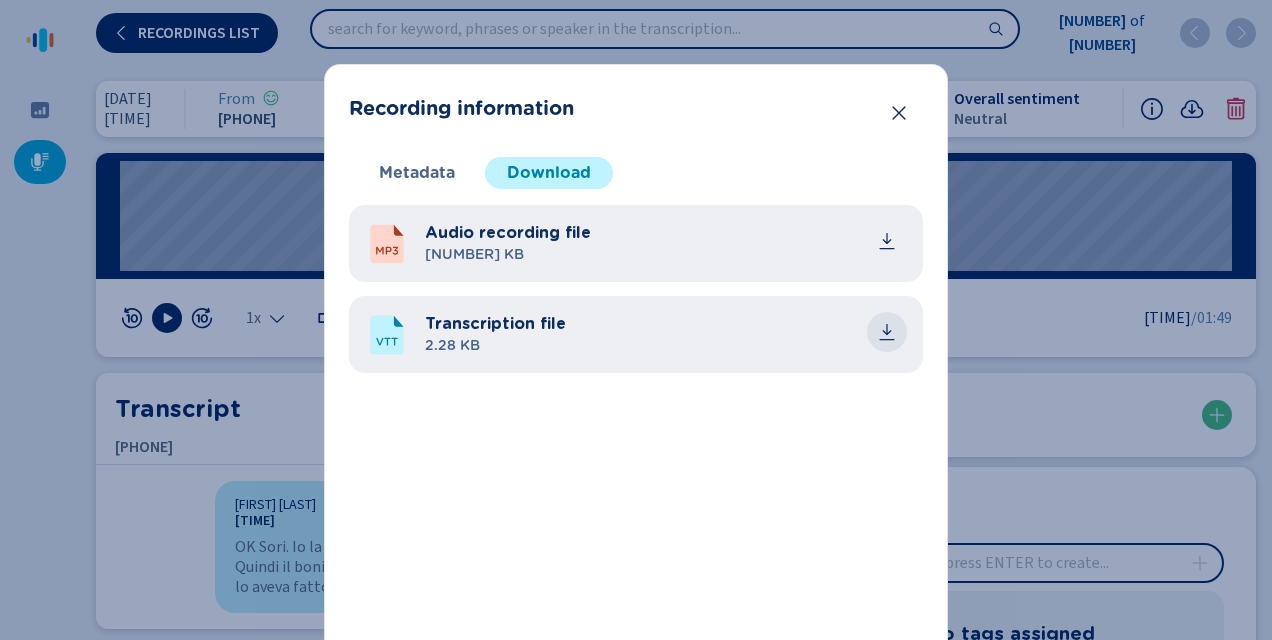 click 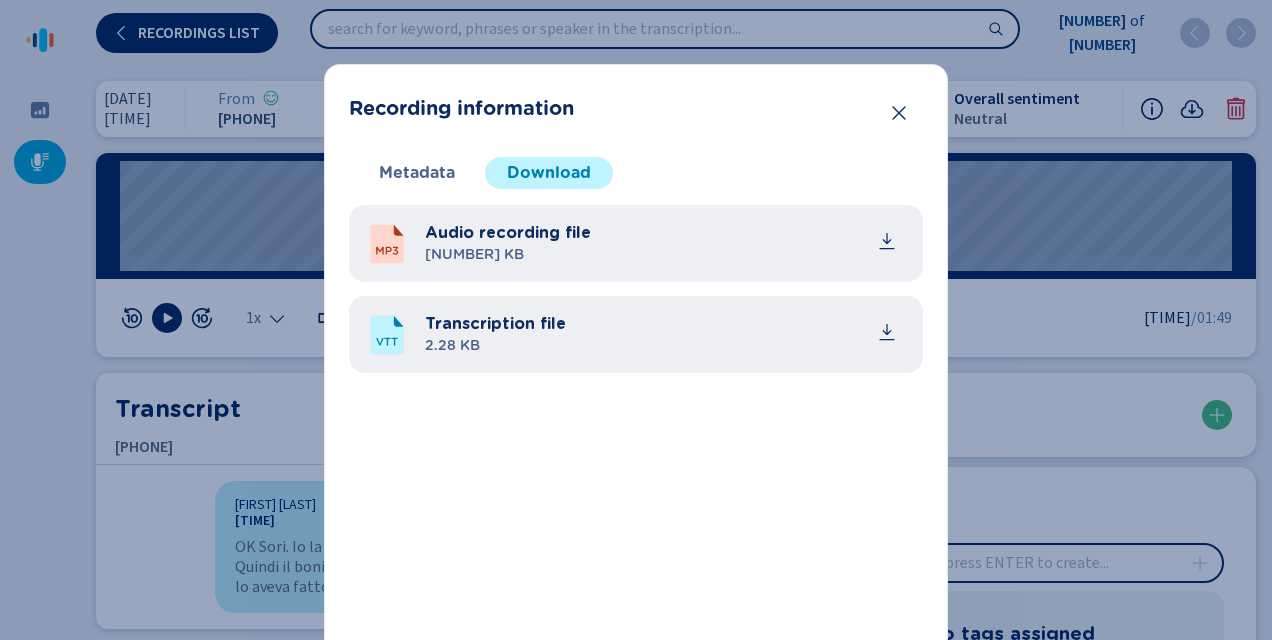 click on "Recording information Metadata Download Recording technology - Calling platform ID - Imagicle ID - File digest (SHA256) Audio recording file: [HASH] Screen recording file: - Audio recording file [SIZE] Transcription file [SIZE]" at bounding box center (636, 391) 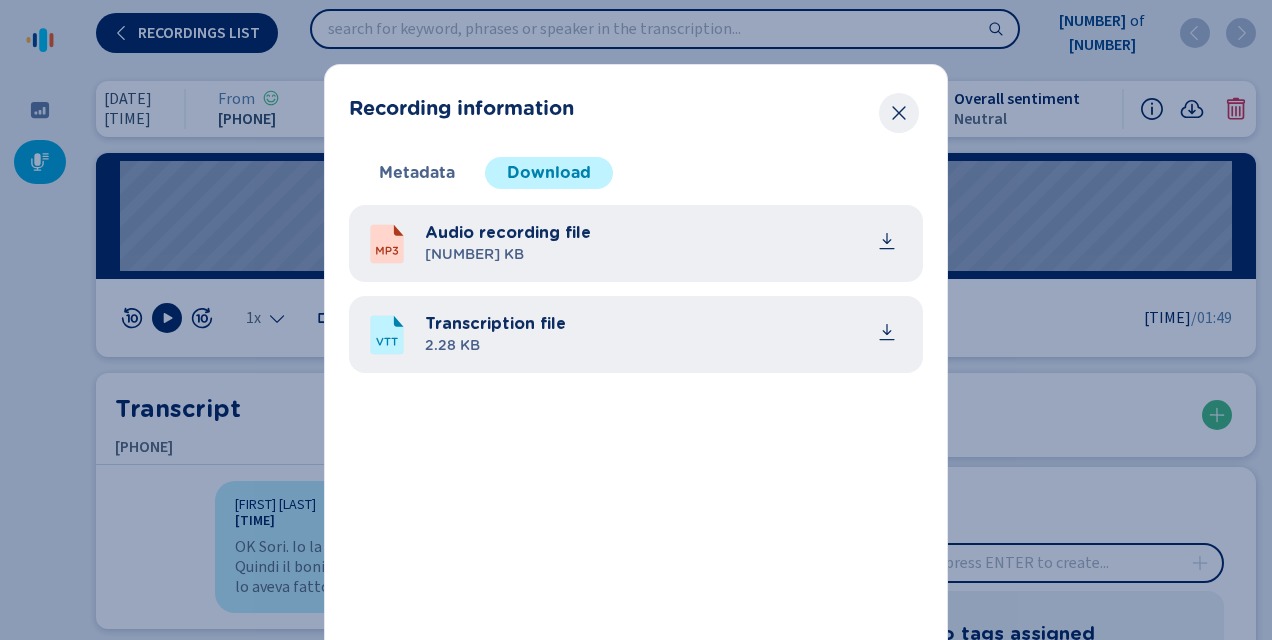 drag, startPoint x: 898, startPoint y: 108, endPoint x: 874, endPoint y: 107, distance: 24.020824 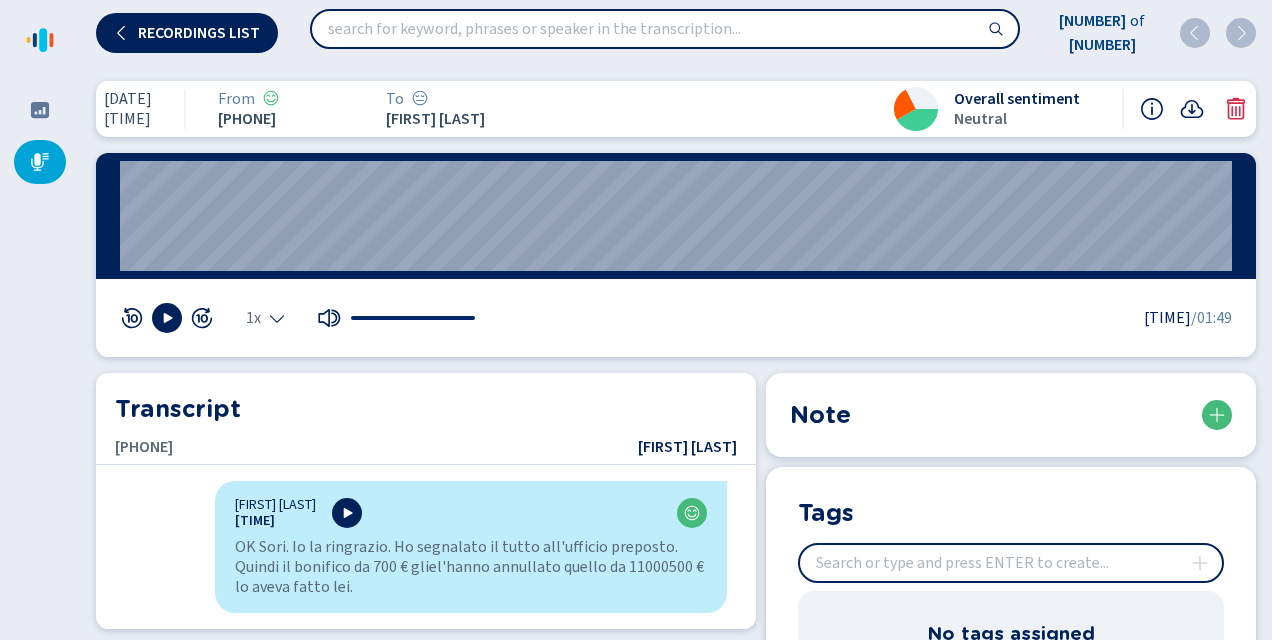 drag, startPoint x: 28, startPoint y: 162, endPoint x: 54, endPoint y: 170, distance: 27.202942 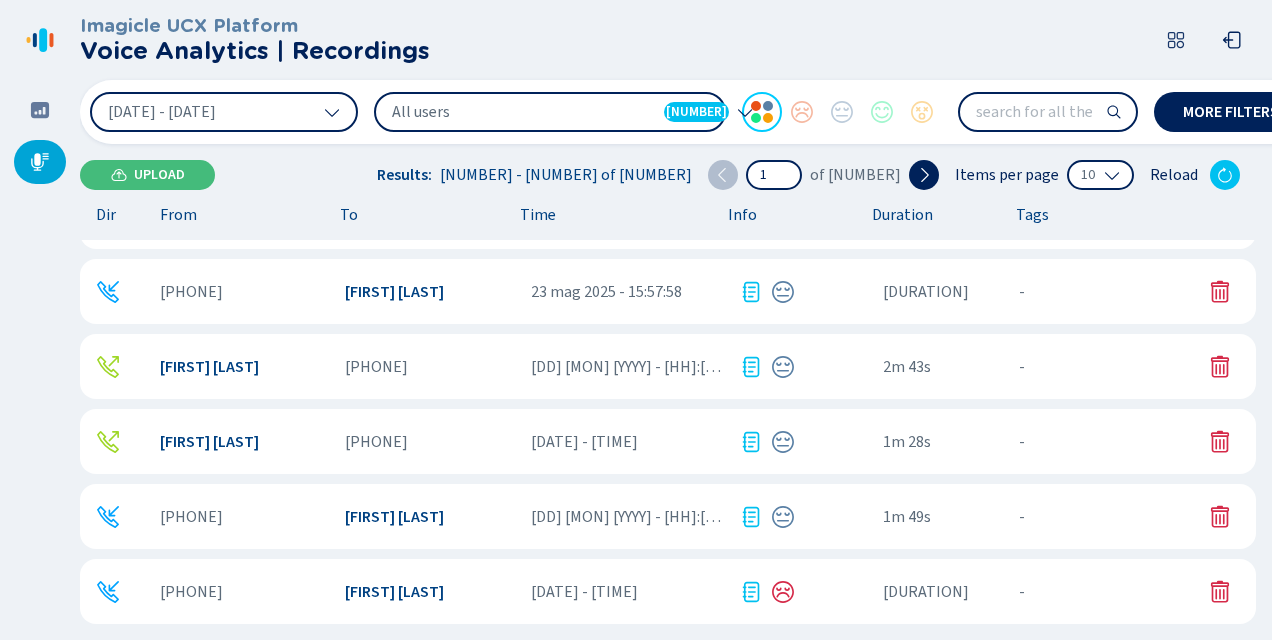 scroll, scrollTop: 268, scrollLeft: 0, axis: vertical 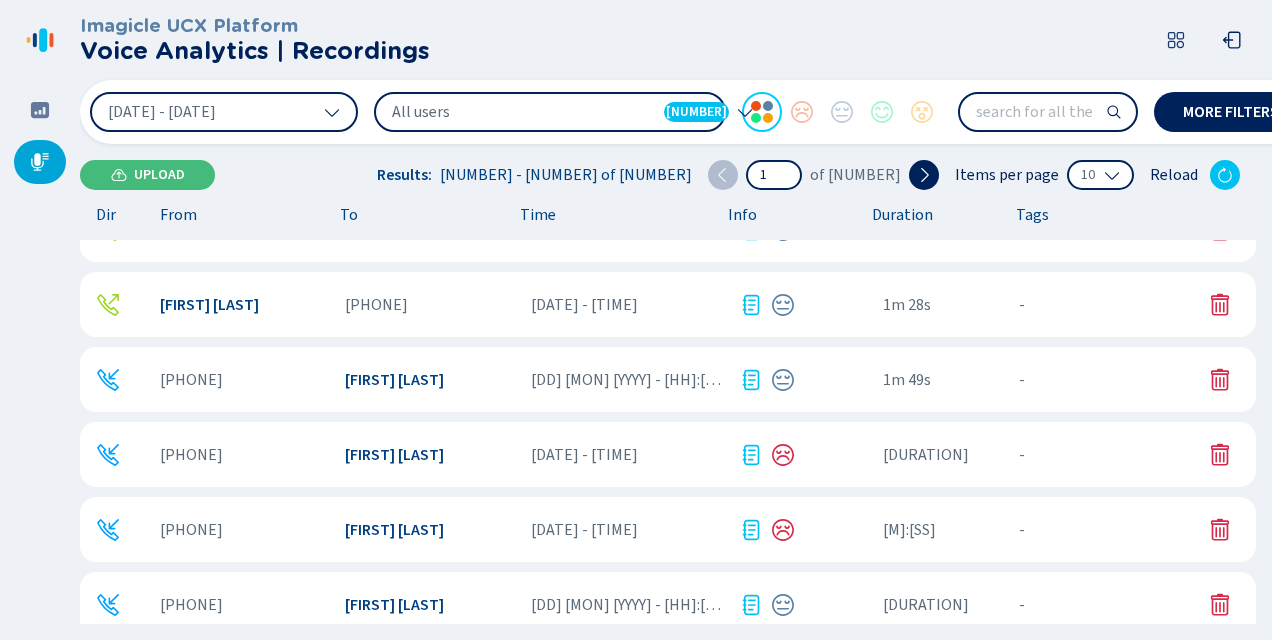 click 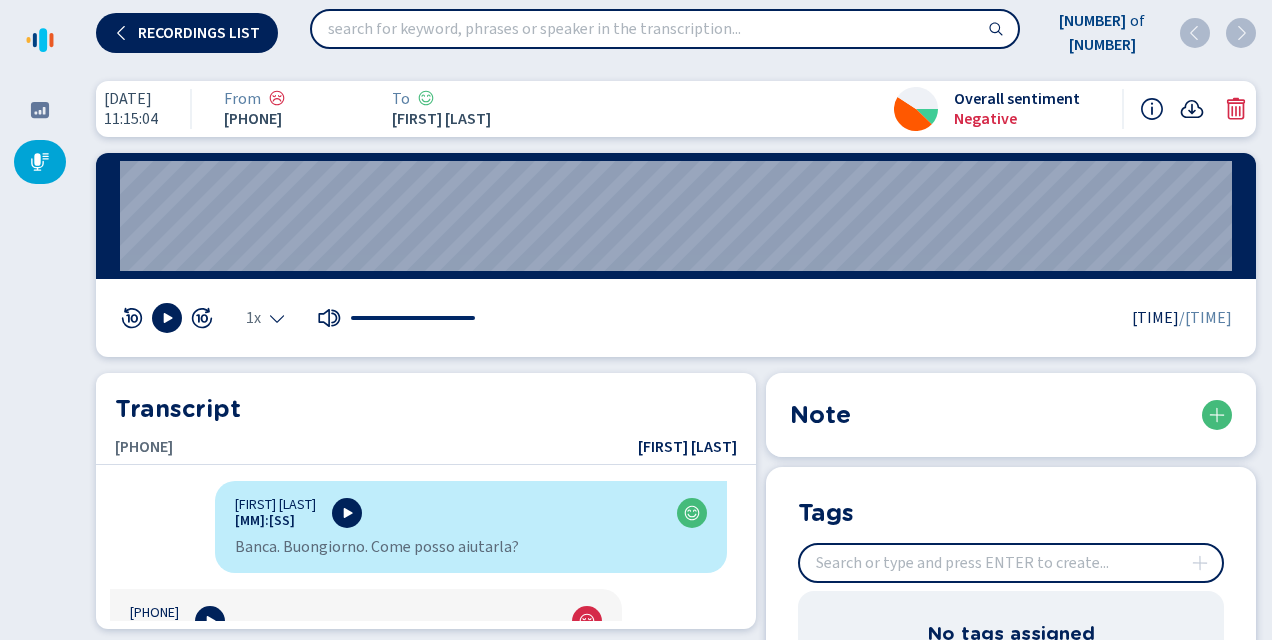 click 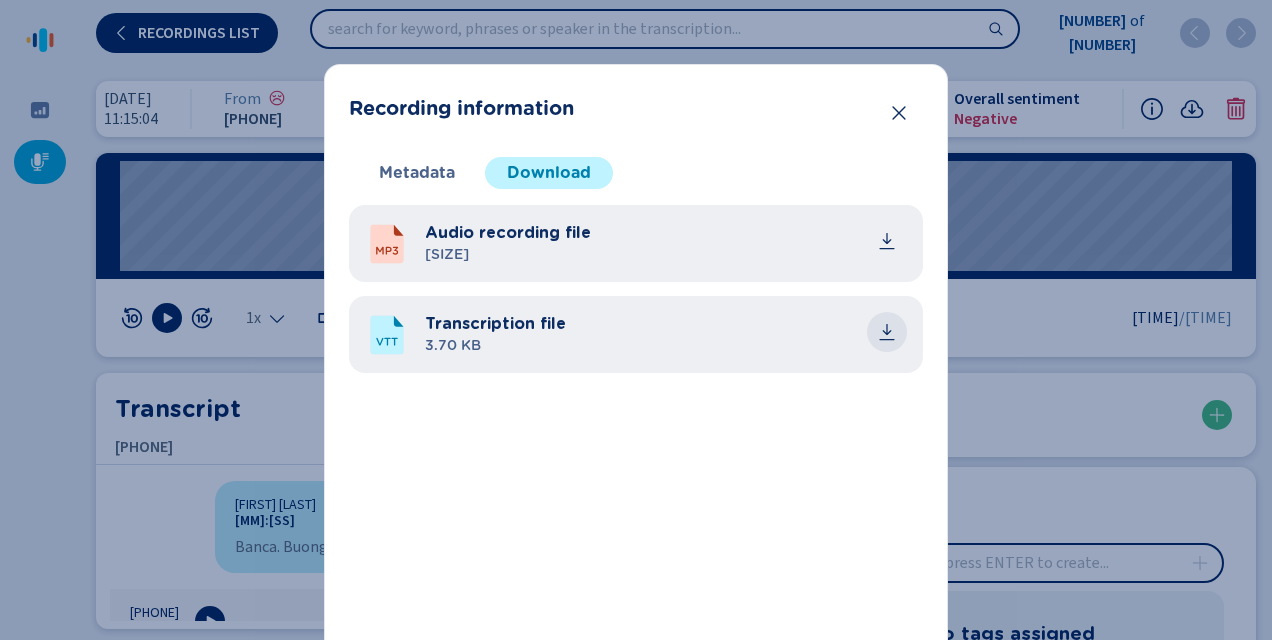click 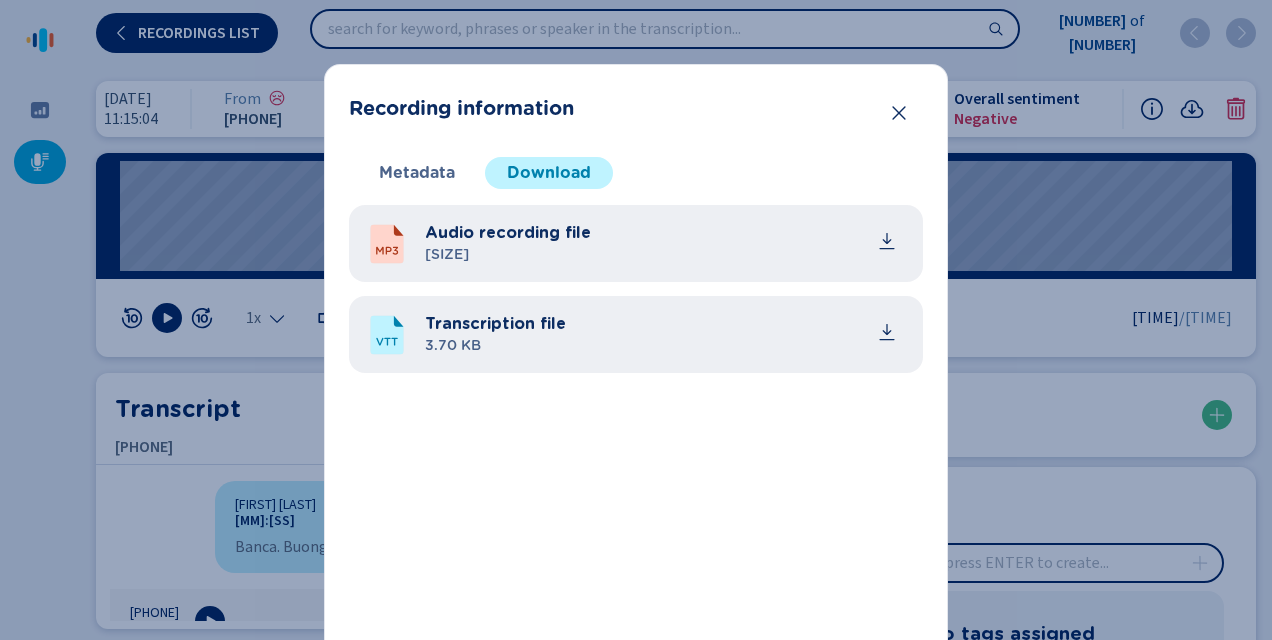 drag, startPoint x: 722, startPoint y: 190, endPoint x: 768, endPoint y: 176, distance: 48.08326 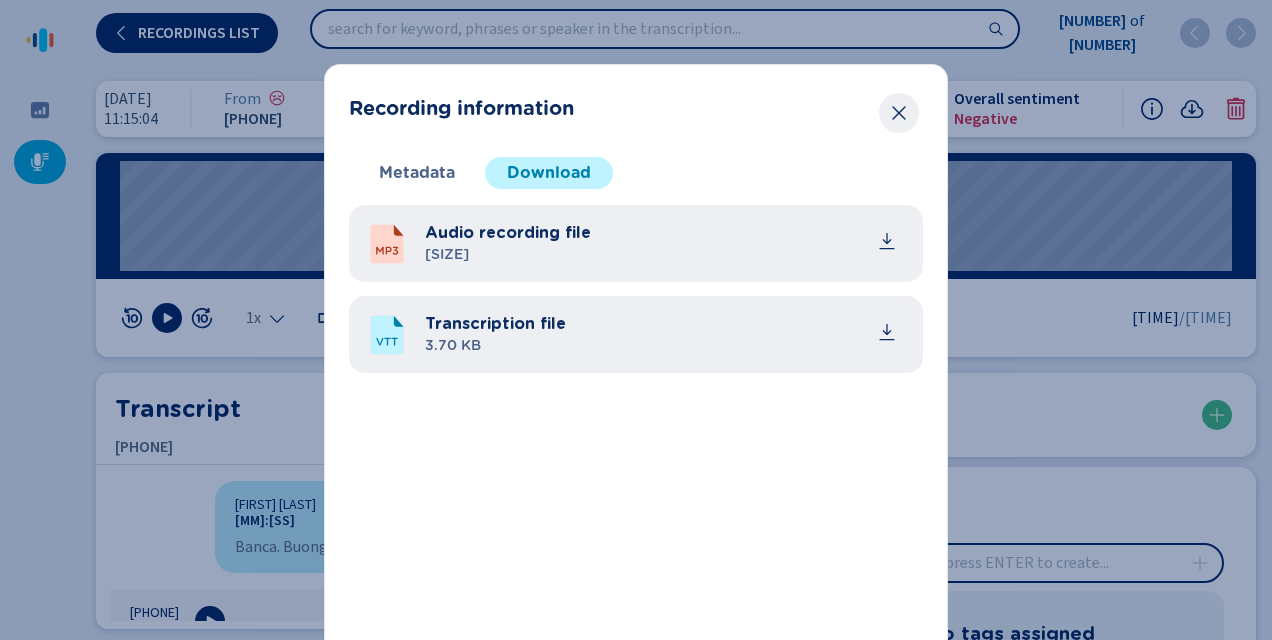 click 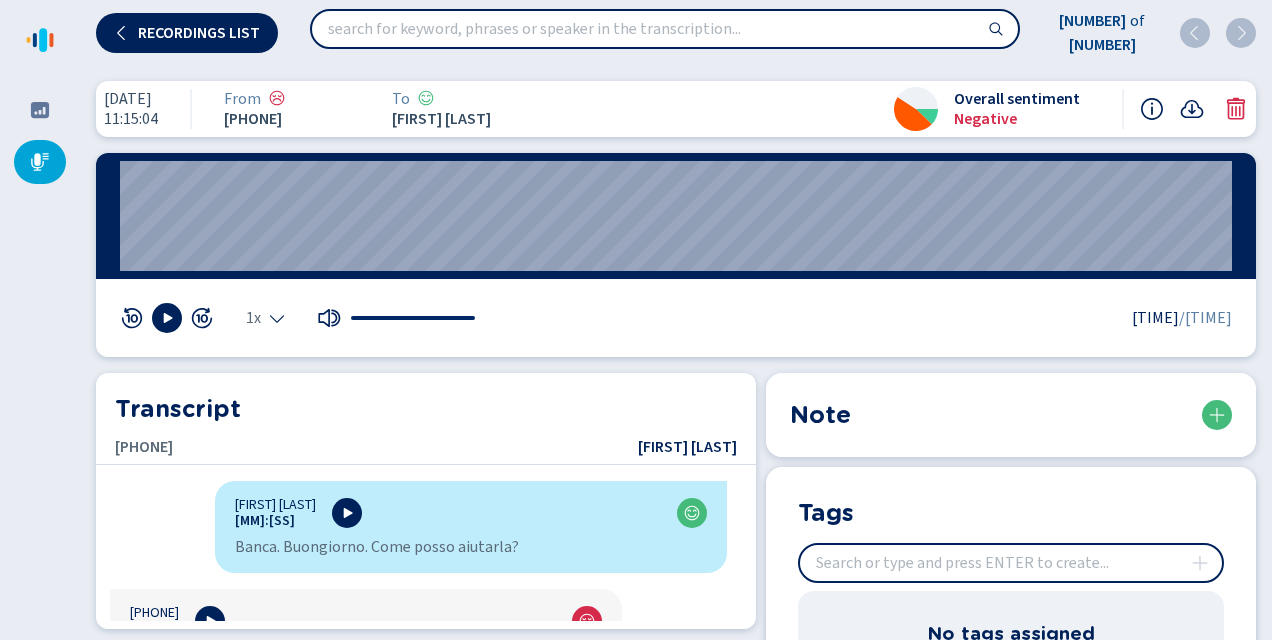 click at bounding box center (40, 162) 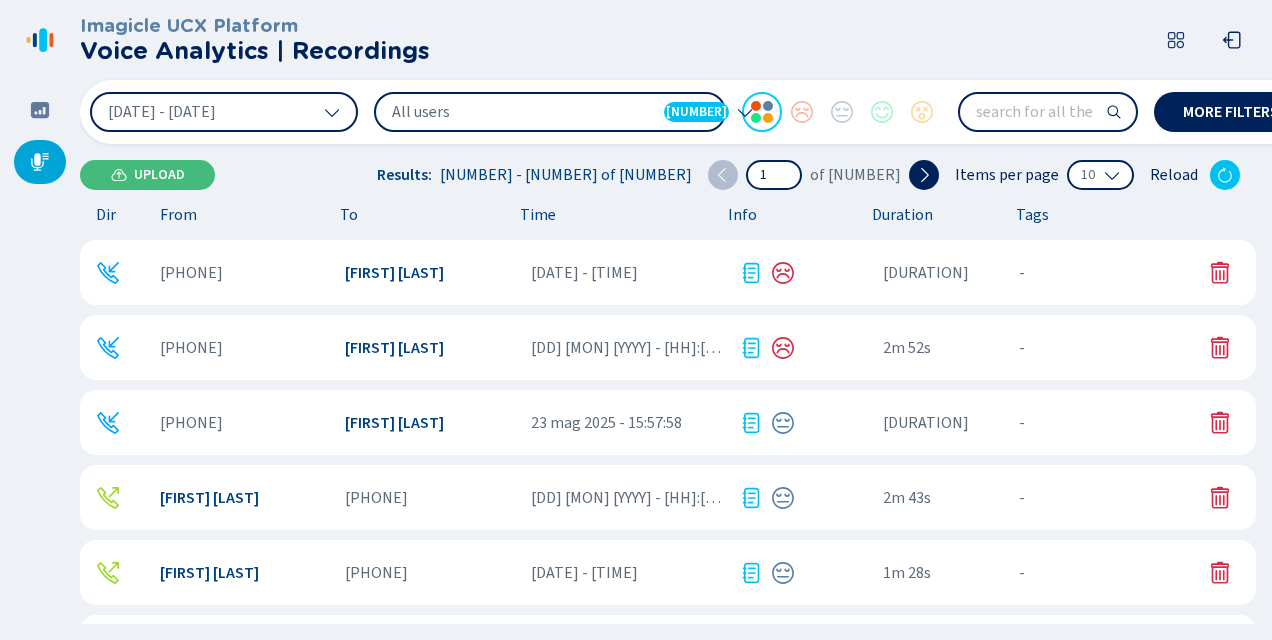 scroll, scrollTop: 268, scrollLeft: 0, axis: vertical 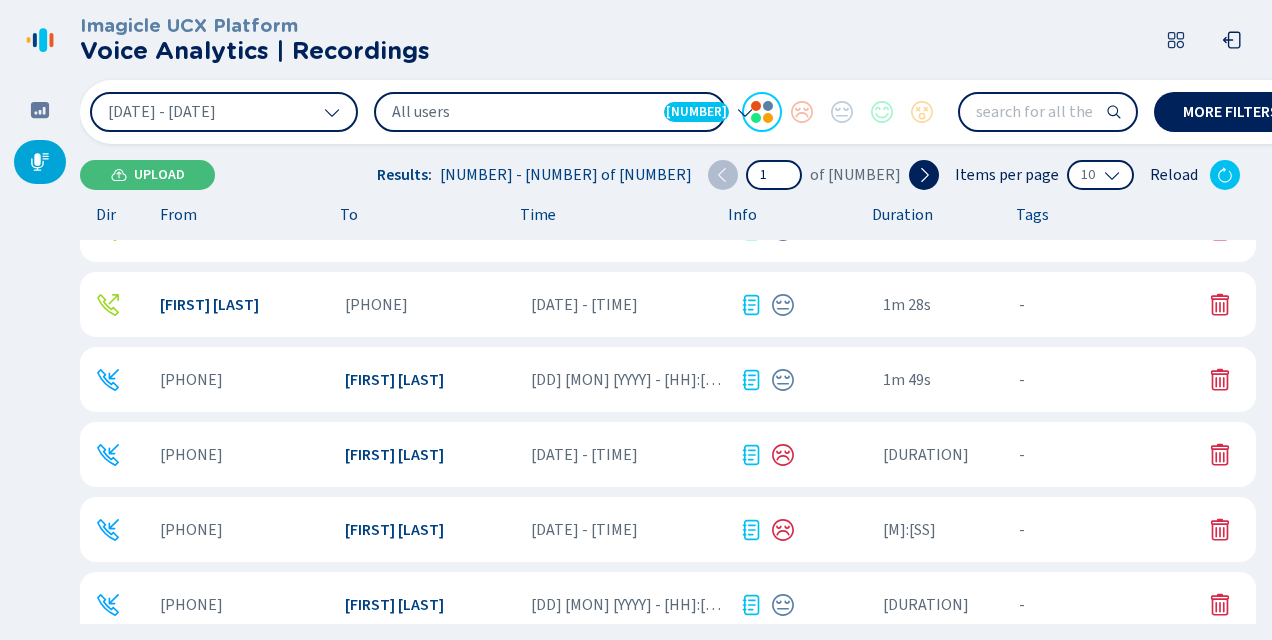 click 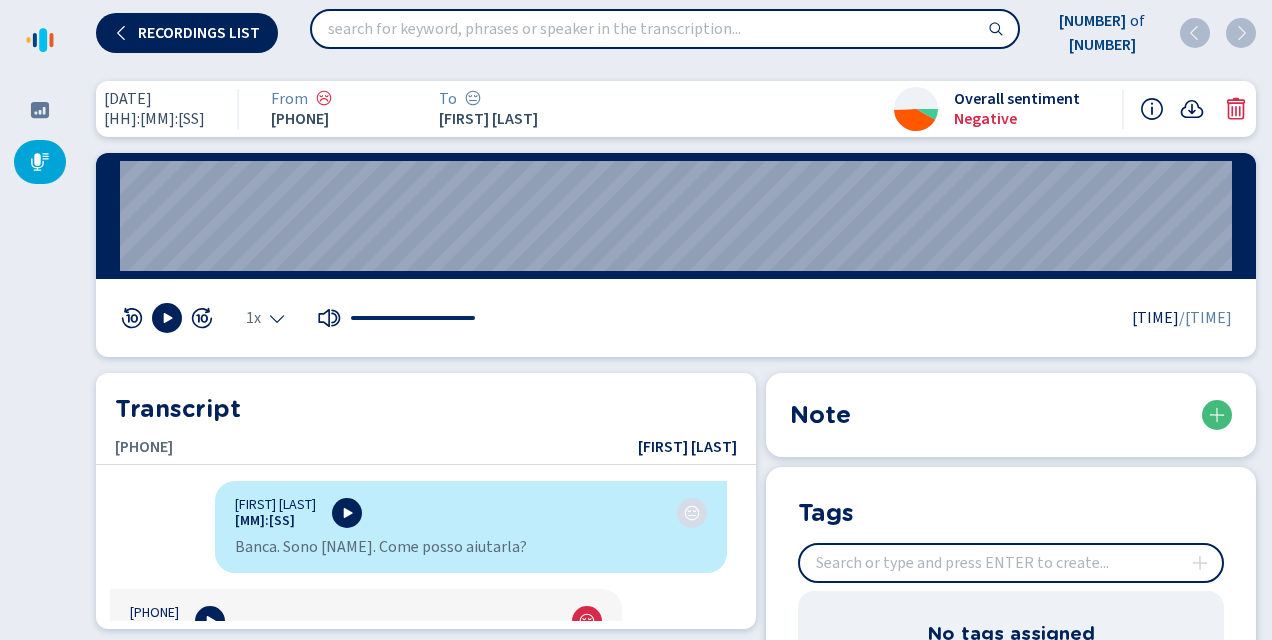 click 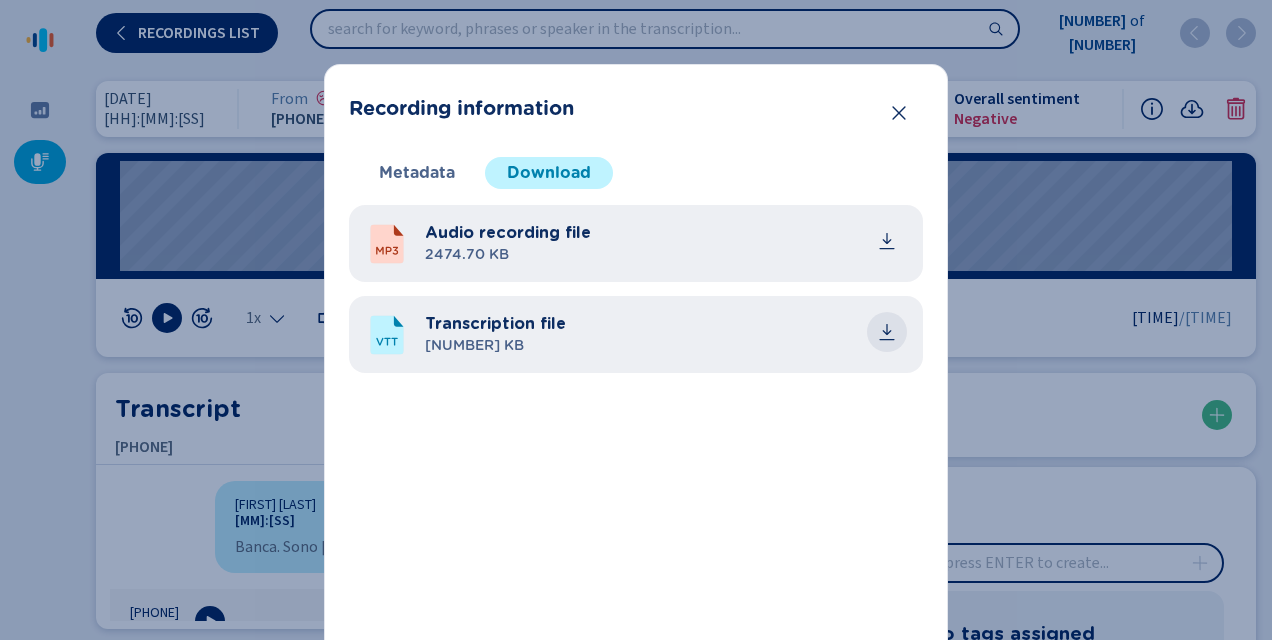 click 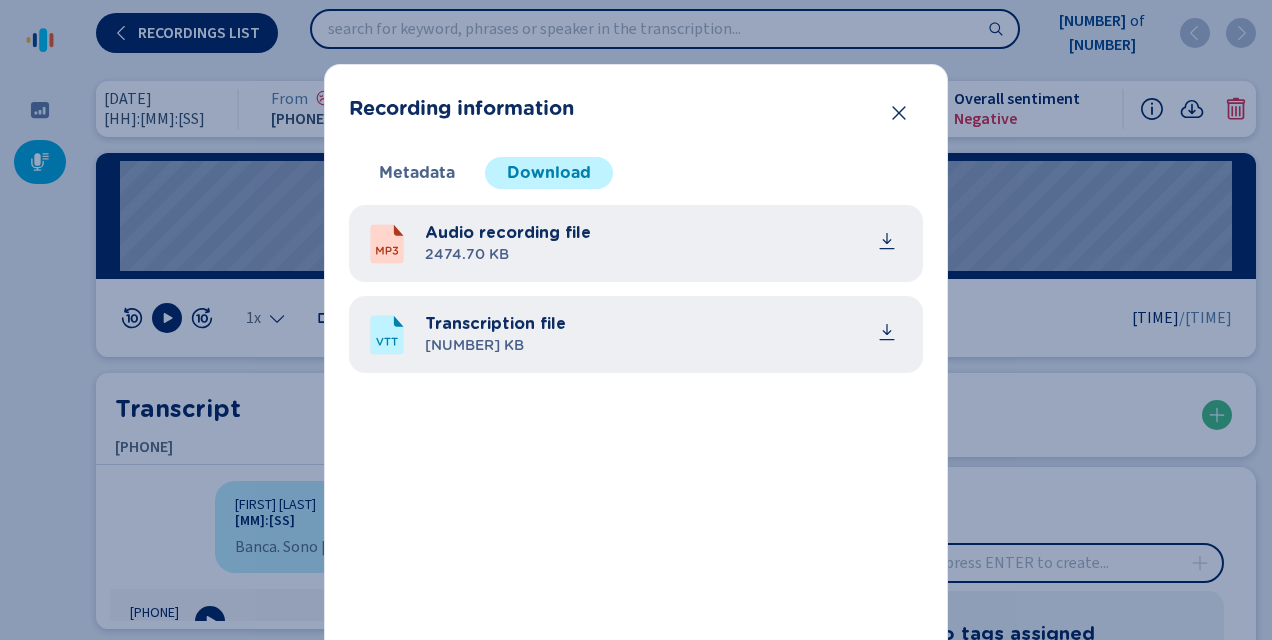 drag, startPoint x: 682, startPoint y: 98, endPoint x: 770, endPoint y: 102, distance: 88.09086 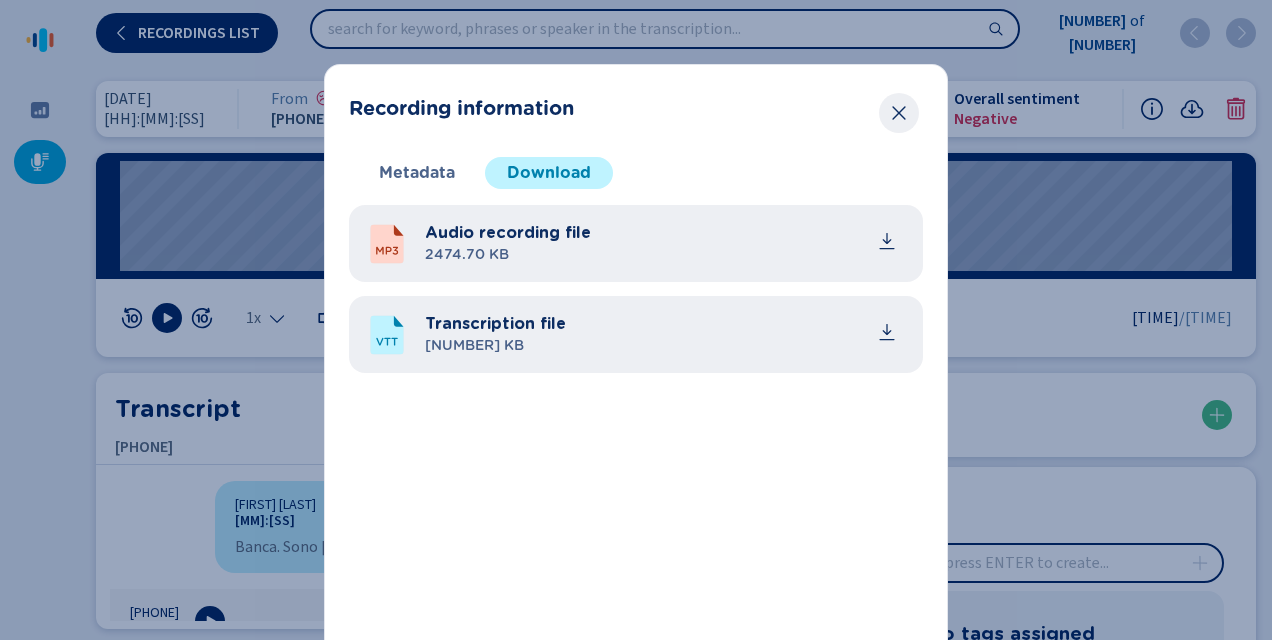 click 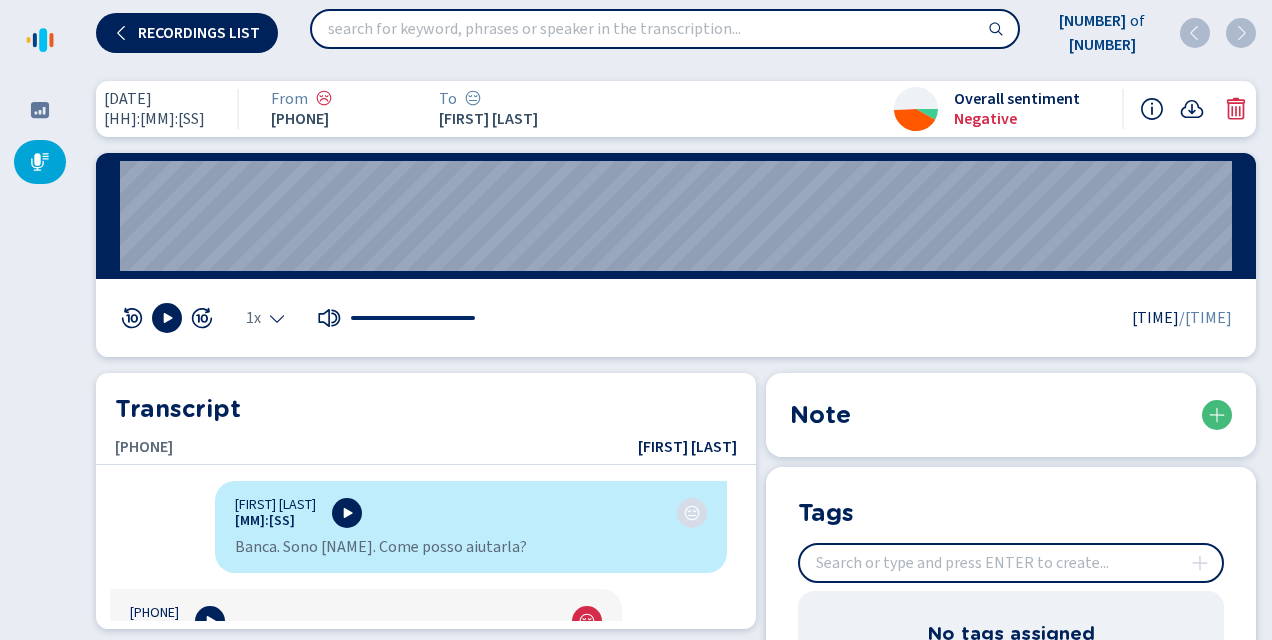 click 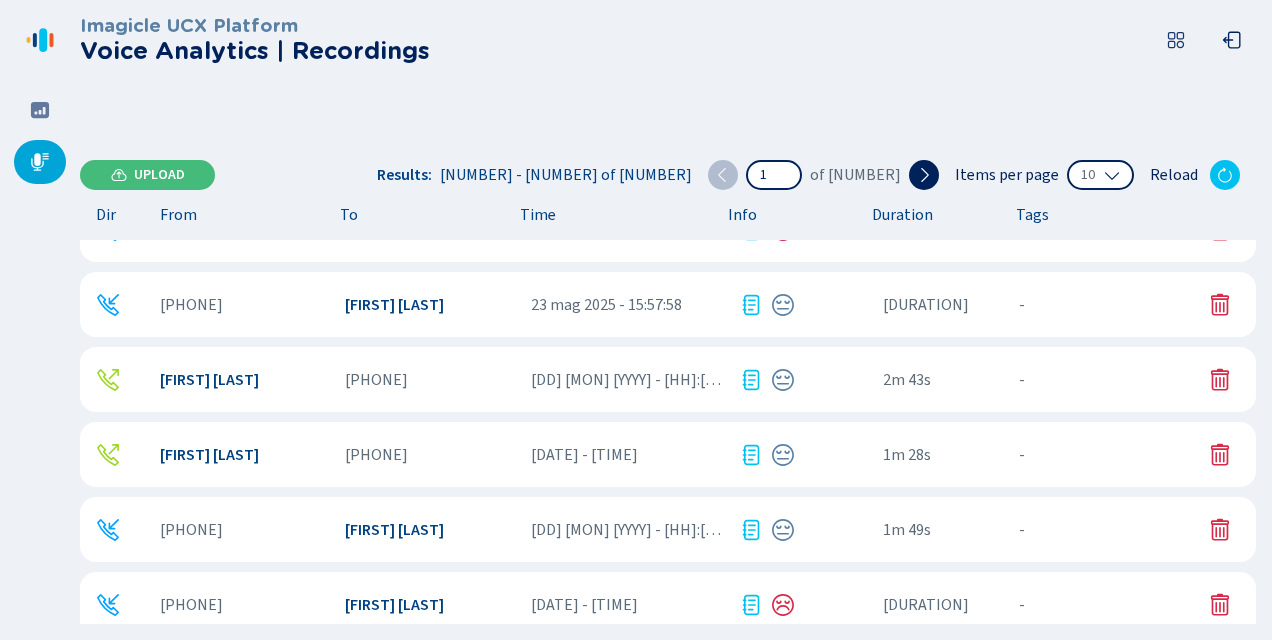 scroll, scrollTop: 268, scrollLeft: 0, axis: vertical 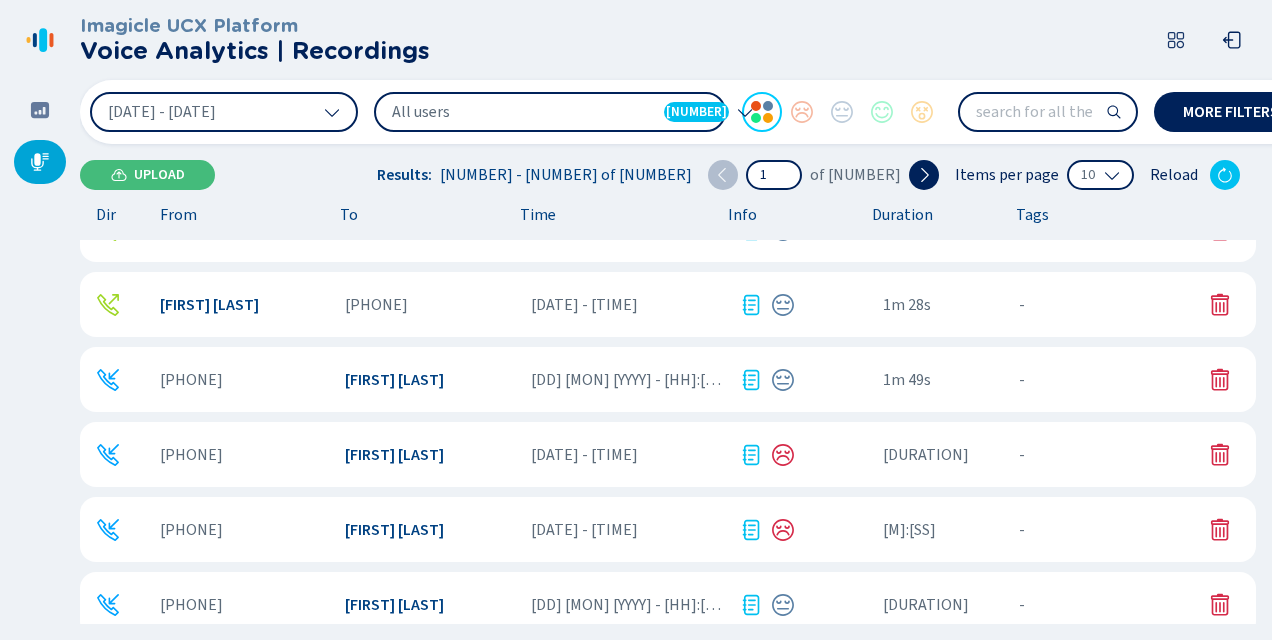 click 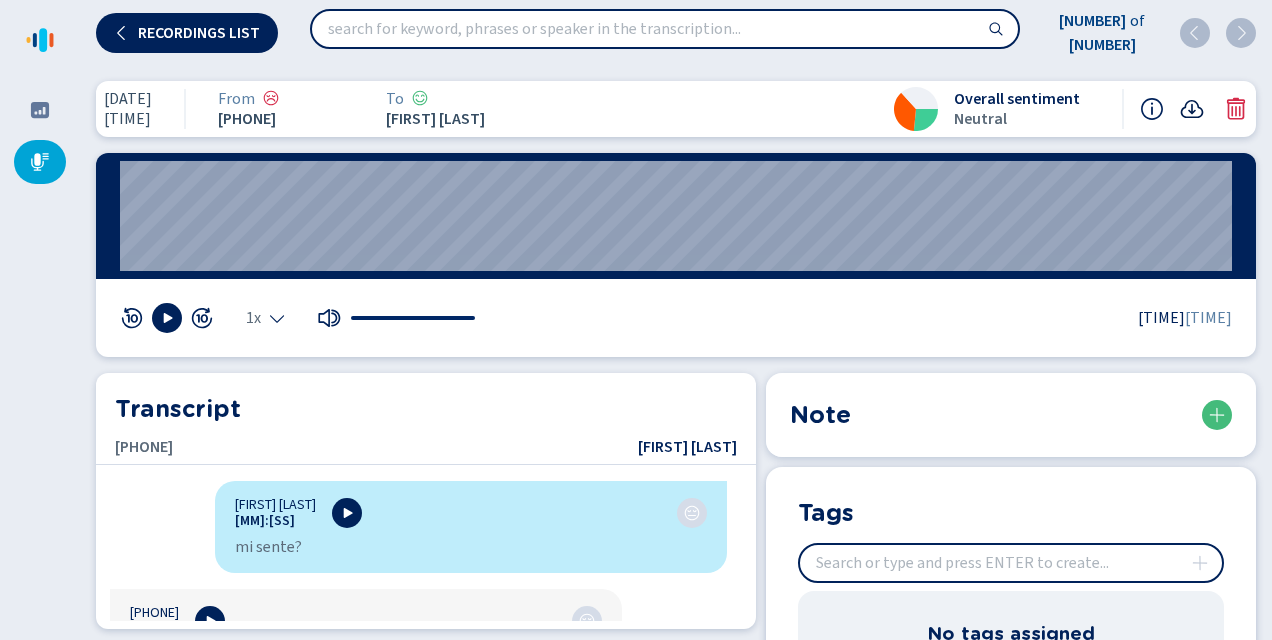 click 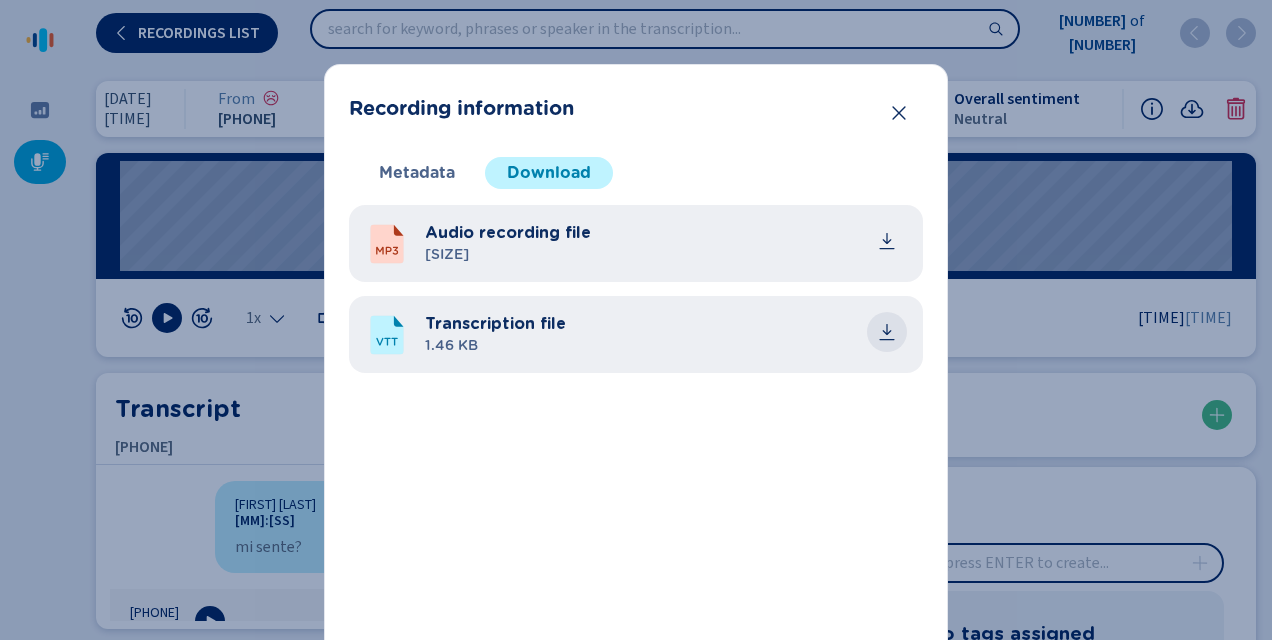 click 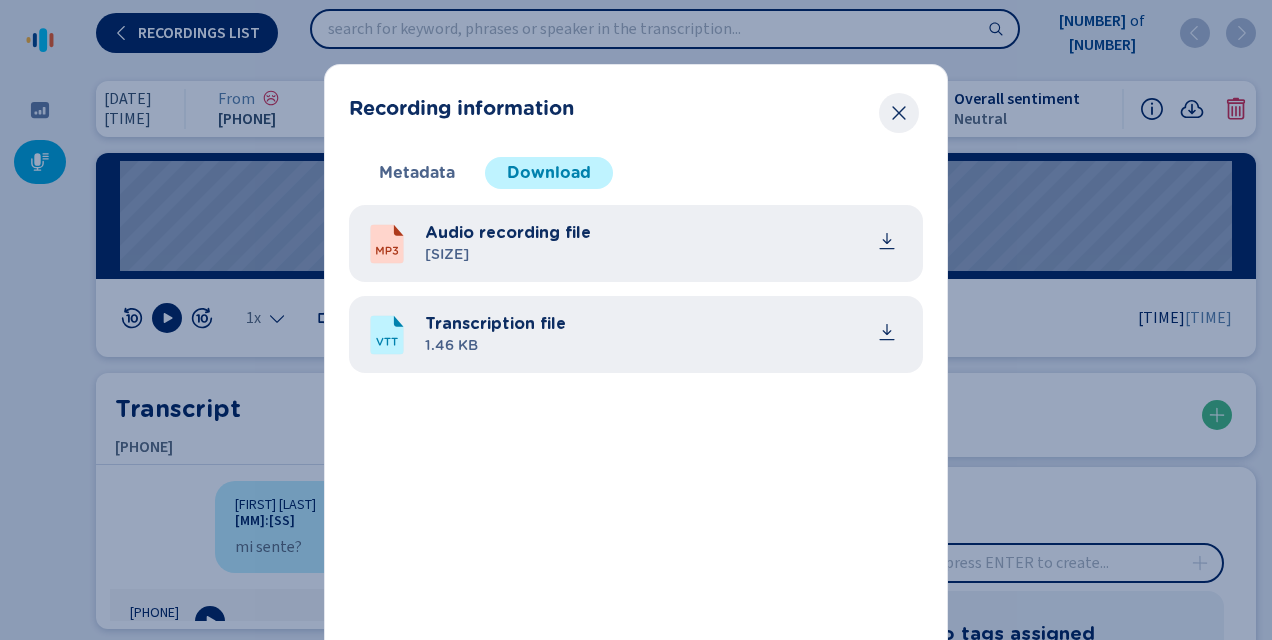 click 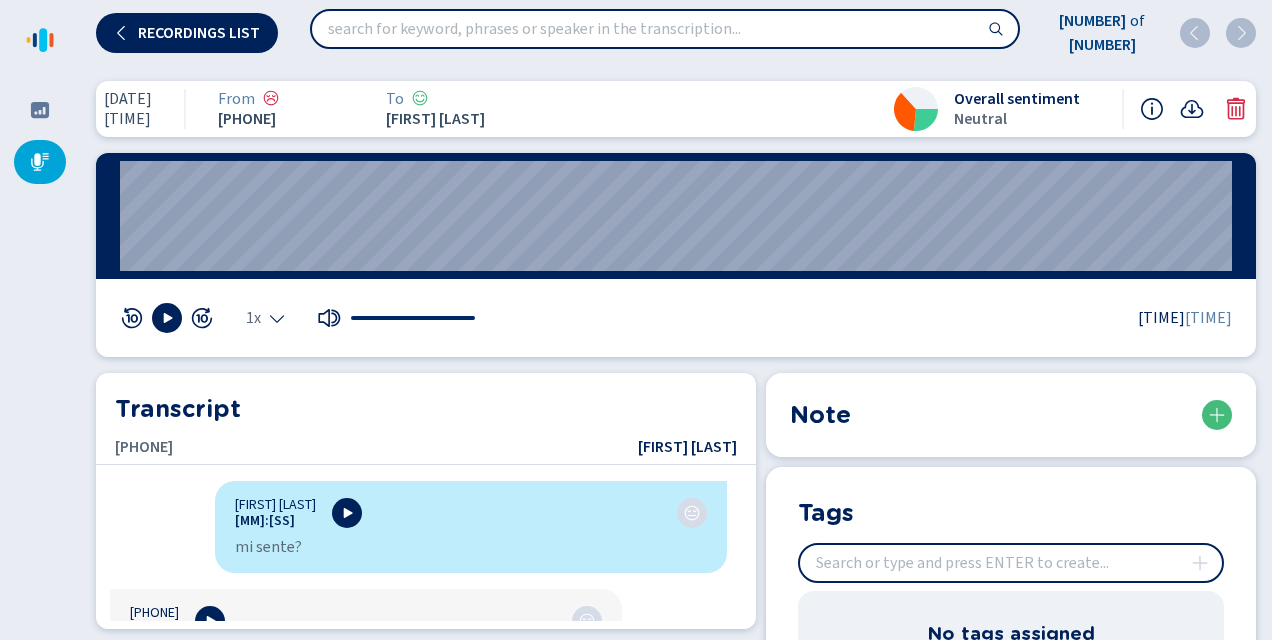 click 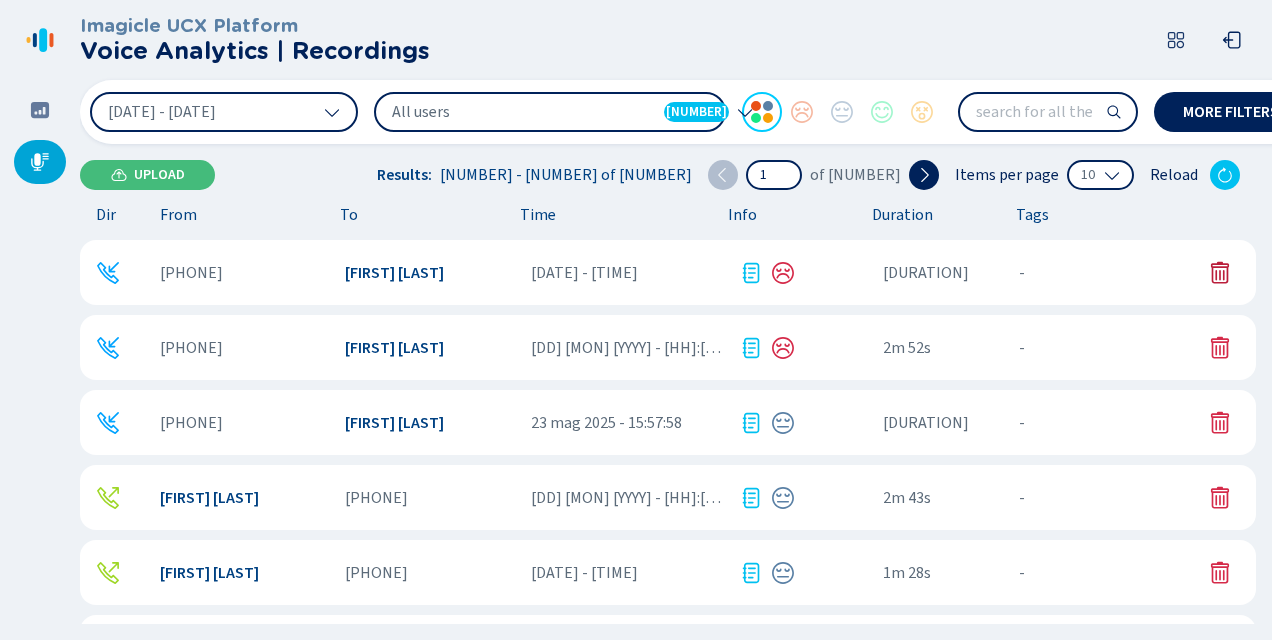 click 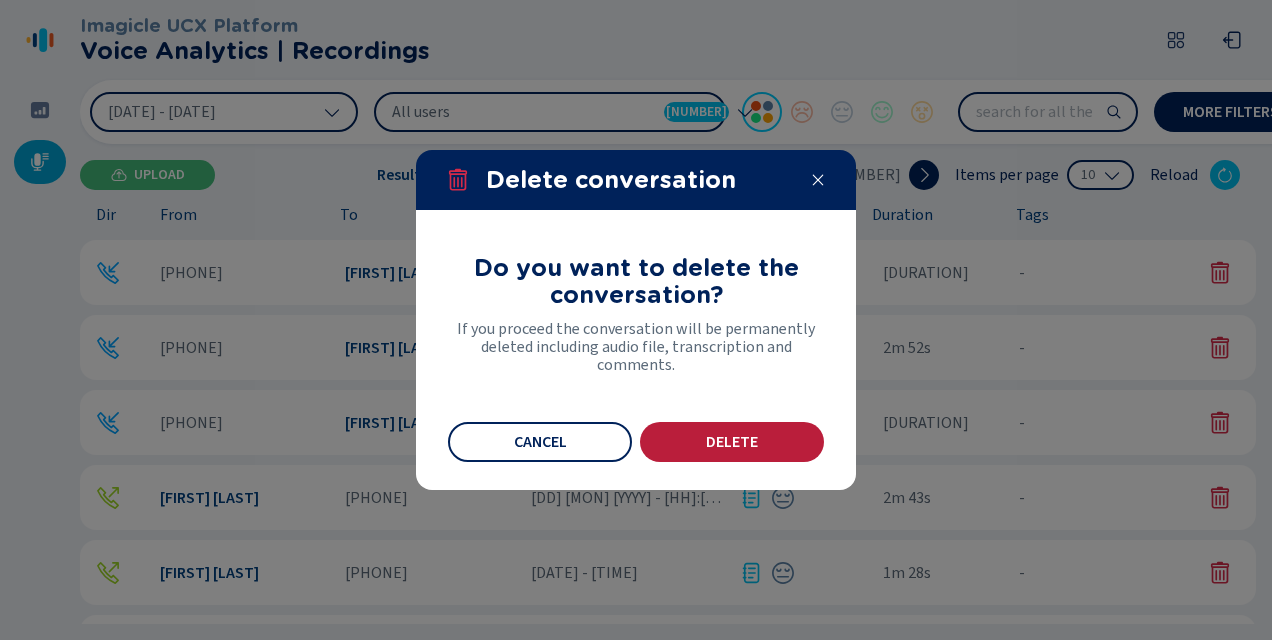 drag, startPoint x: 724, startPoint y: 444, endPoint x: 1129, endPoint y: 366, distance: 412.44272 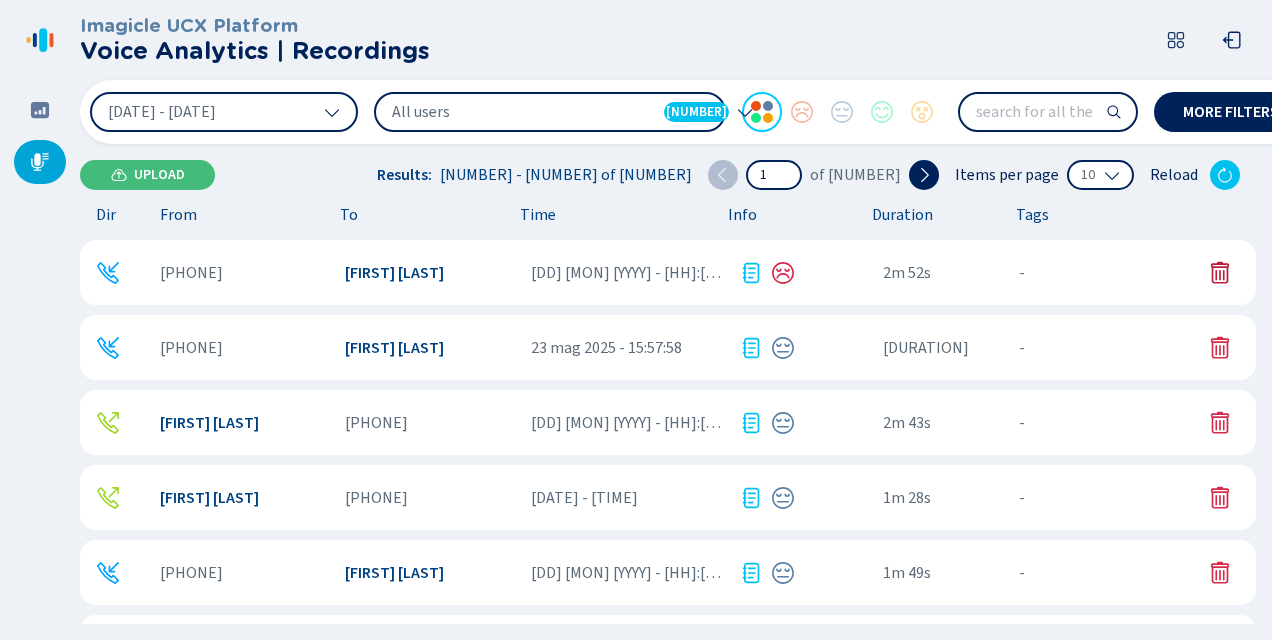 click 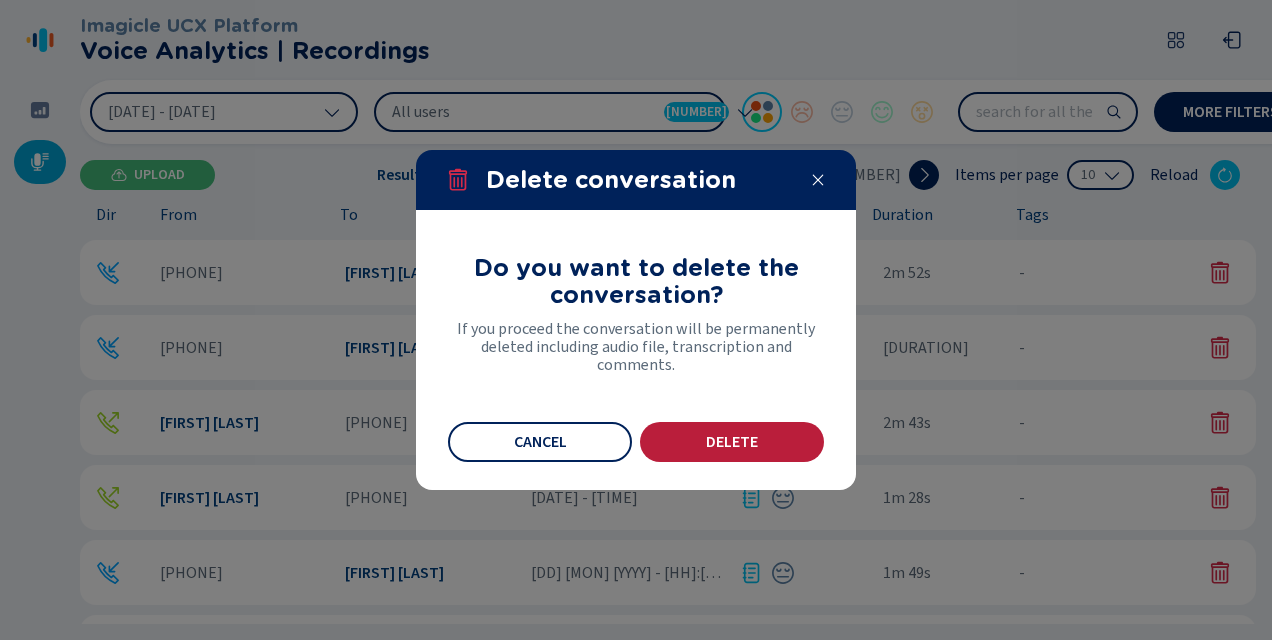 click on "Delete" at bounding box center [732, 442] 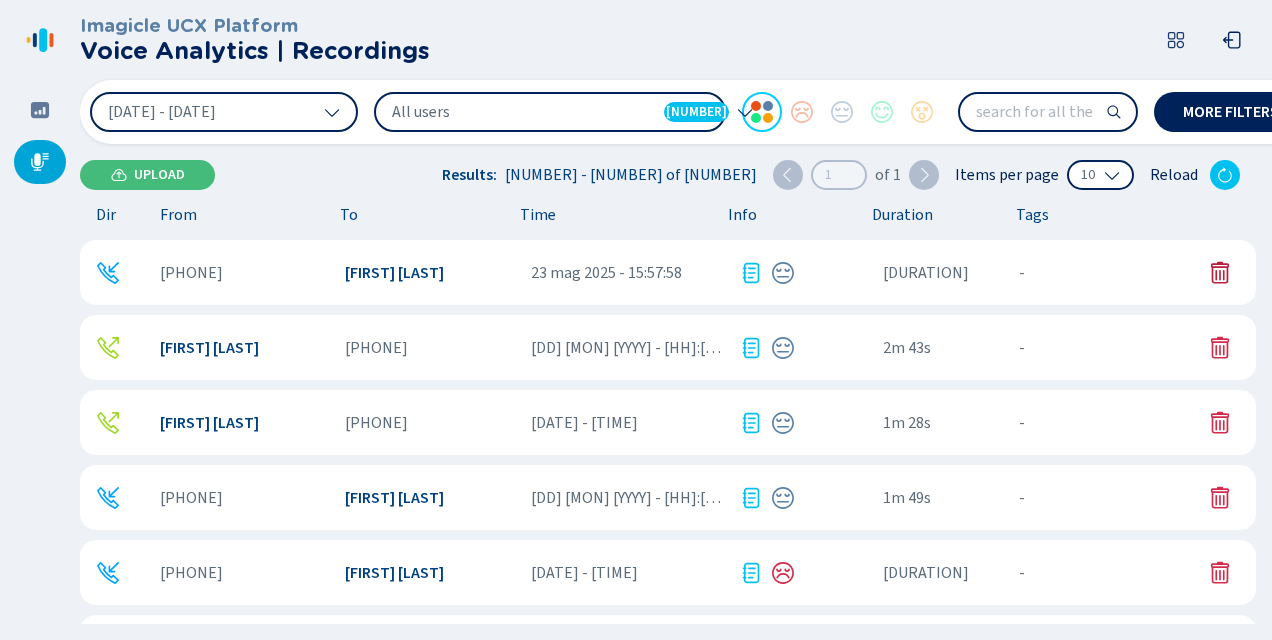 click 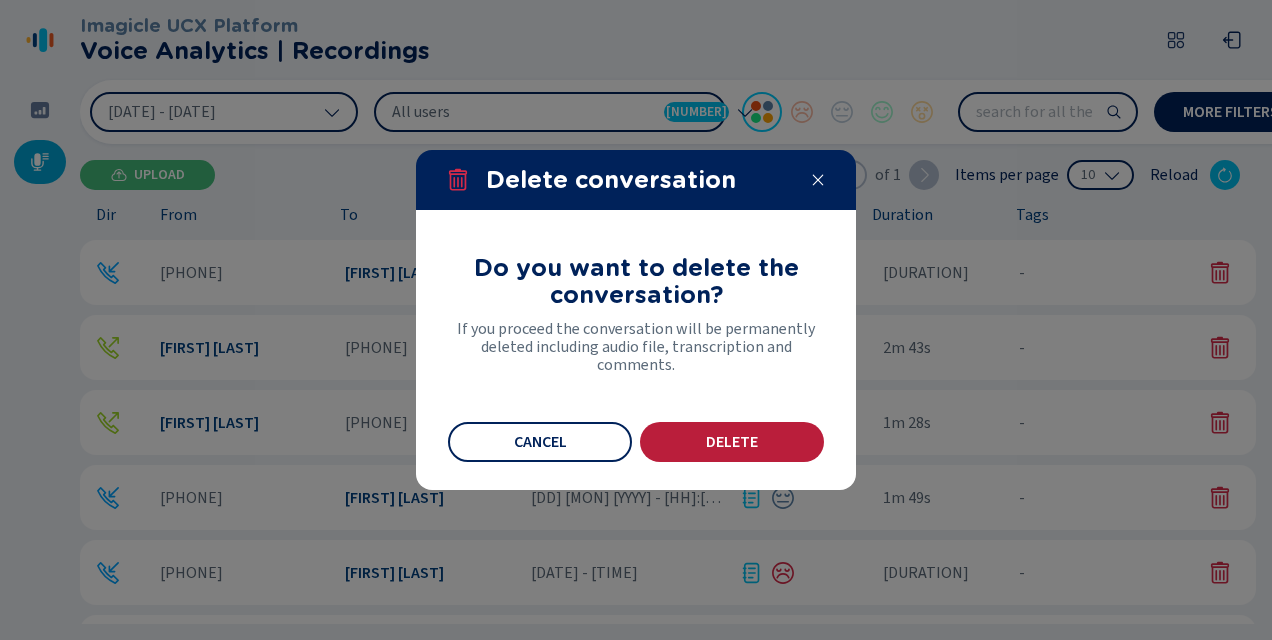 click on "Delete" at bounding box center [732, 442] 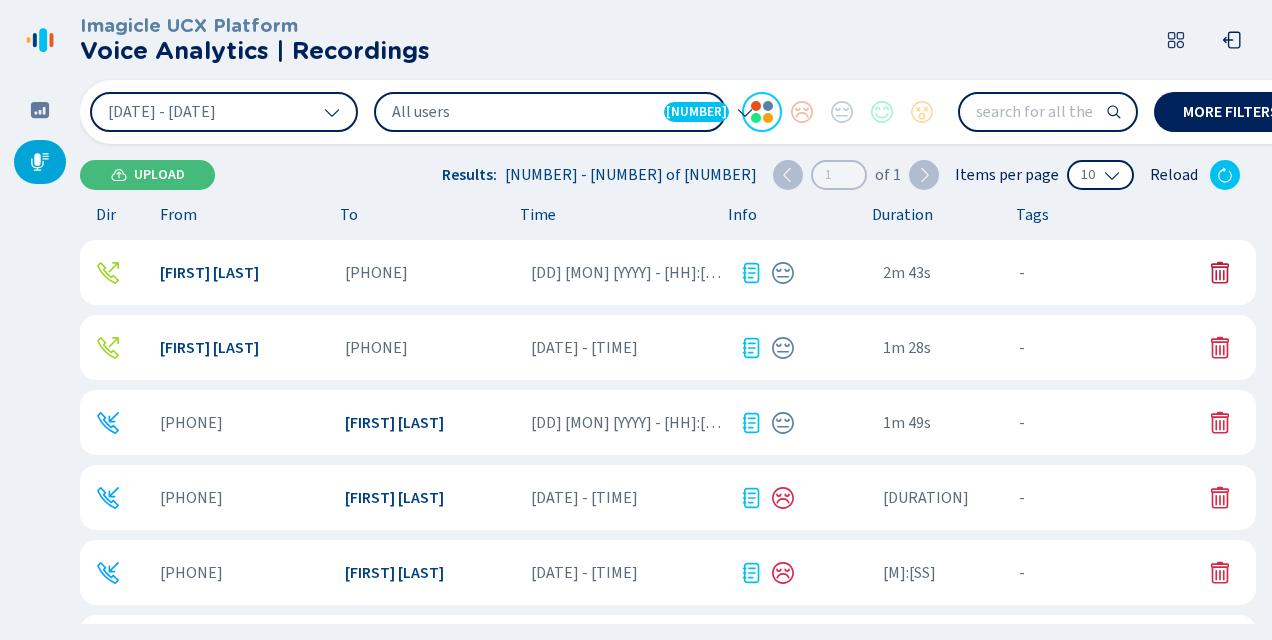 click 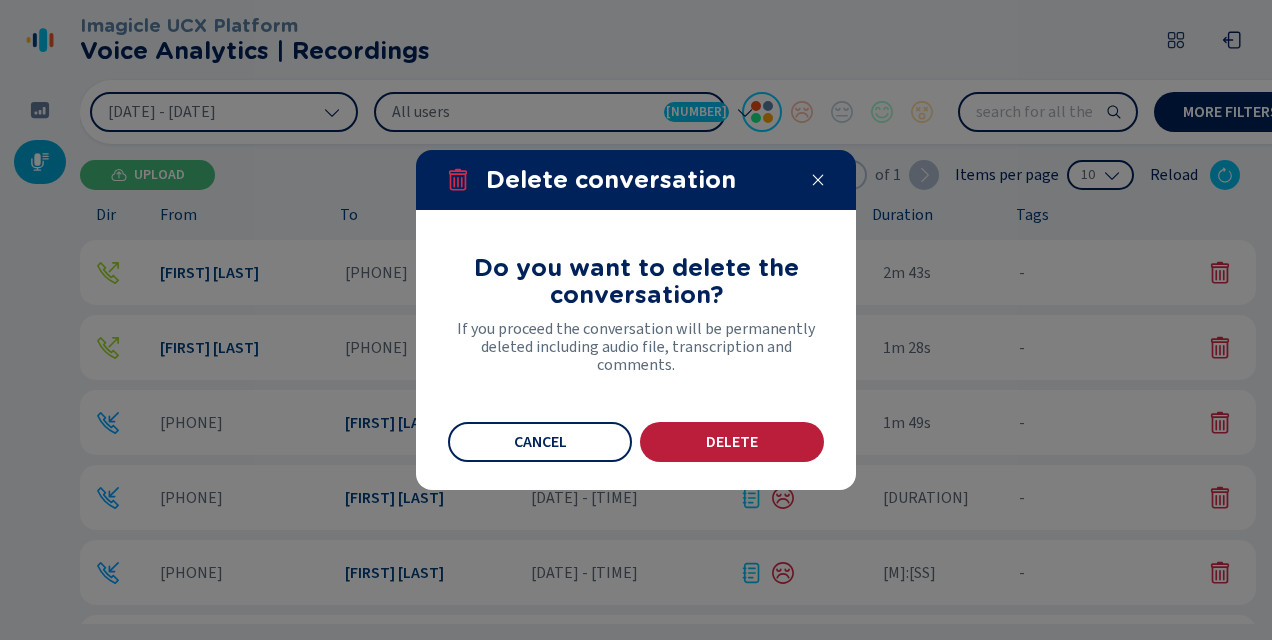 click on "Delete" at bounding box center (732, 442) 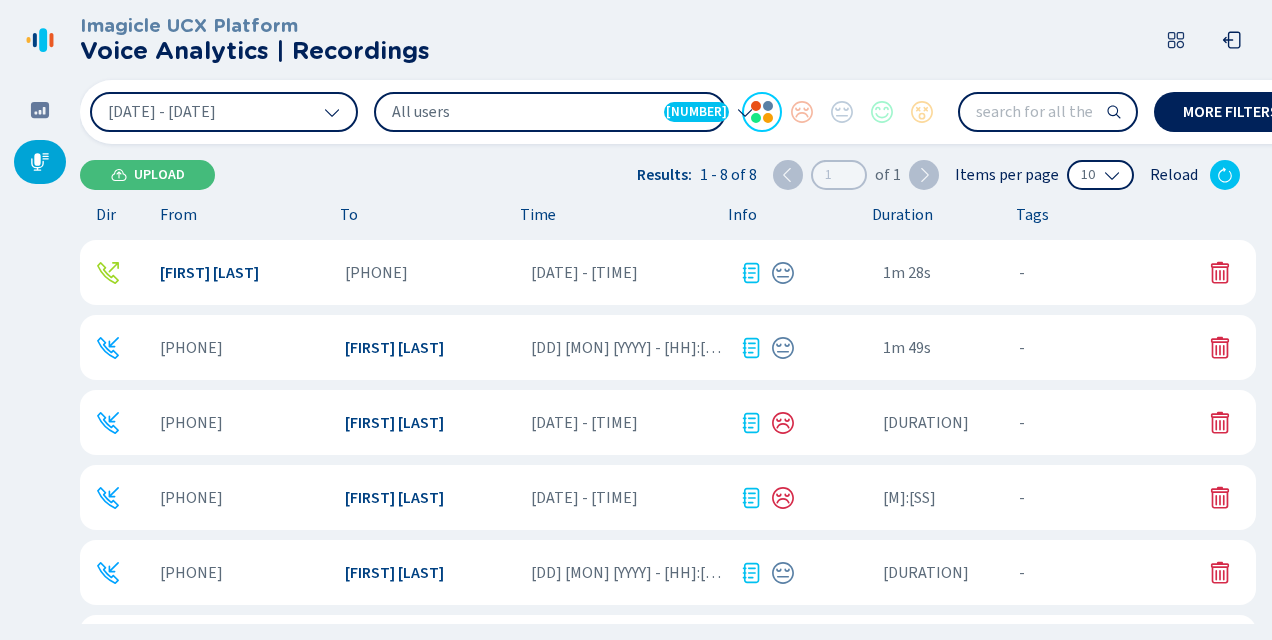 click 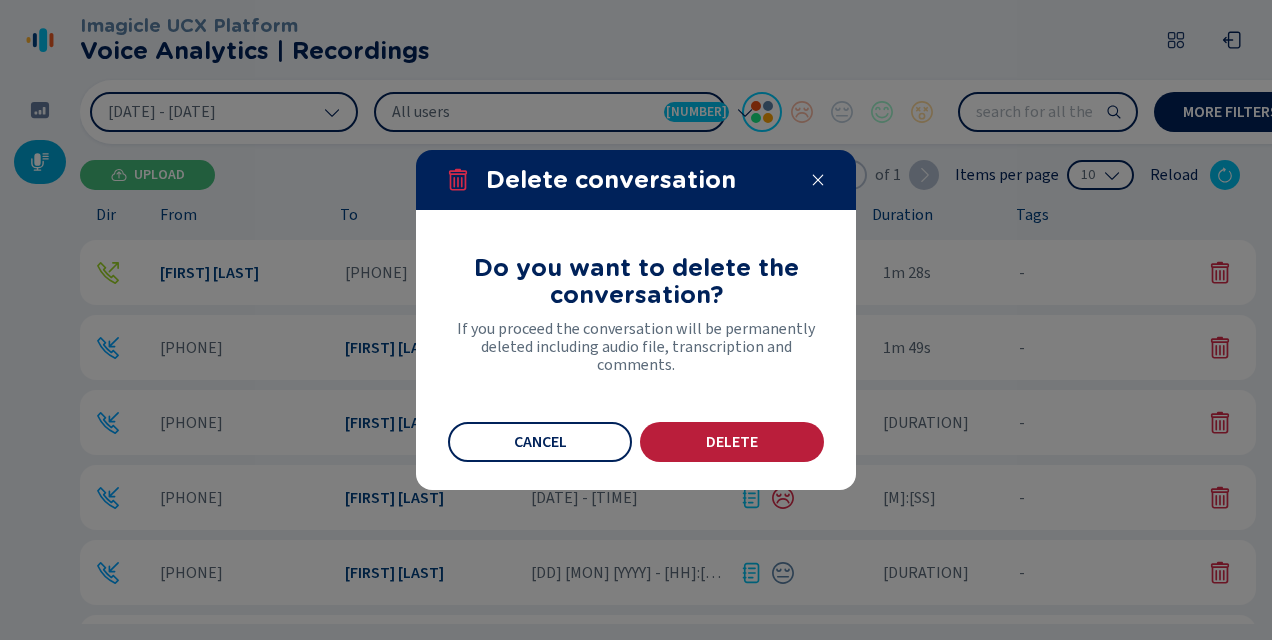 click on "Delete" at bounding box center [732, 442] 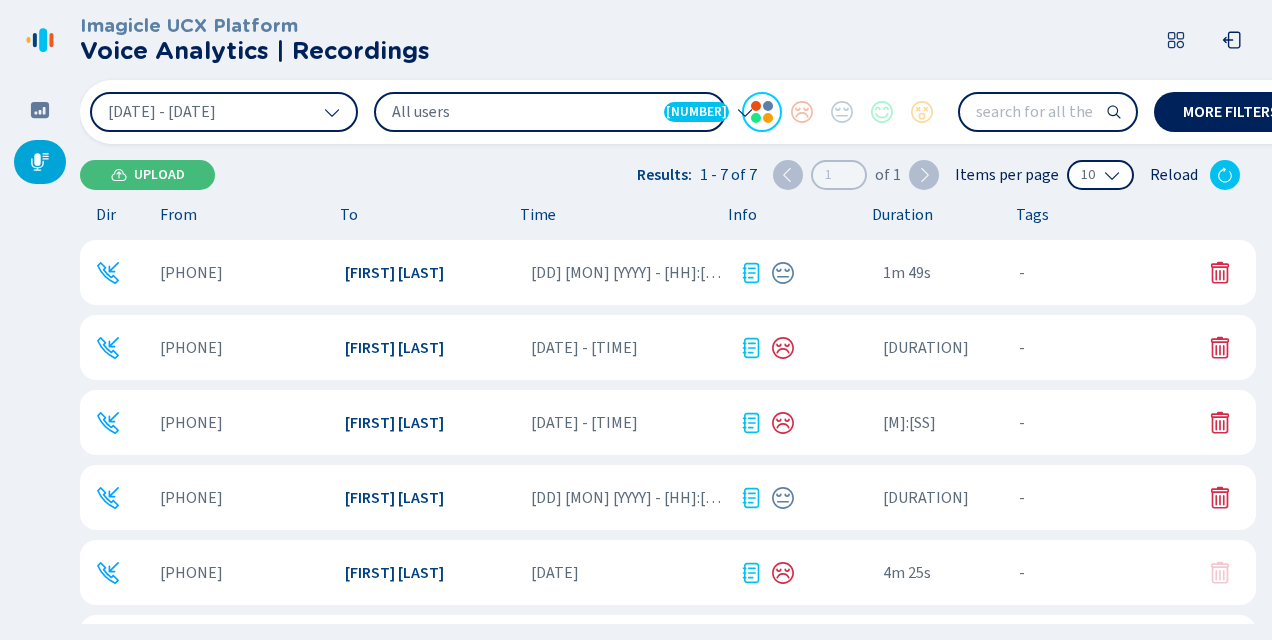 click 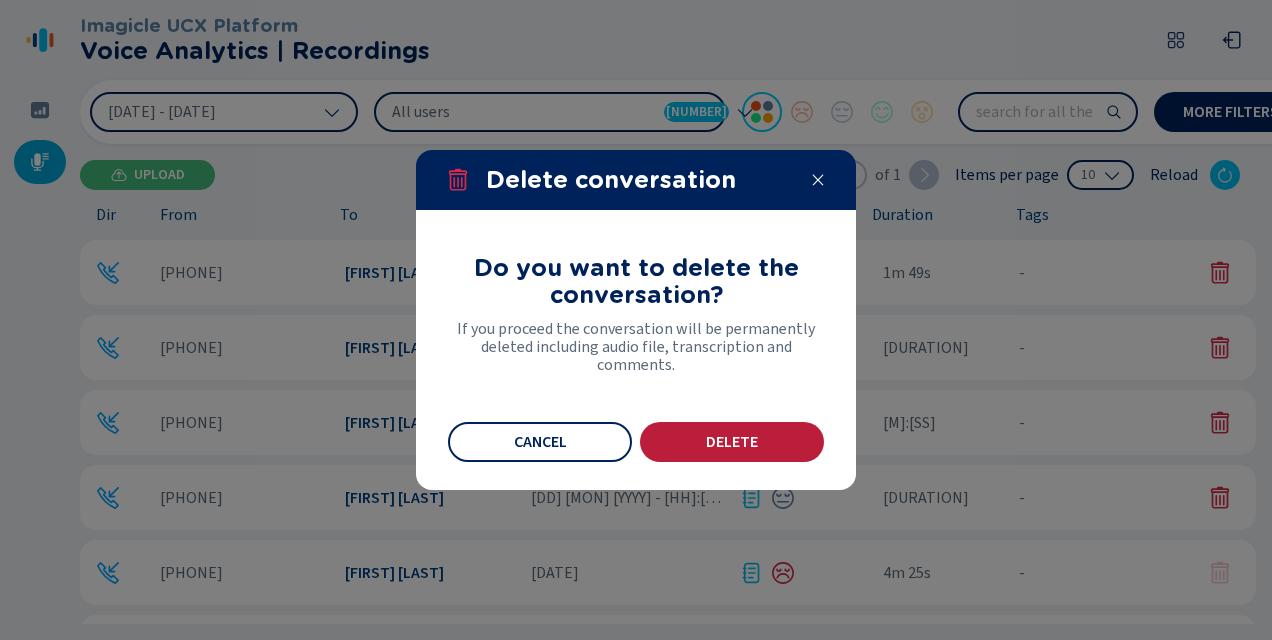 click on "Delete" at bounding box center [732, 442] 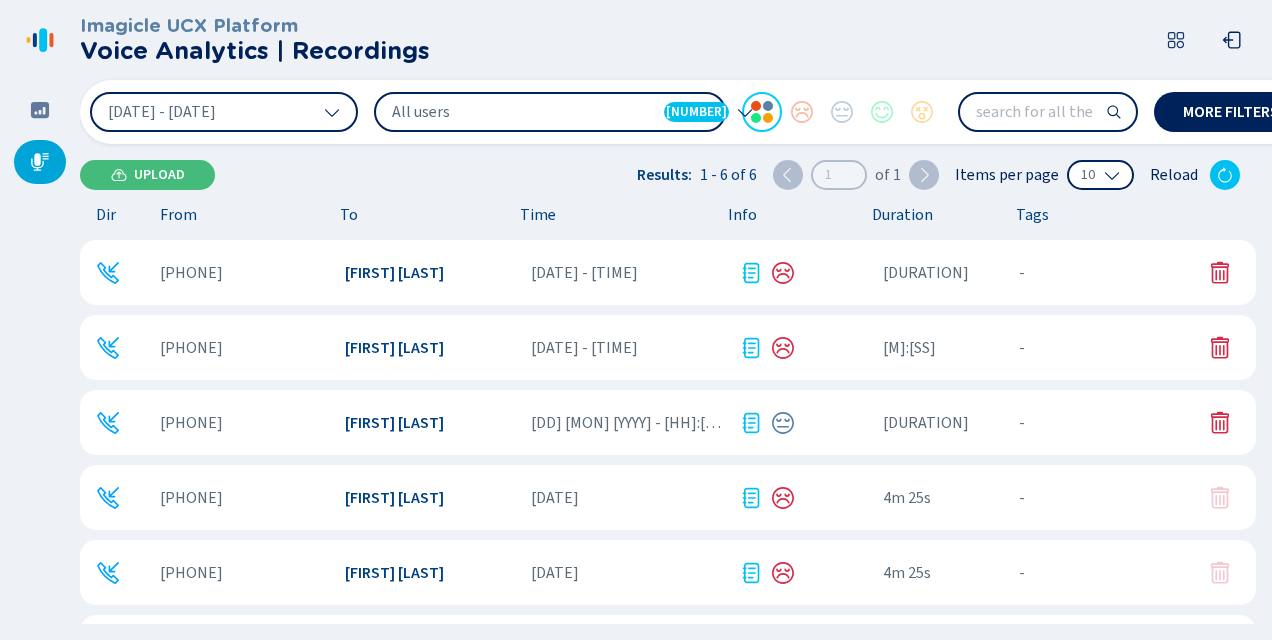 click 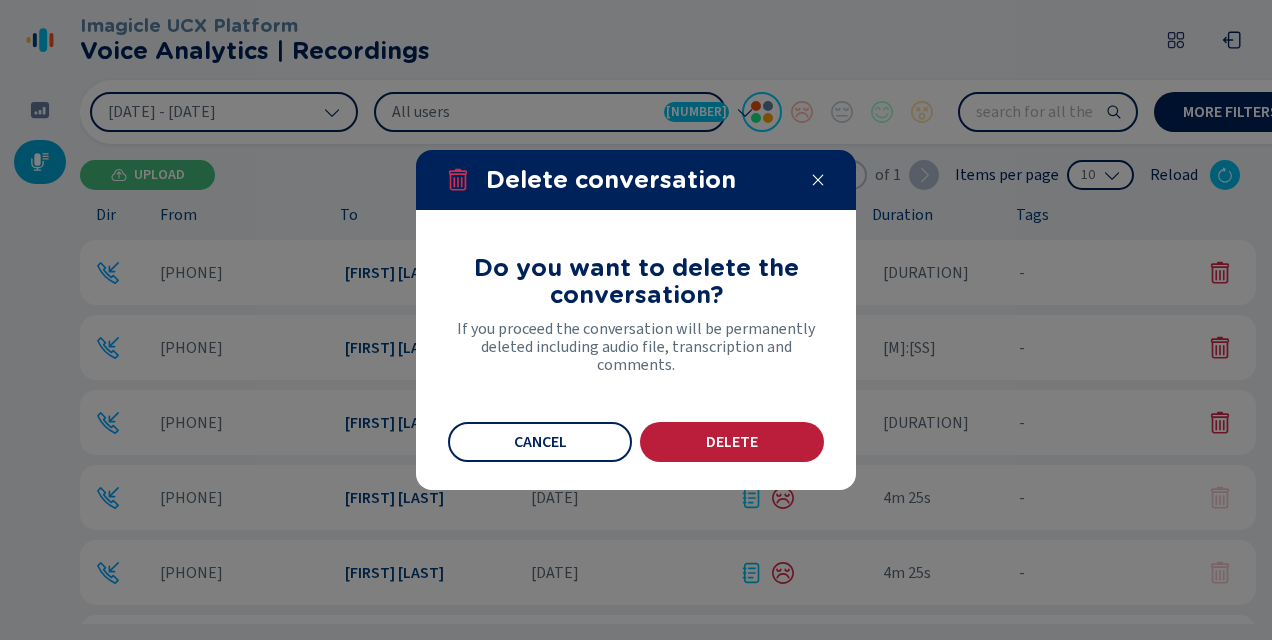 drag, startPoint x: 762, startPoint y: 439, endPoint x: 1112, endPoint y: 352, distance: 360.6508 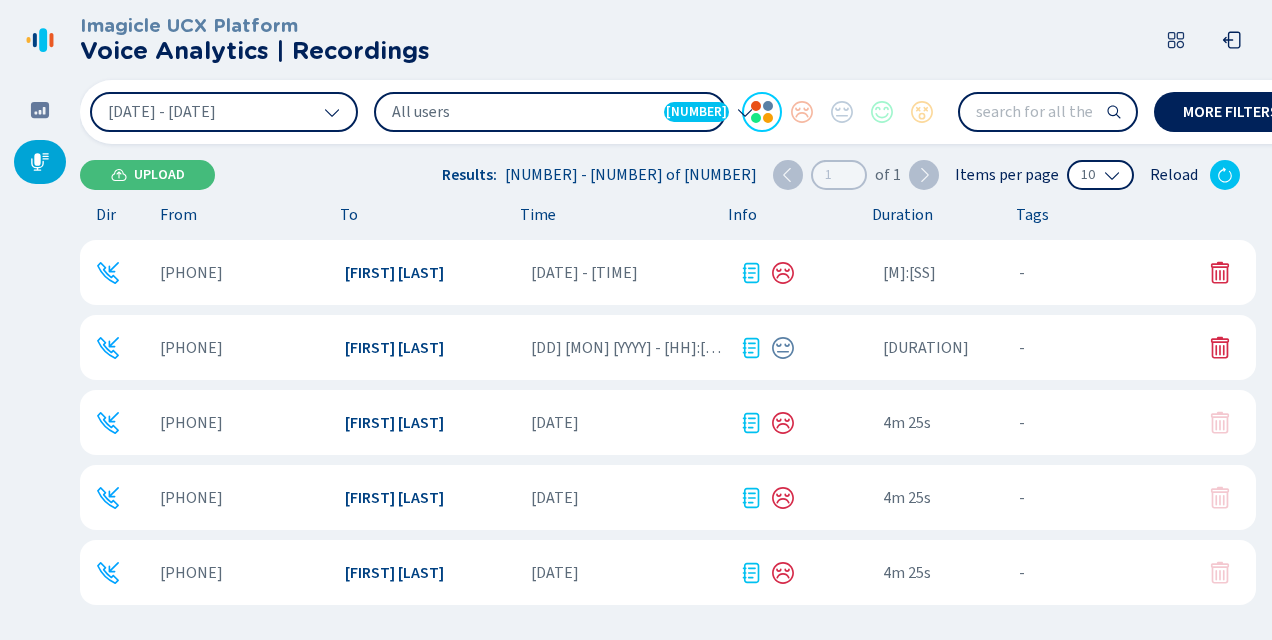 click 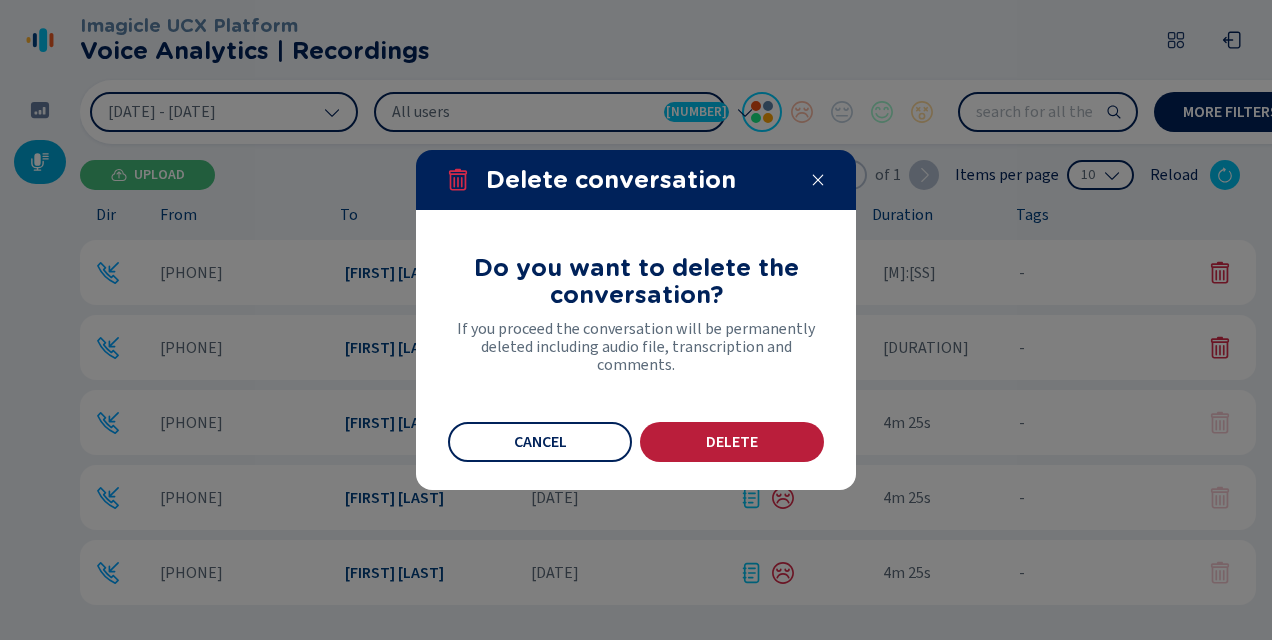 drag, startPoint x: 761, startPoint y: 448, endPoint x: 1108, endPoint y: 314, distance: 371.97446 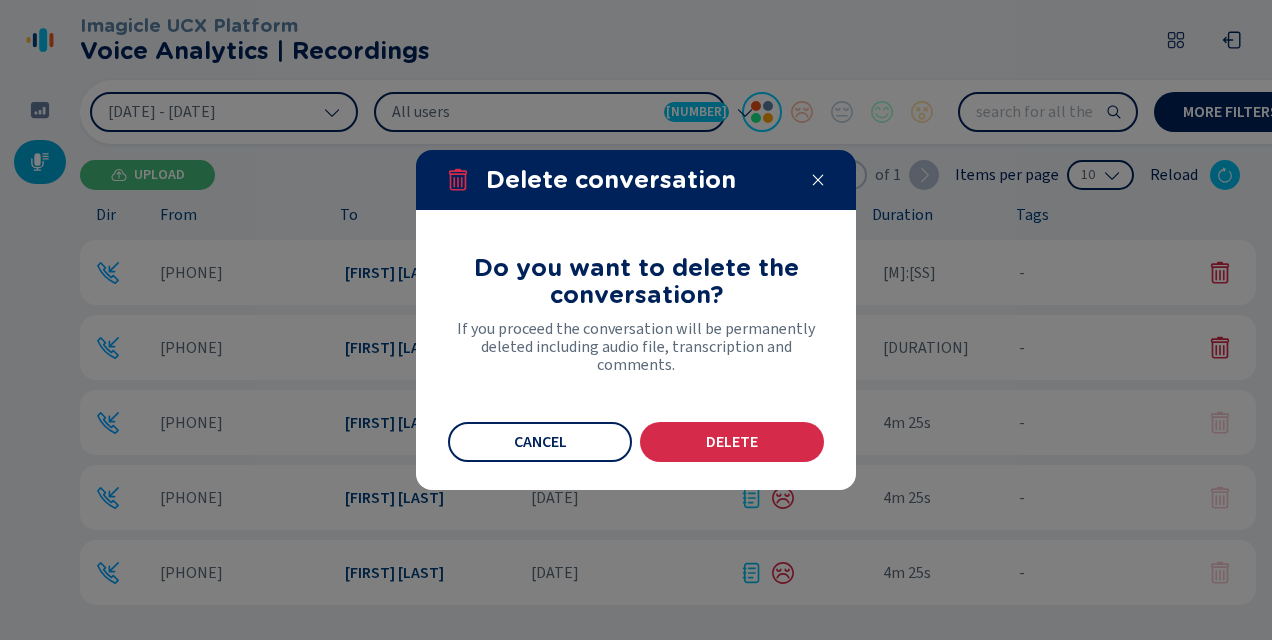 click on "Delete" at bounding box center [732, 442] 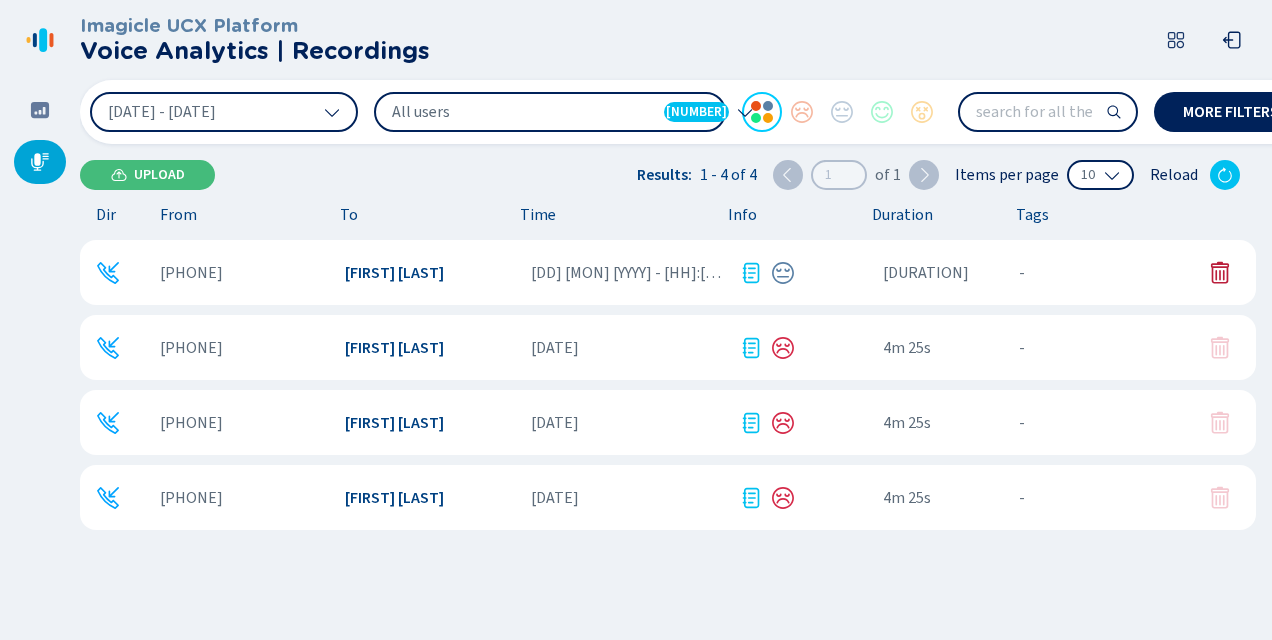 click 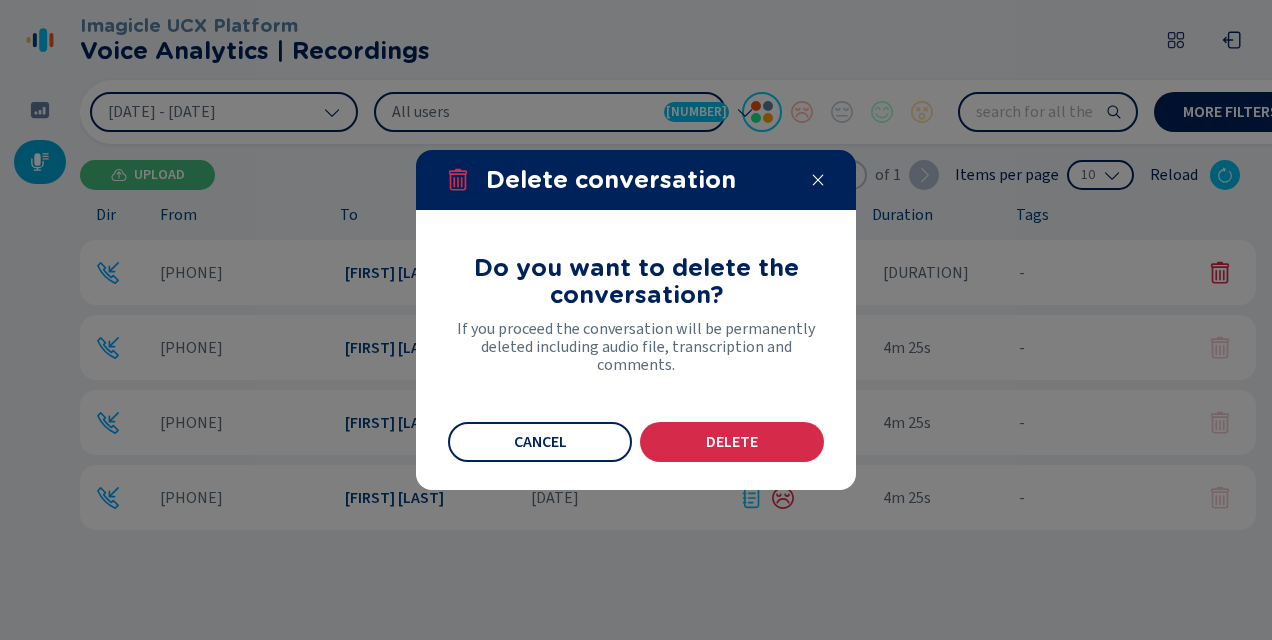 drag, startPoint x: 718, startPoint y: 432, endPoint x: 998, endPoint y: 301, distance: 309.12943 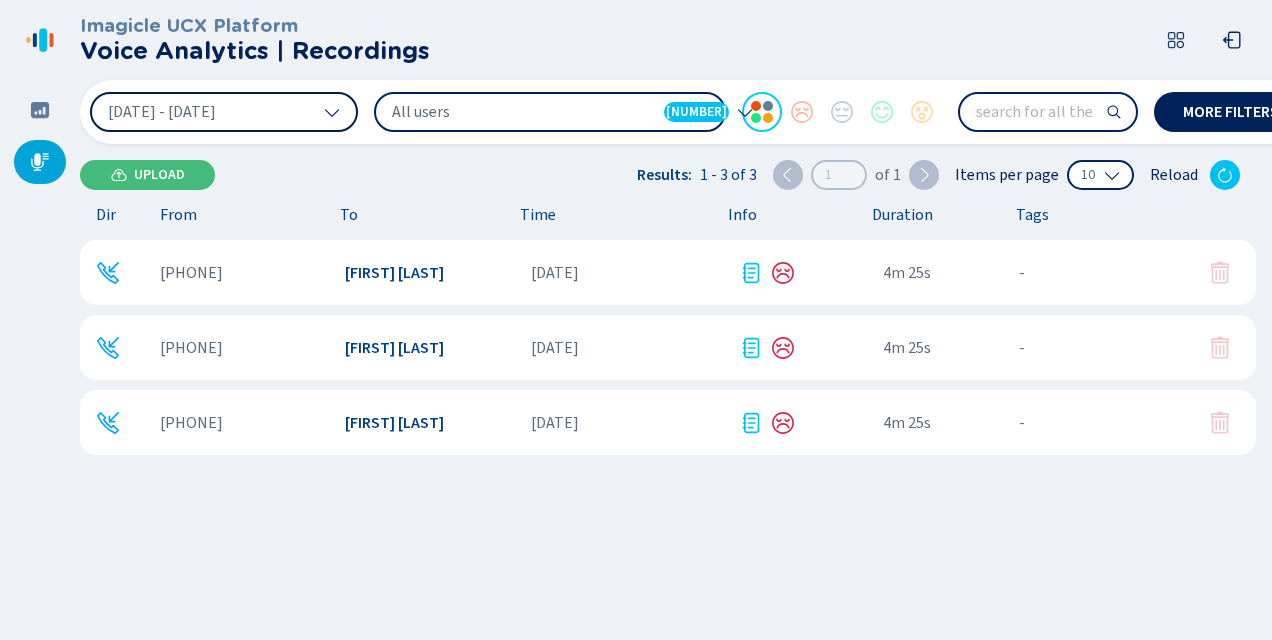 click 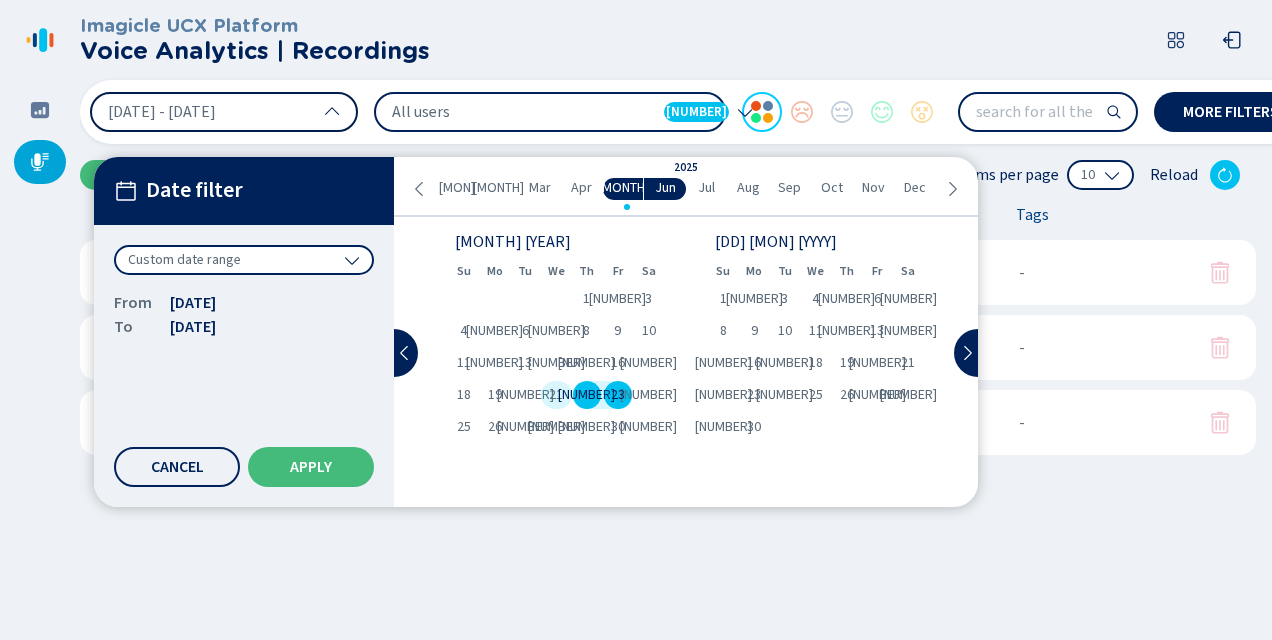 click on "21" at bounding box center [556, 395] 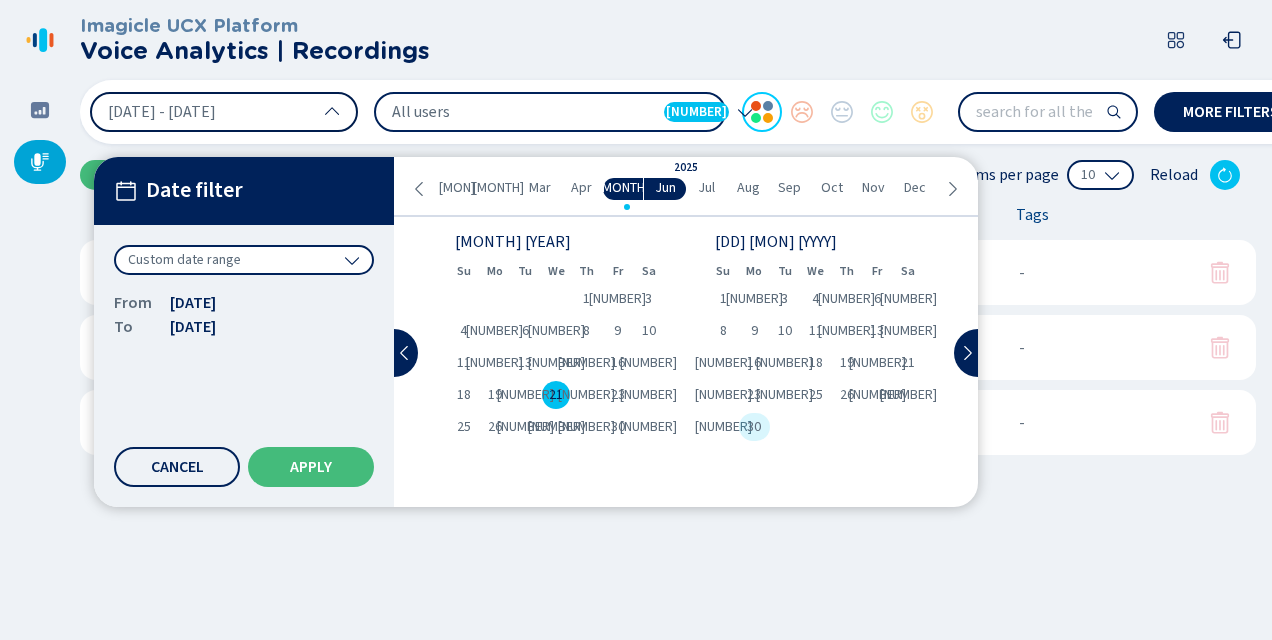 click on "30" at bounding box center (754, 427) 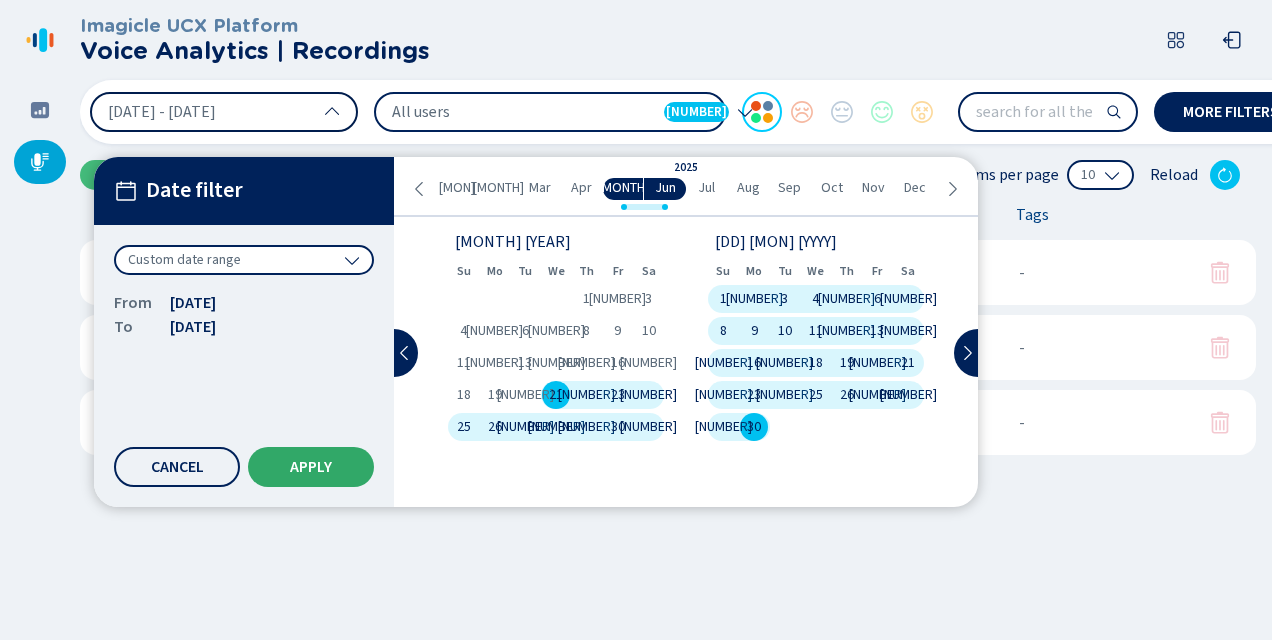 click on "Apply" at bounding box center (311, 467) 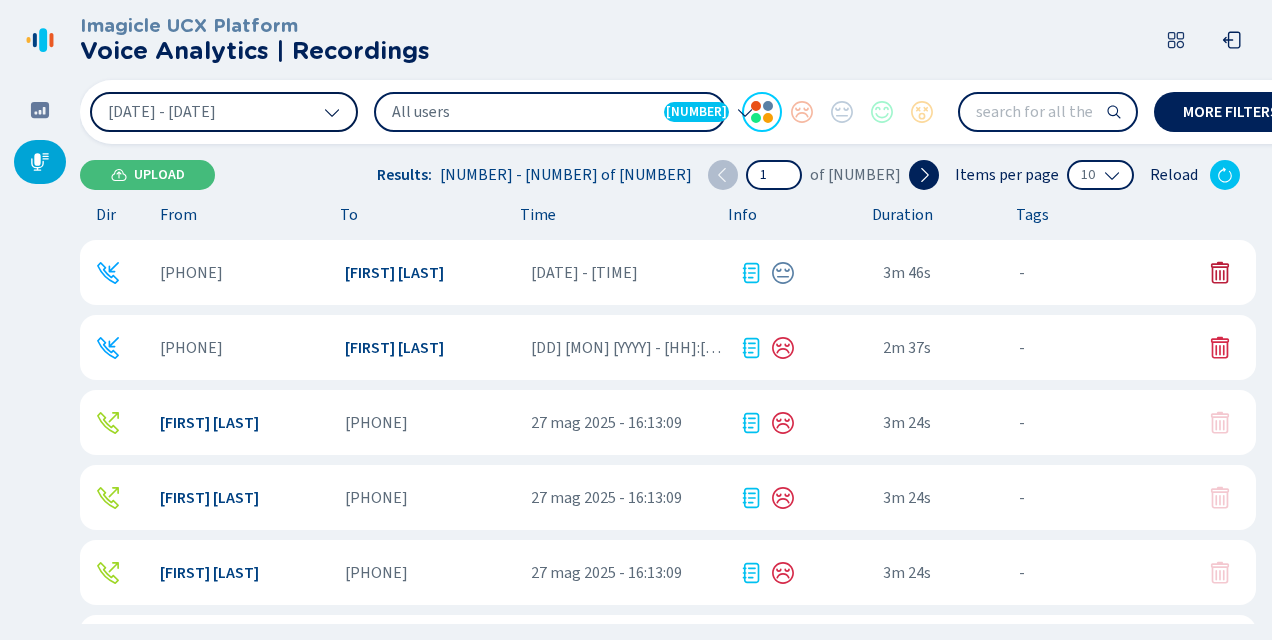 click 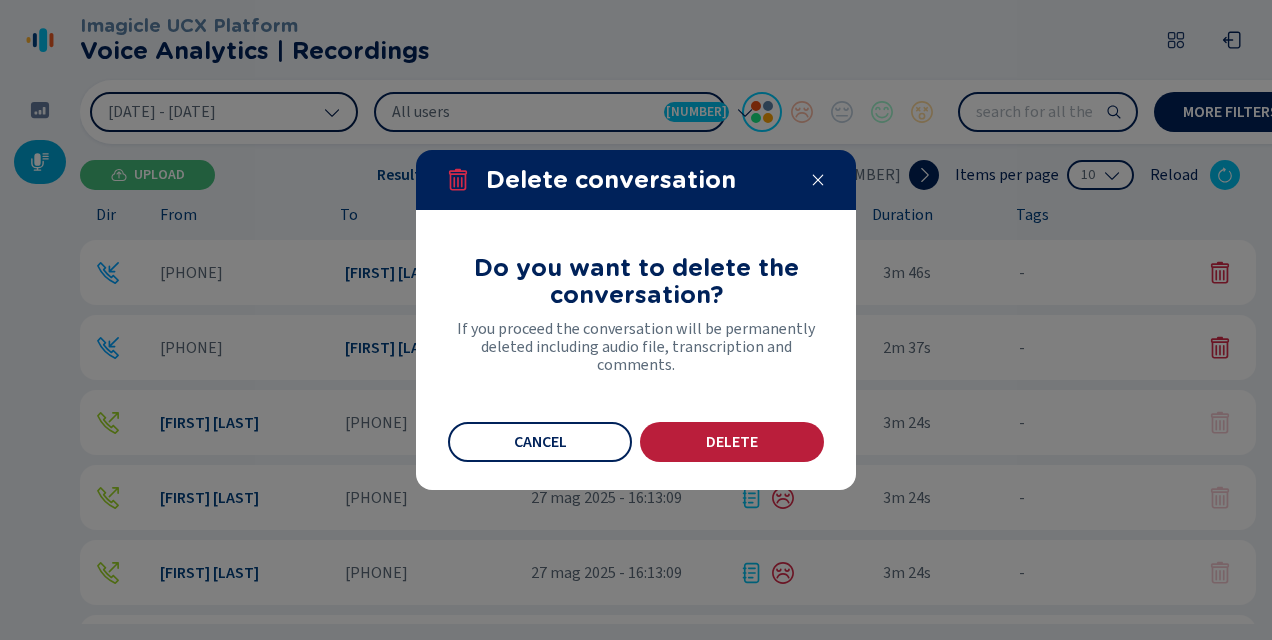click on "Delete" at bounding box center (732, 442) 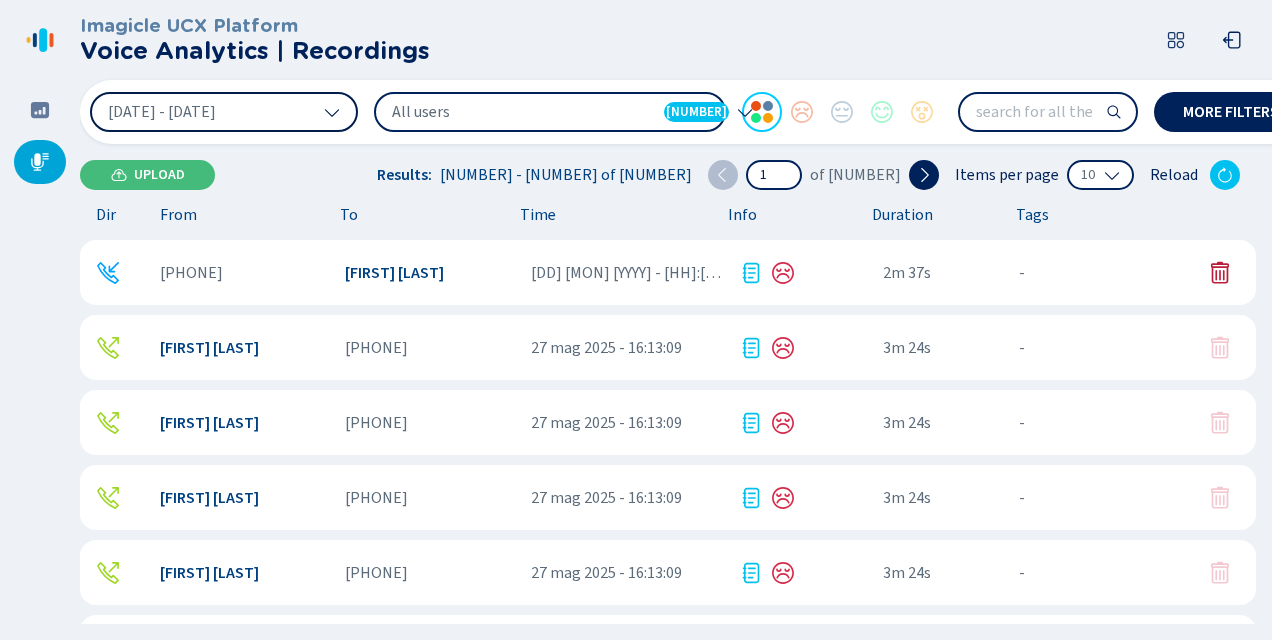 click 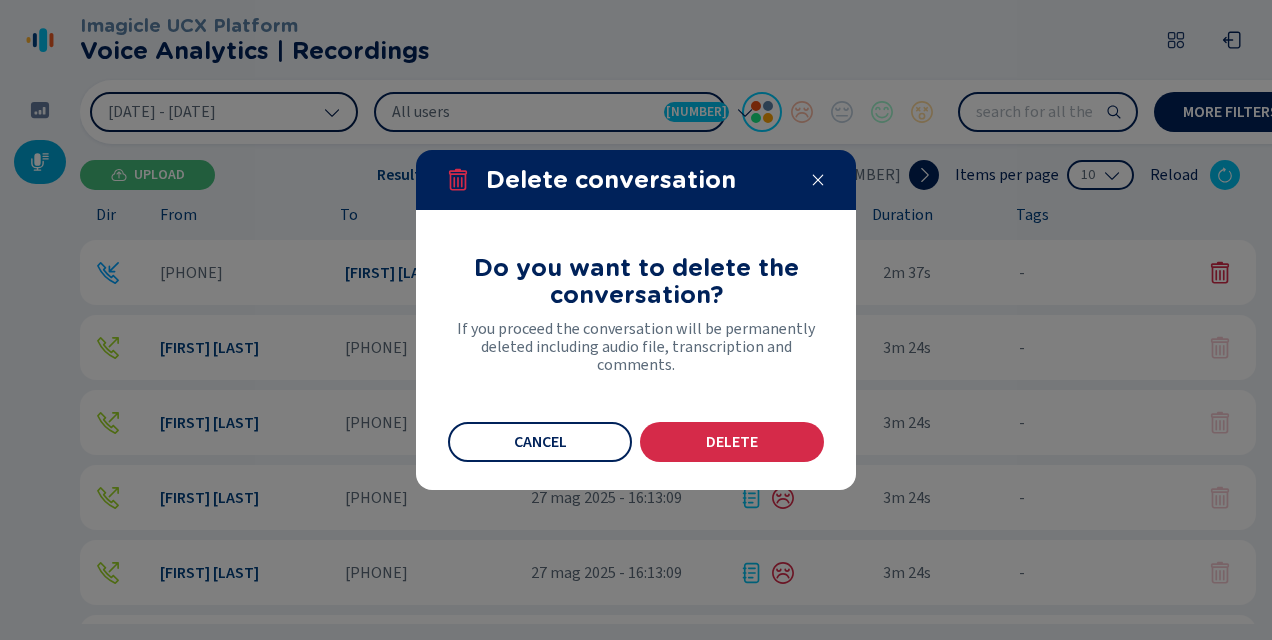 click on "Delete" at bounding box center [732, 442] 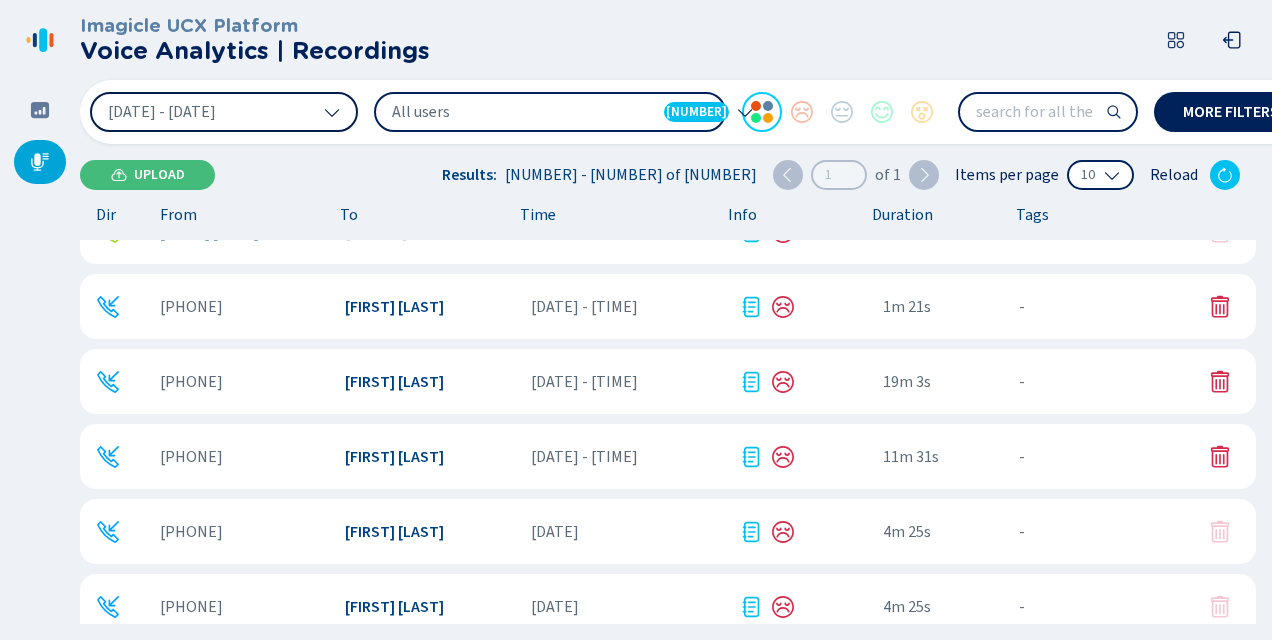 scroll, scrollTop: 268, scrollLeft: 0, axis: vertical 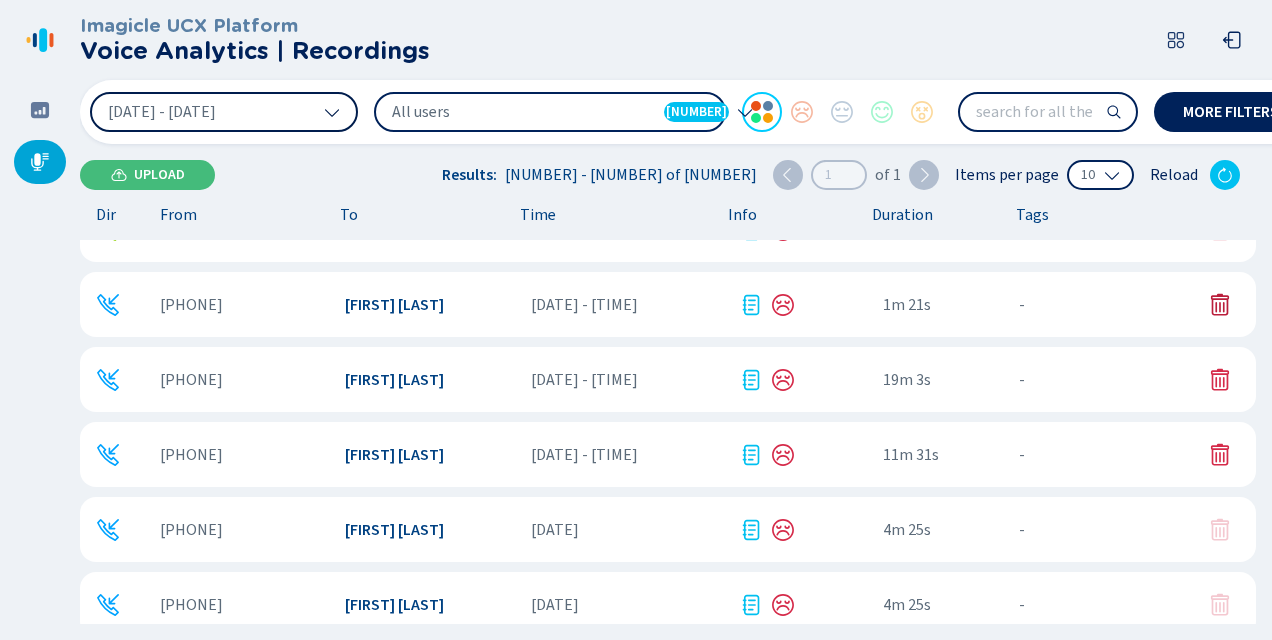 click 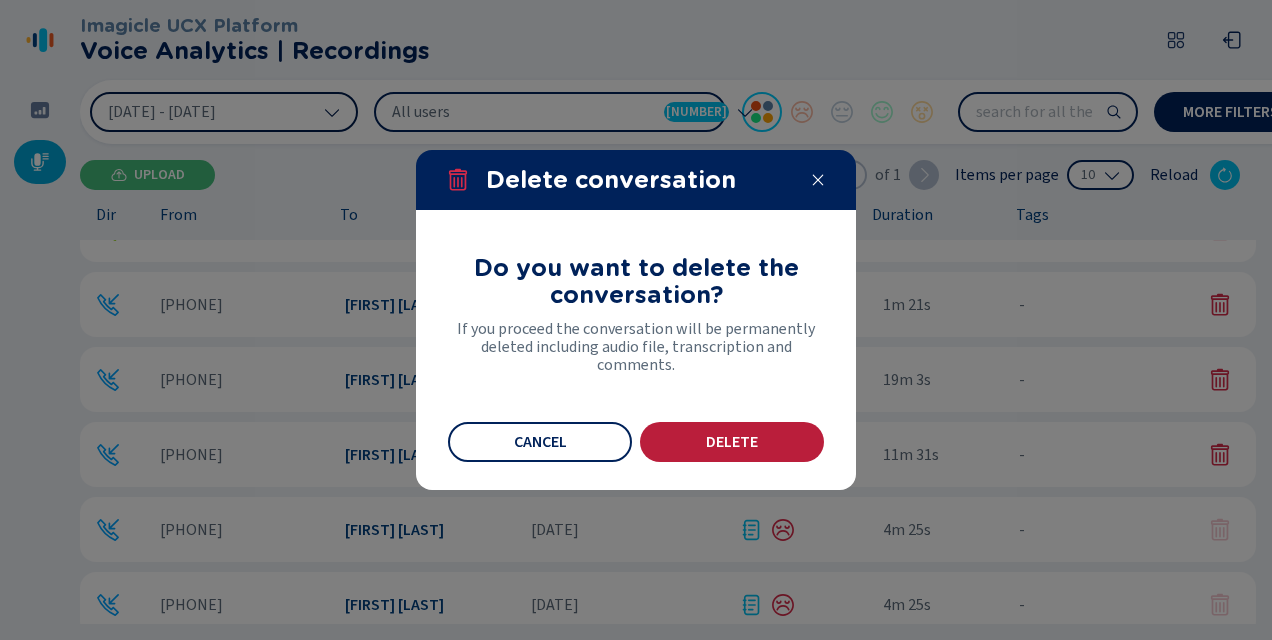 click on "Delete" at bounding box center (732, 442) 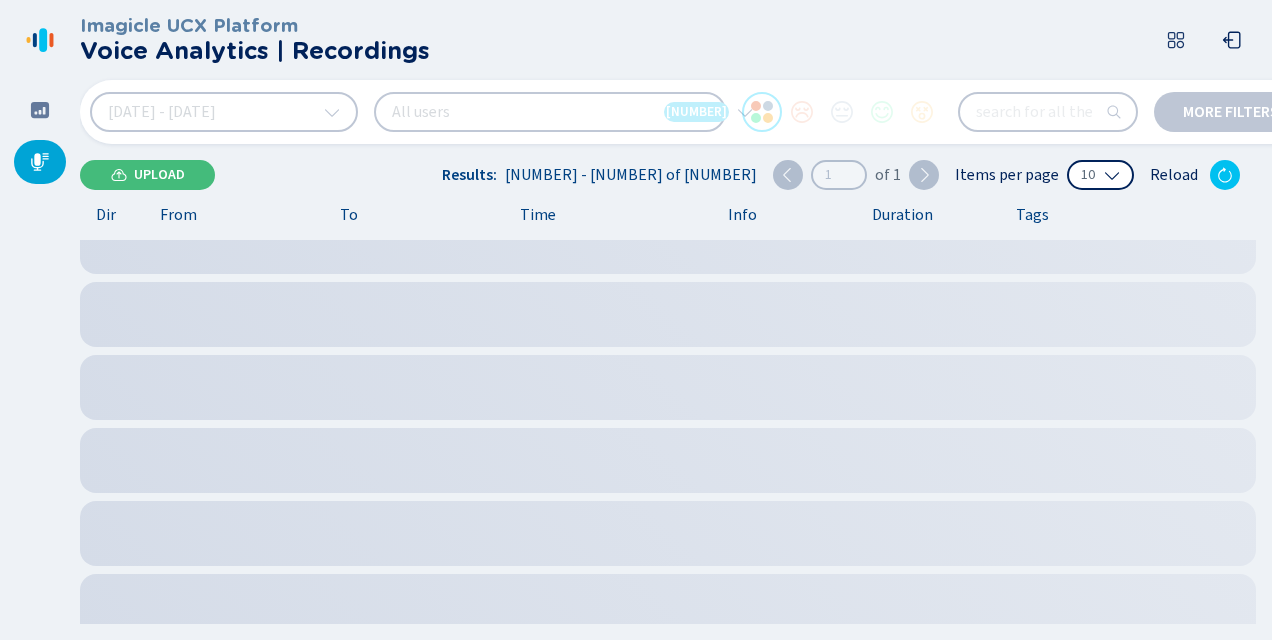 scroll, scrollTop: 193, scrollLeft: 0, axis: vertical 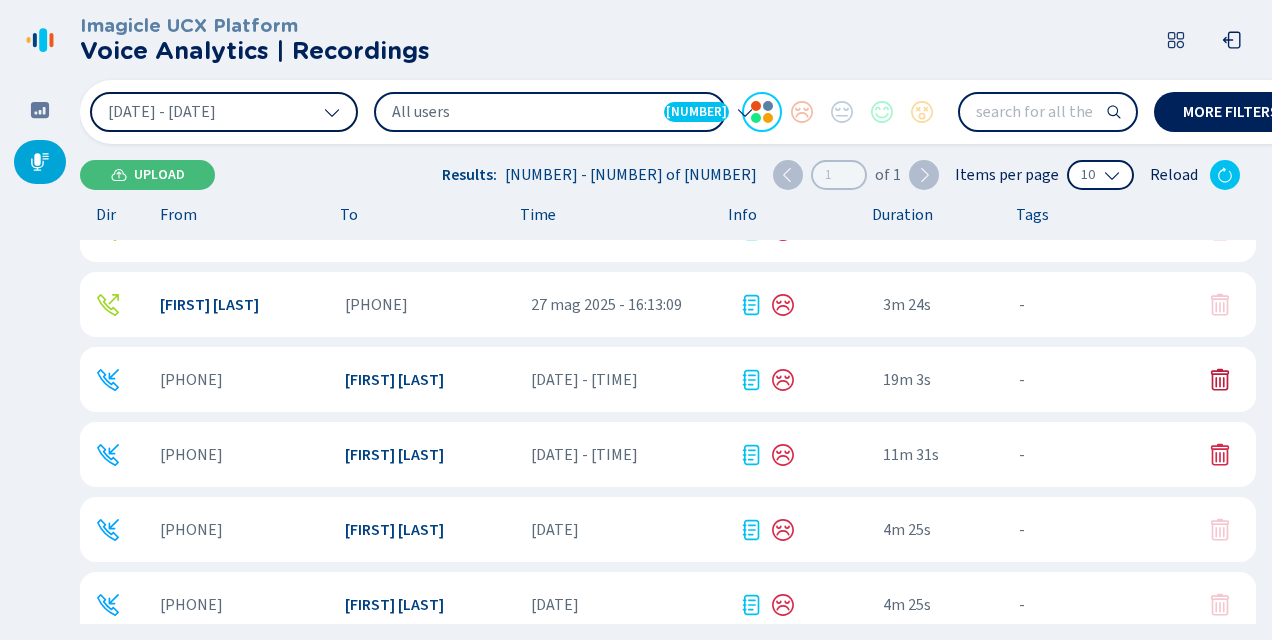 click 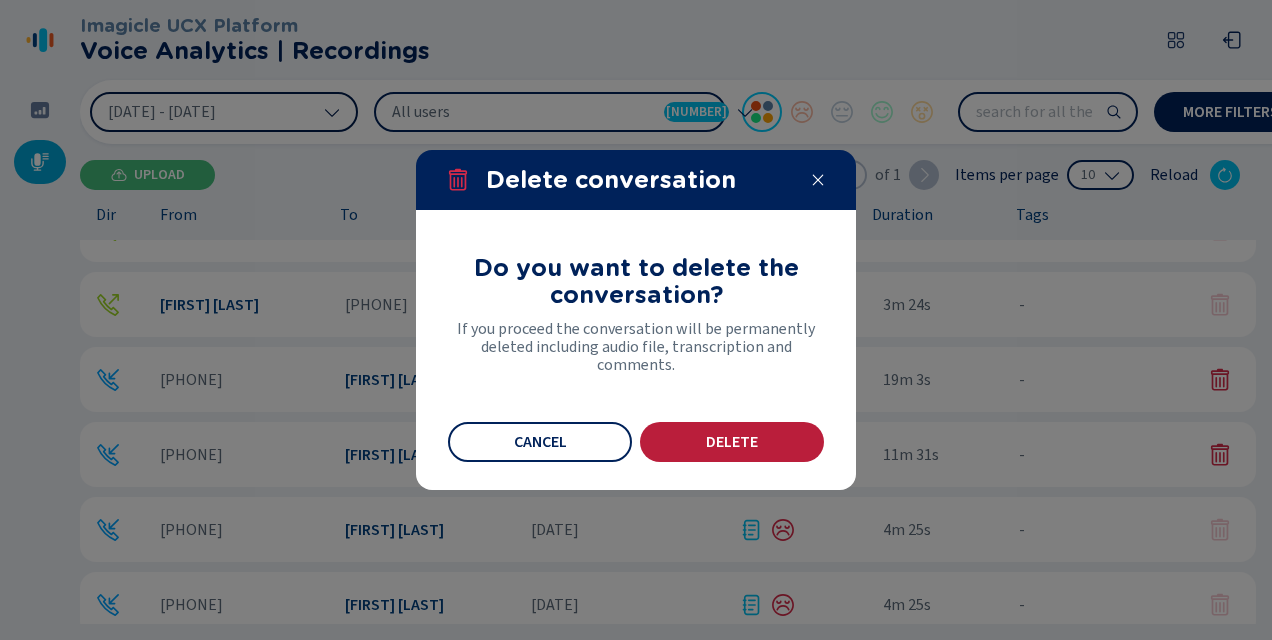 click on "Delete" at bounding box center [732, 442] 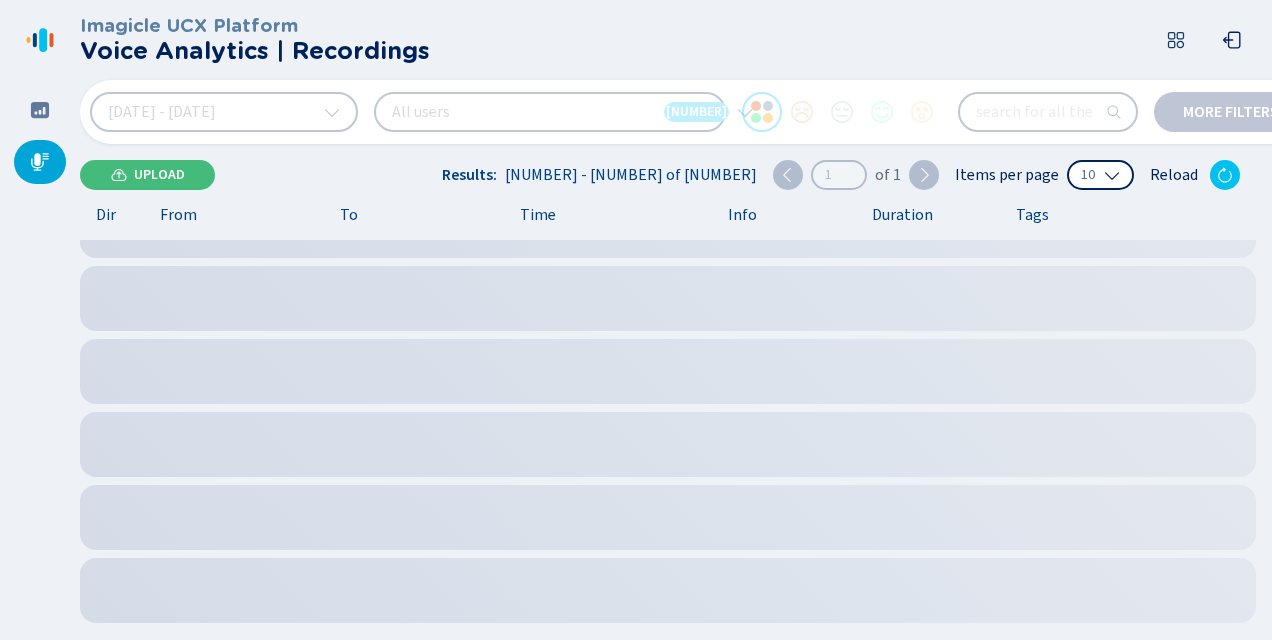 scroll, scrollTop: 118, scrollLeft: 0, axis: vertical 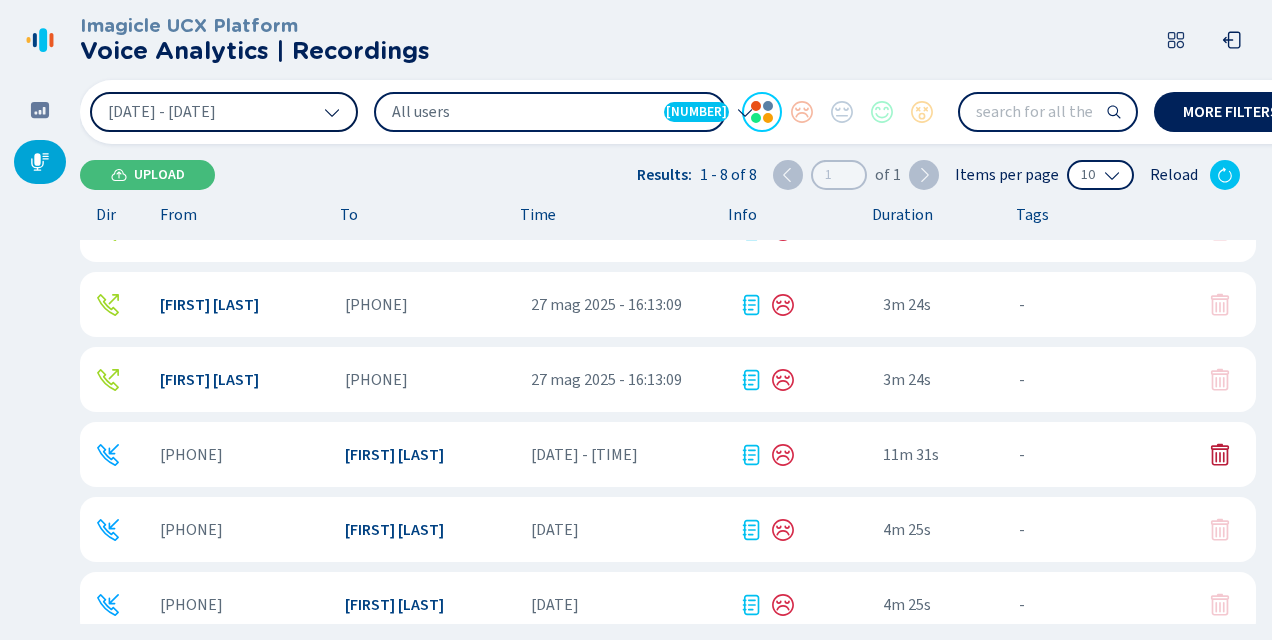 click 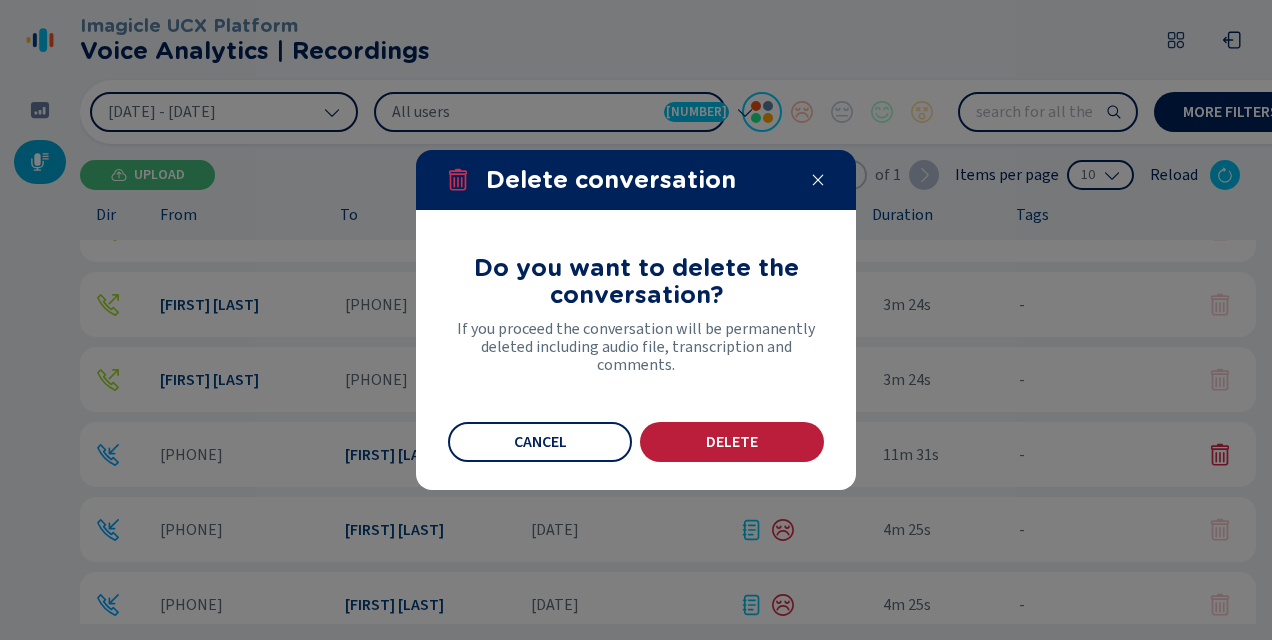 click on "Delete" at bounding box center (732, 442) 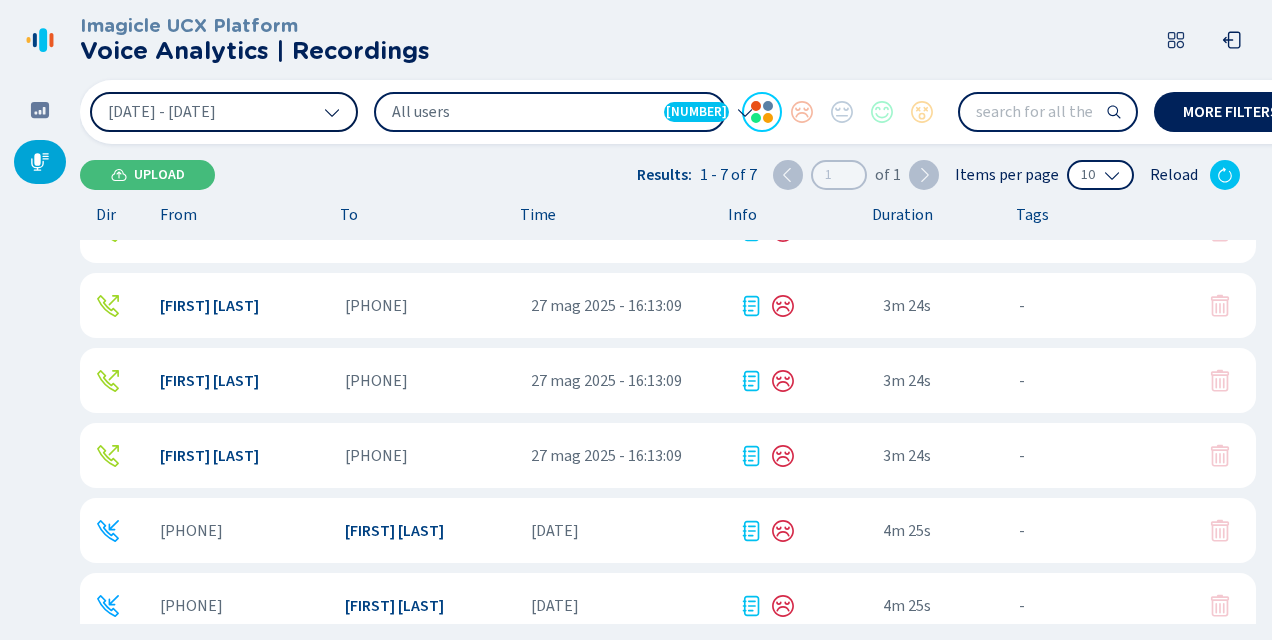 scroll, scrollTop: 0, scrollLeft: 0, axis: both 